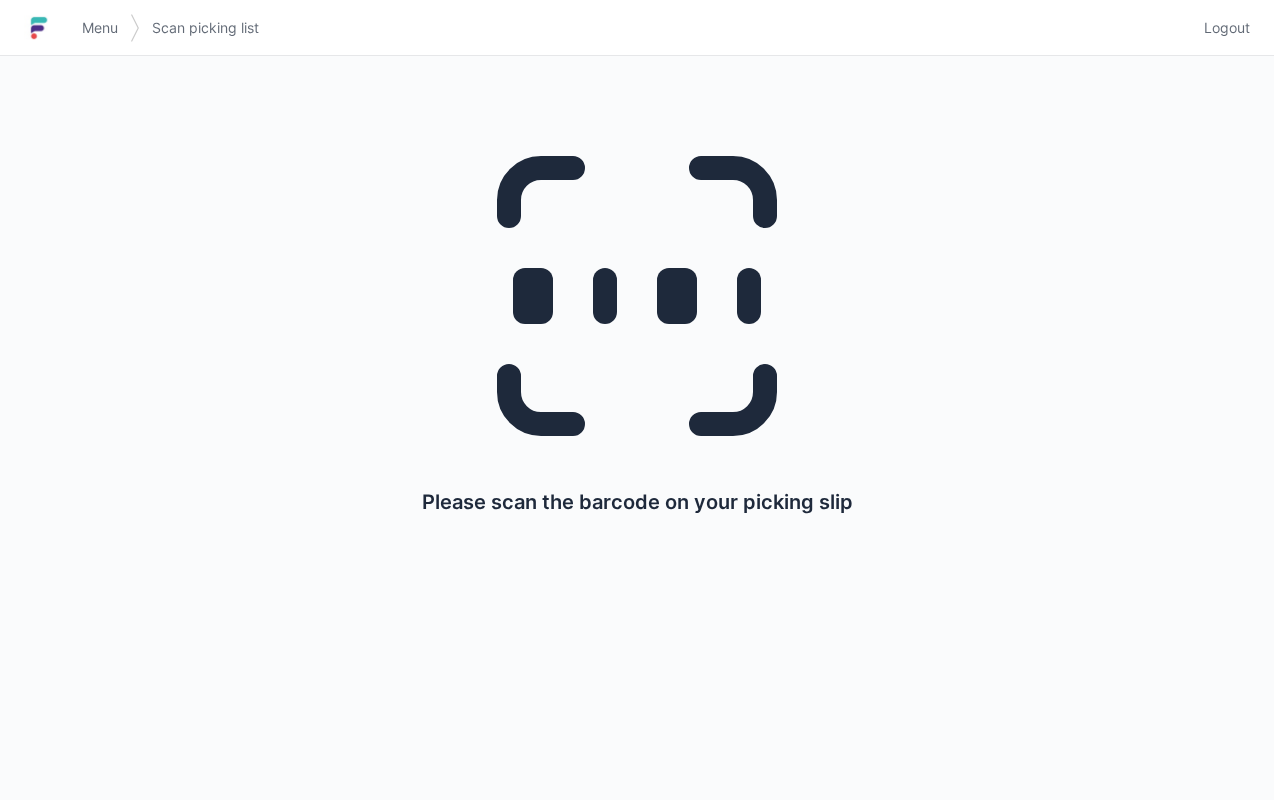 scroll, scrollTop: 0, scrollLeft: 0, axis: both 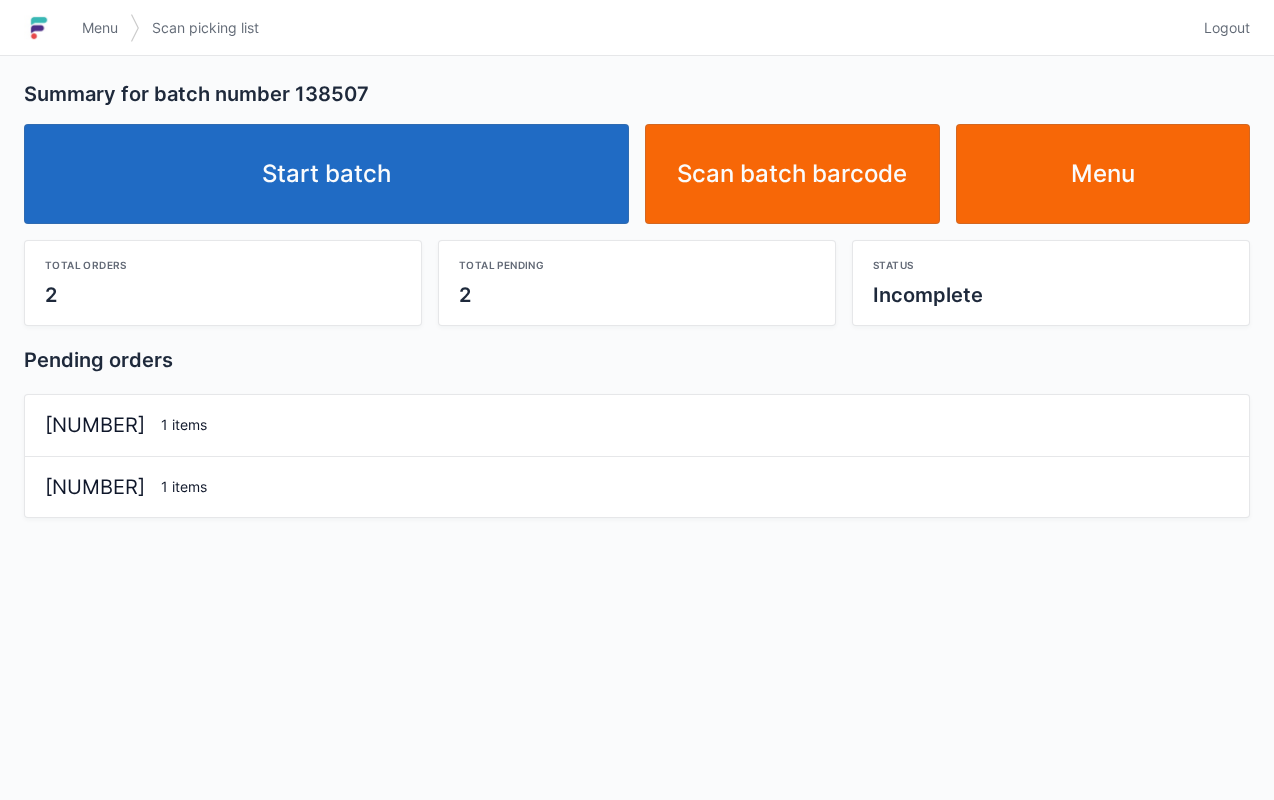 click on "Start batch" at bounding box center (326, 174) 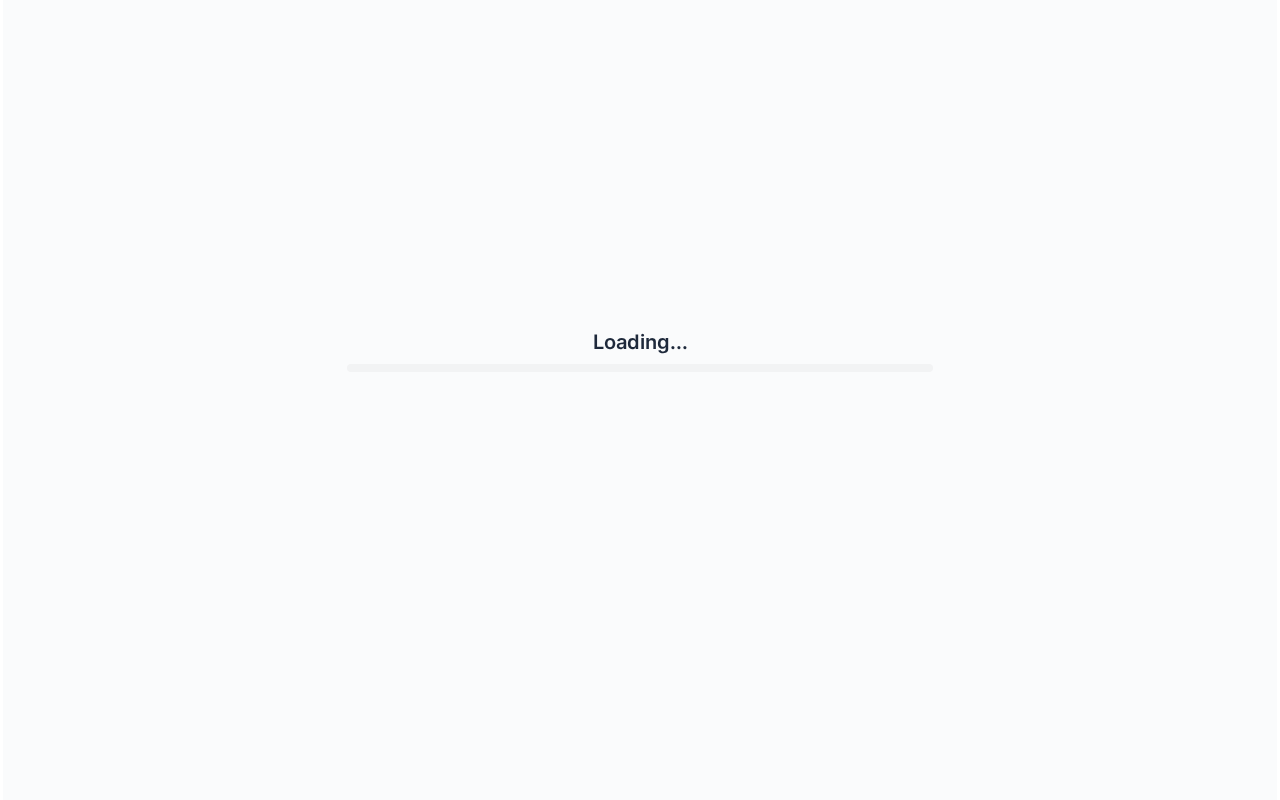 scroll, scrollTop: 0, scrollLeft: 0, axis: both 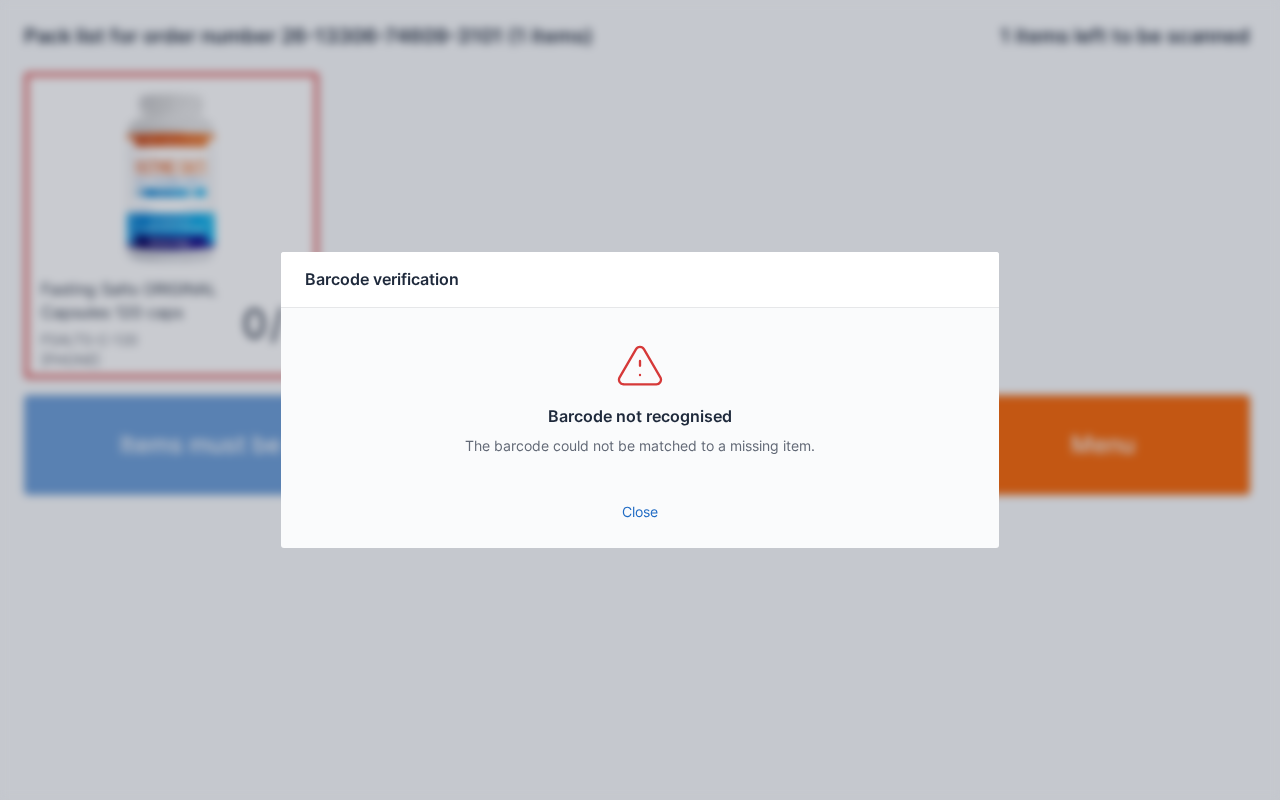 click on "Close" at bounding box center (640, 512) 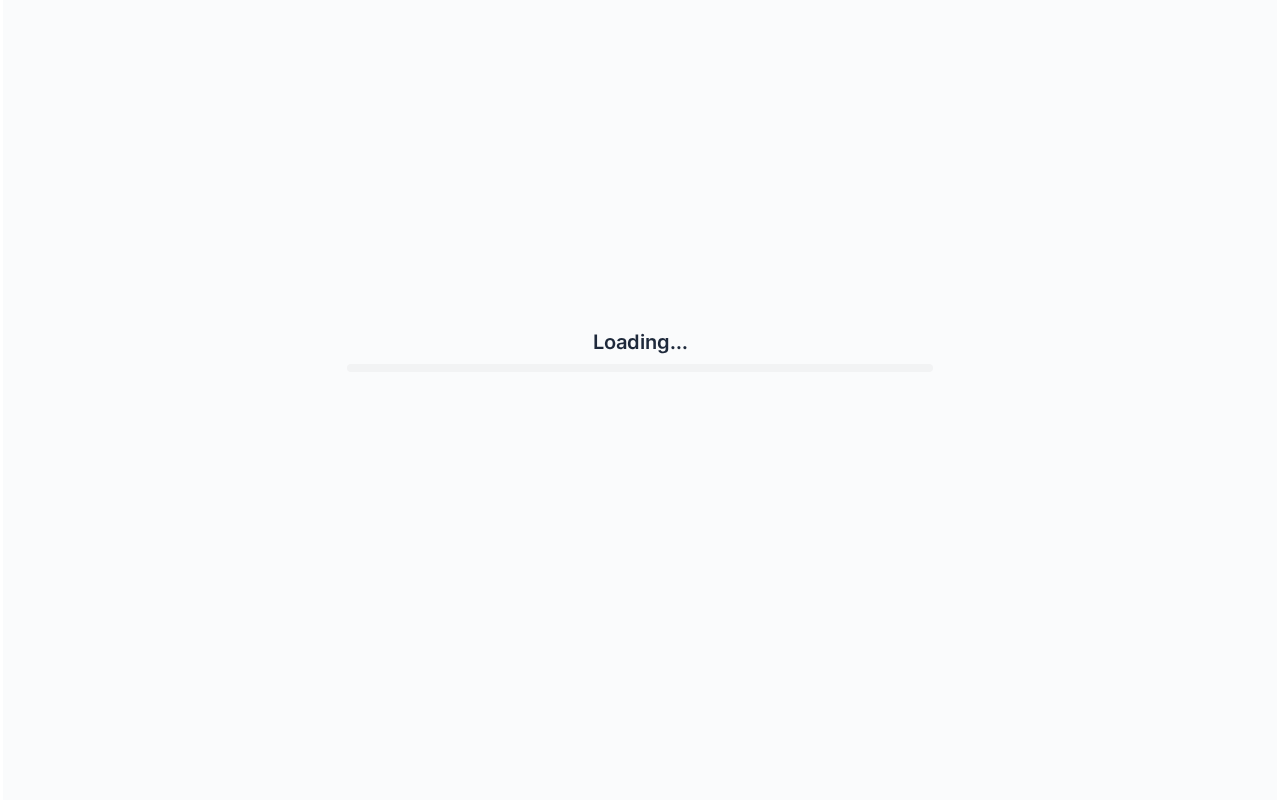 scroll, scrollTop: 0, scrollLeft: 0, axis: both 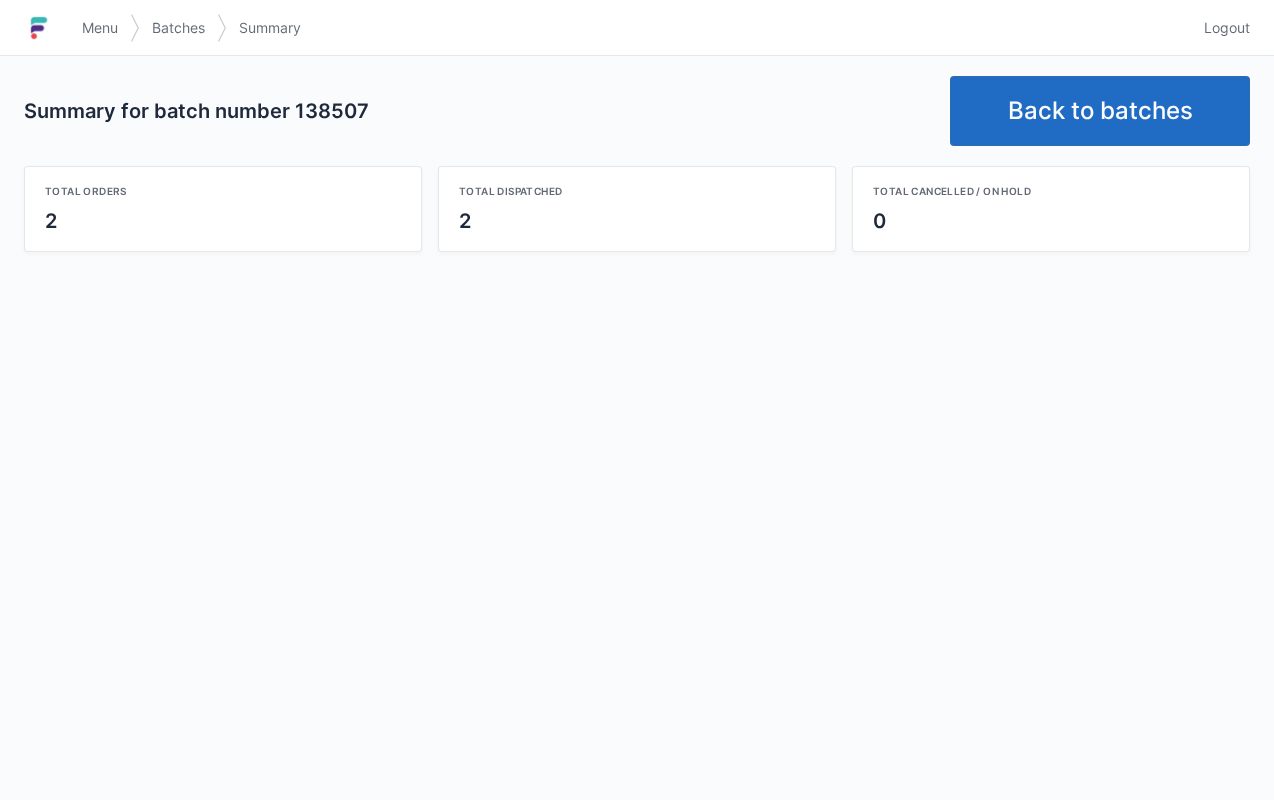 click on "Back to batches" at bounding box center [1100, 111] 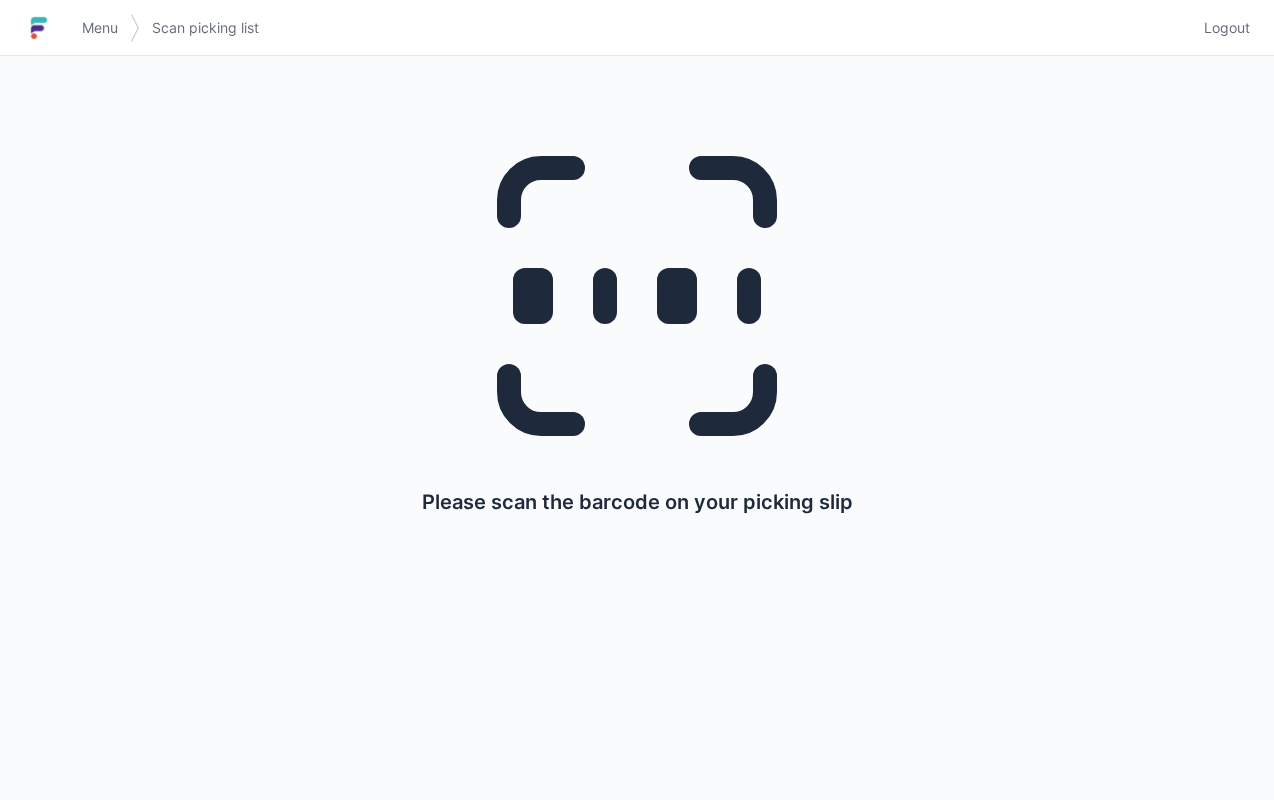 scroll, scrollTop: 0, scrollLeft: 0, axis: both 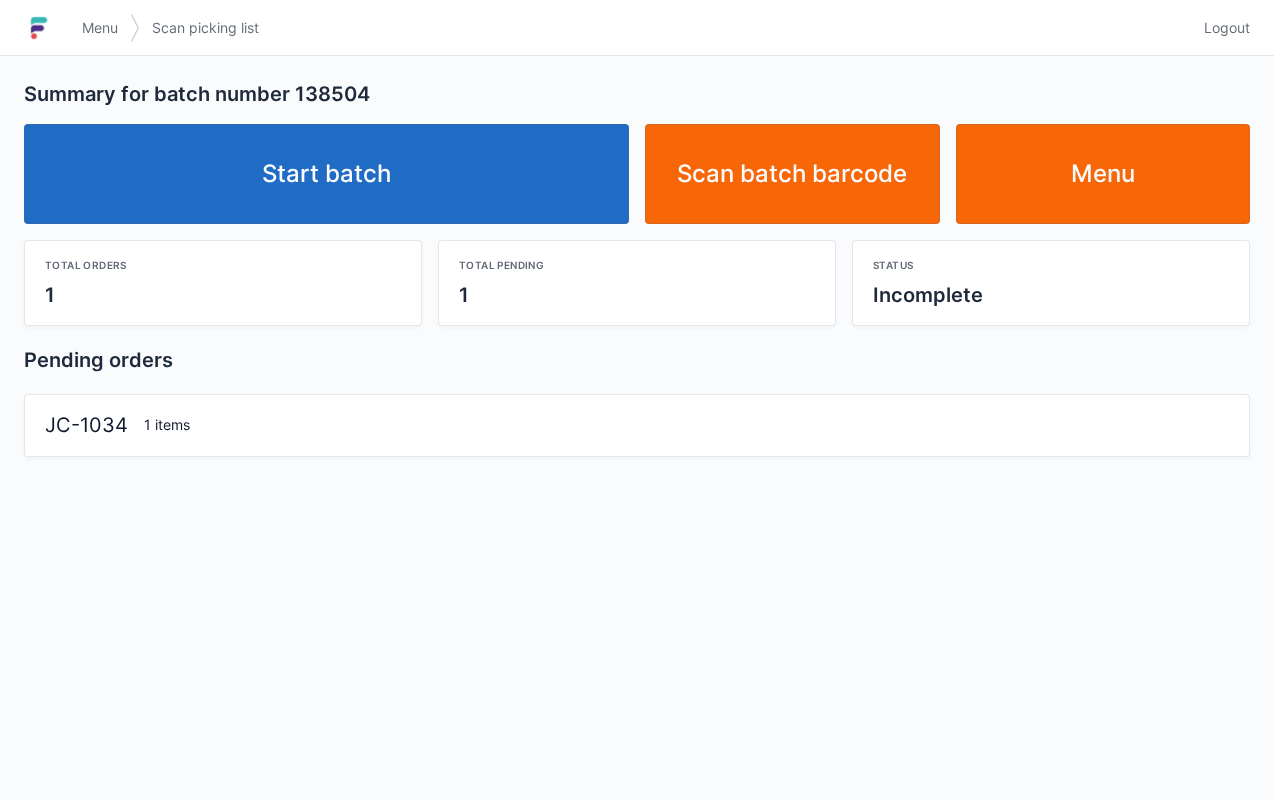 click on "Start batch" at bounding box center [326, 174] 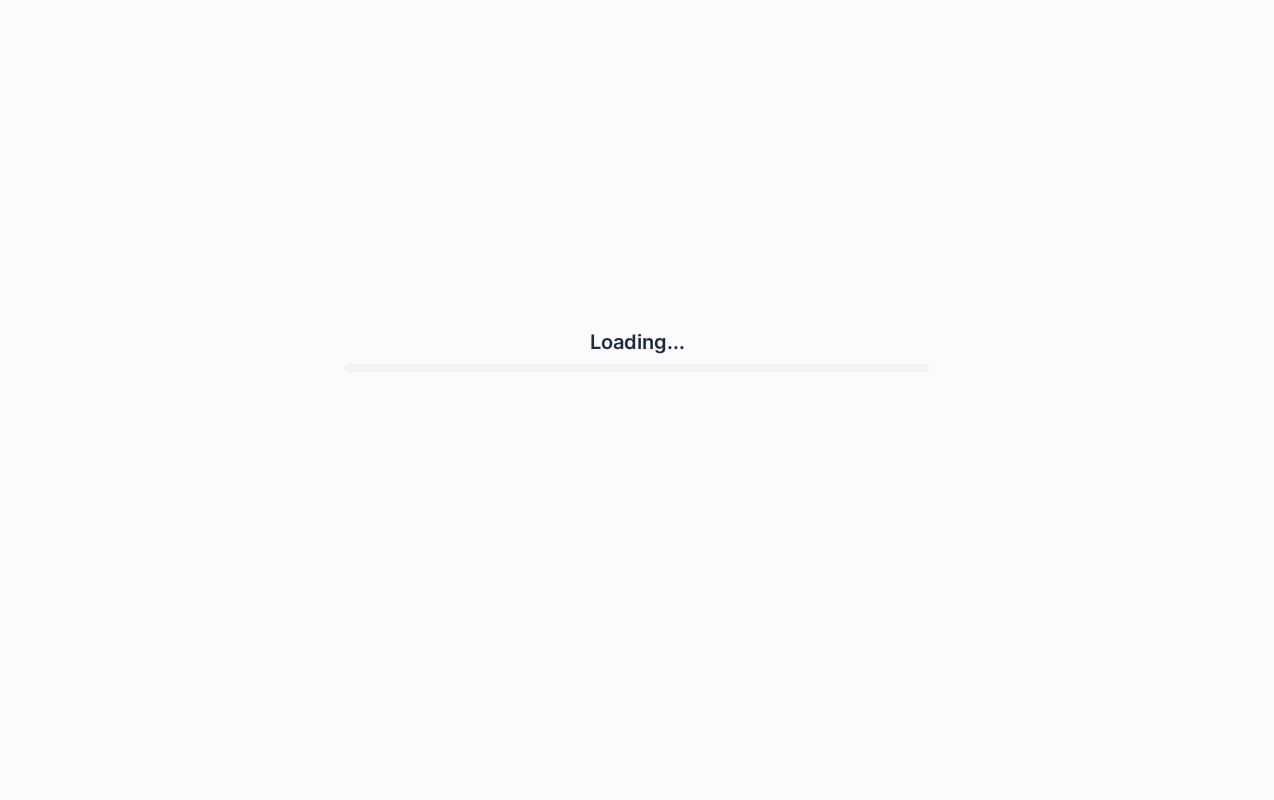 scroll, scrollTop: 0, scrollLeft: 0, axis: both 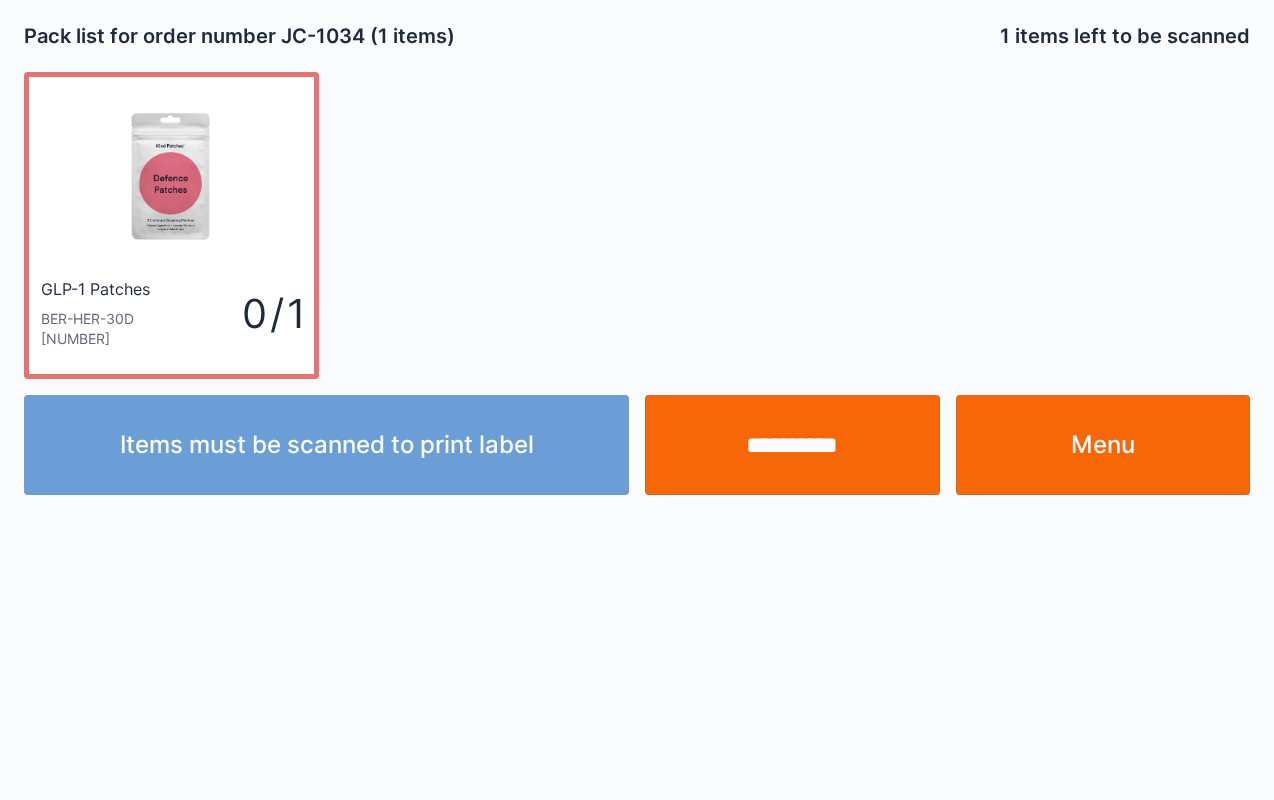 click on "Menu" at bounding box center (1103, 445) 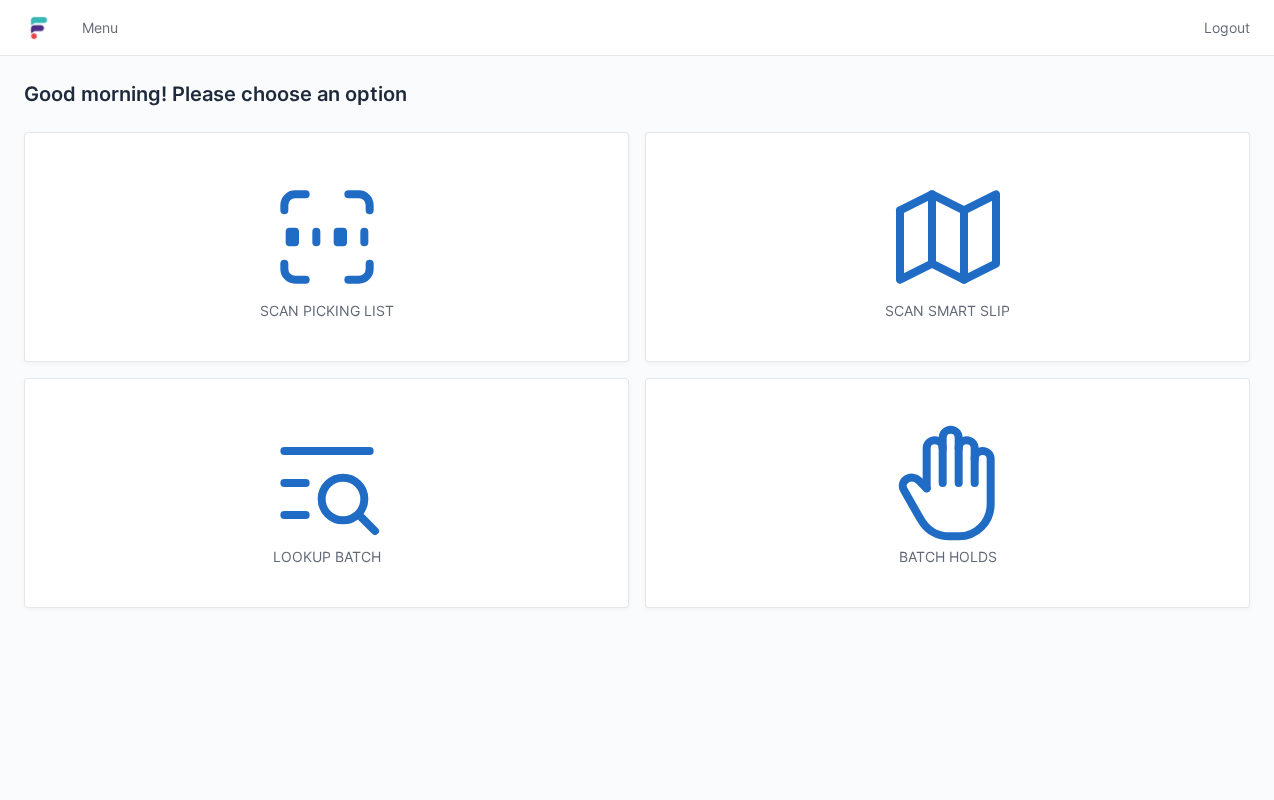 scroll, scrollTop: 0, scrollLeft: 0, axis: both 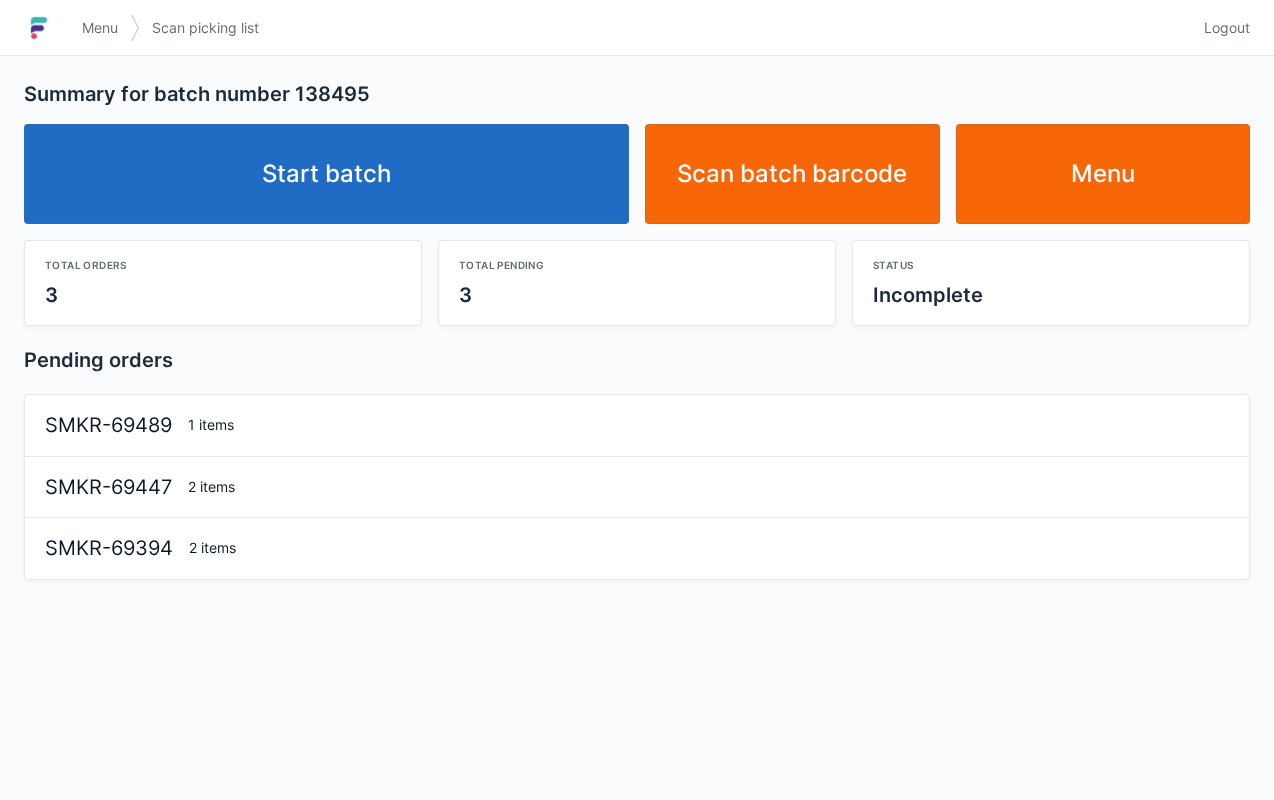 click on "Start batch" at bounding box center [326, 174] 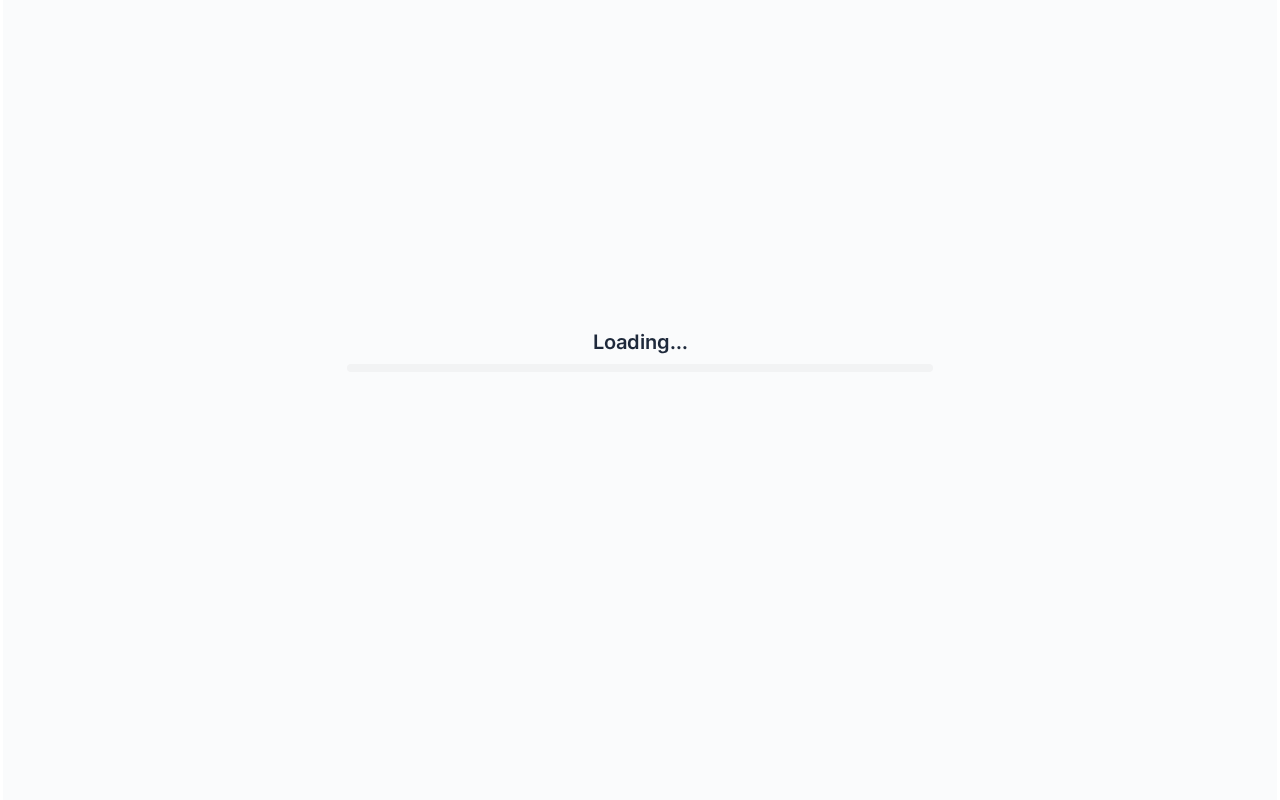 scroll, scrollTop: 0, scrollLeft: 0, axis: both 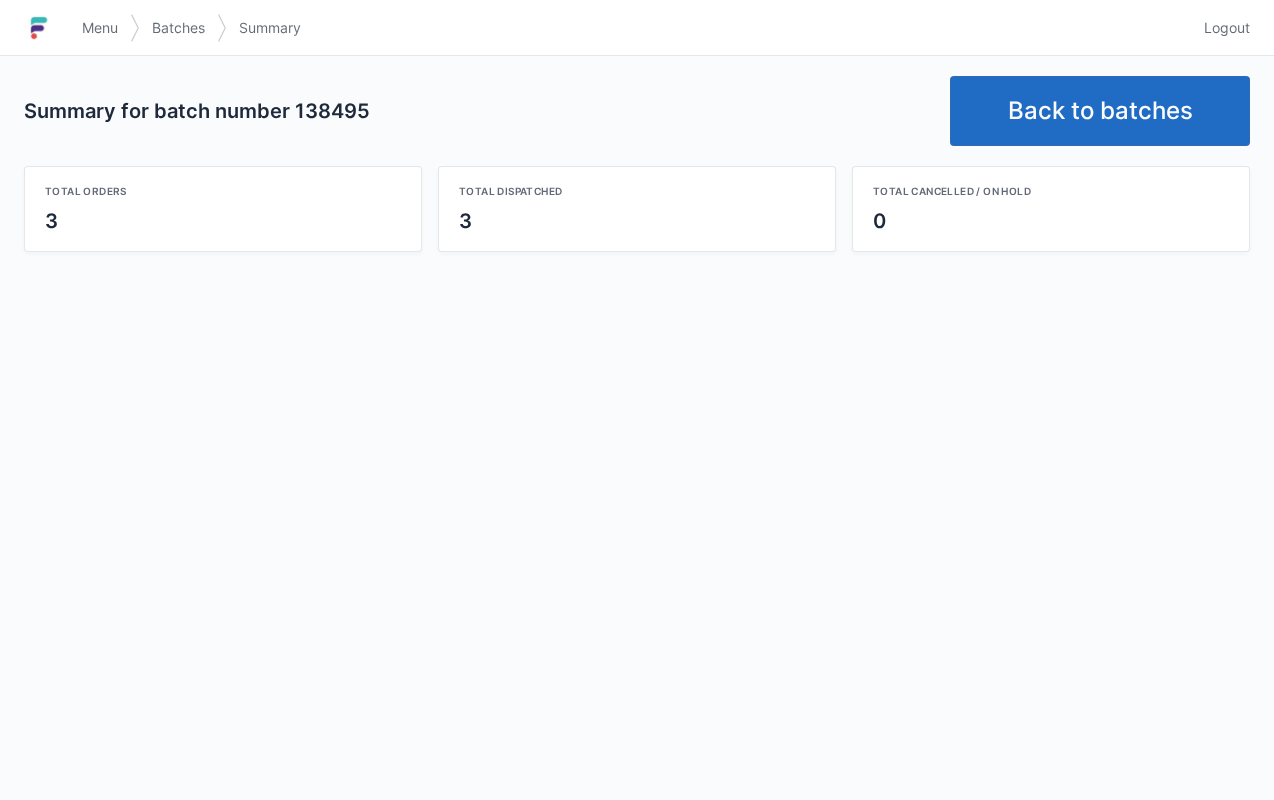 click on "Back to batches" at bounding box center (1100, 111) 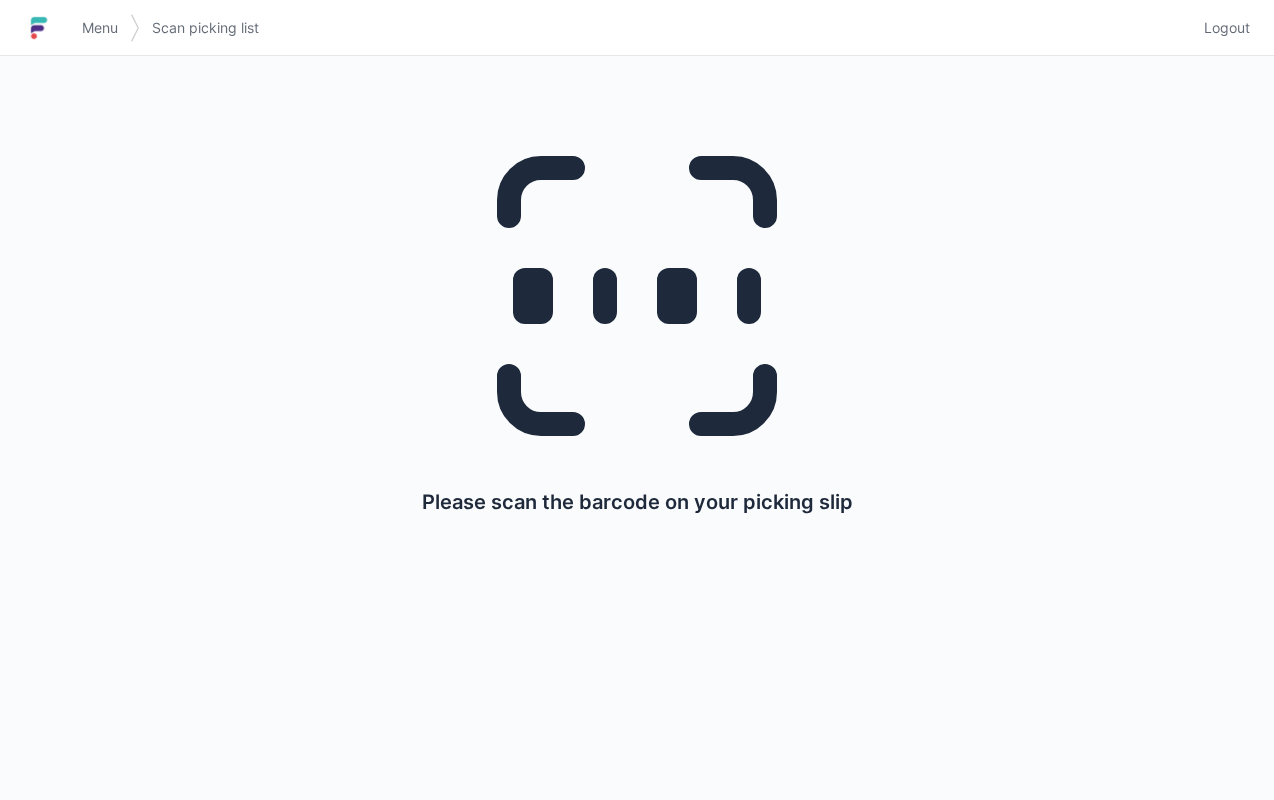 scroll, scrollTop: 0, scrollLeft: 0, axis: both 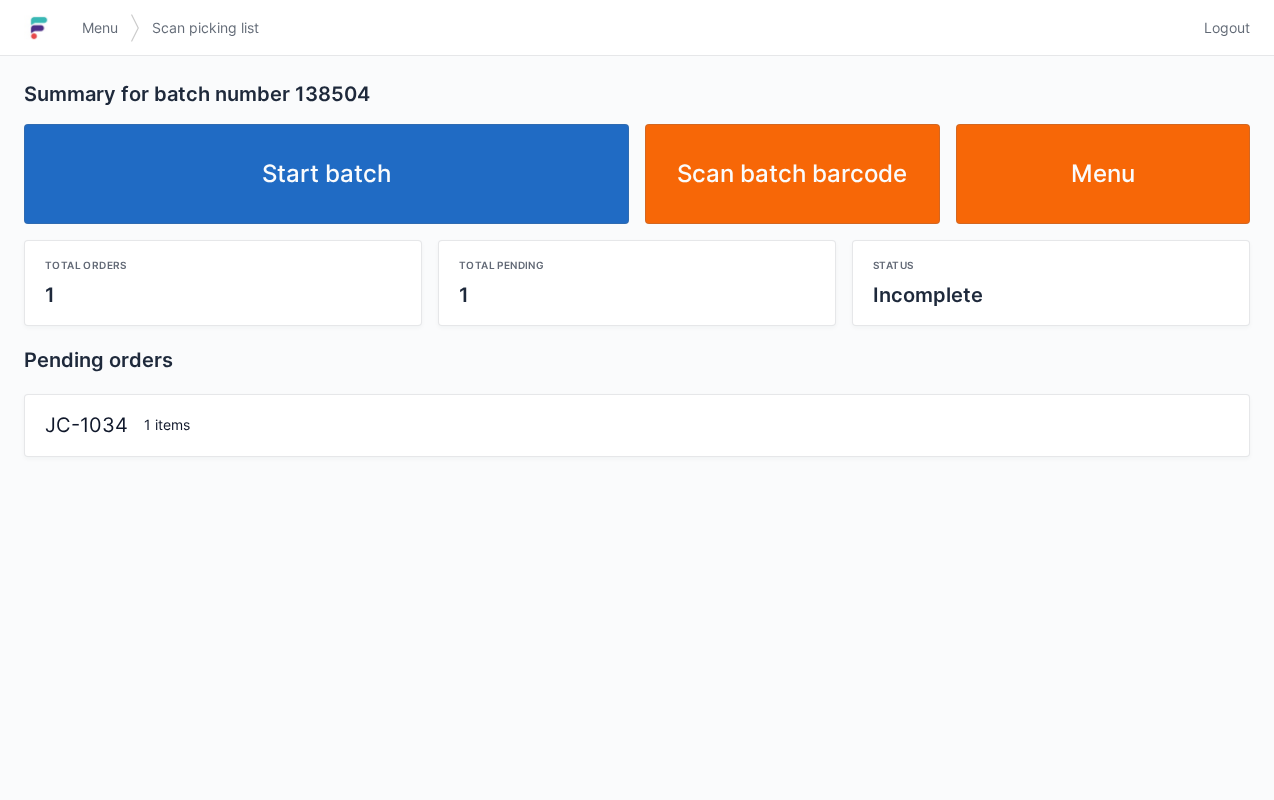 click on "Start batch" at bounding box center (326, 174) 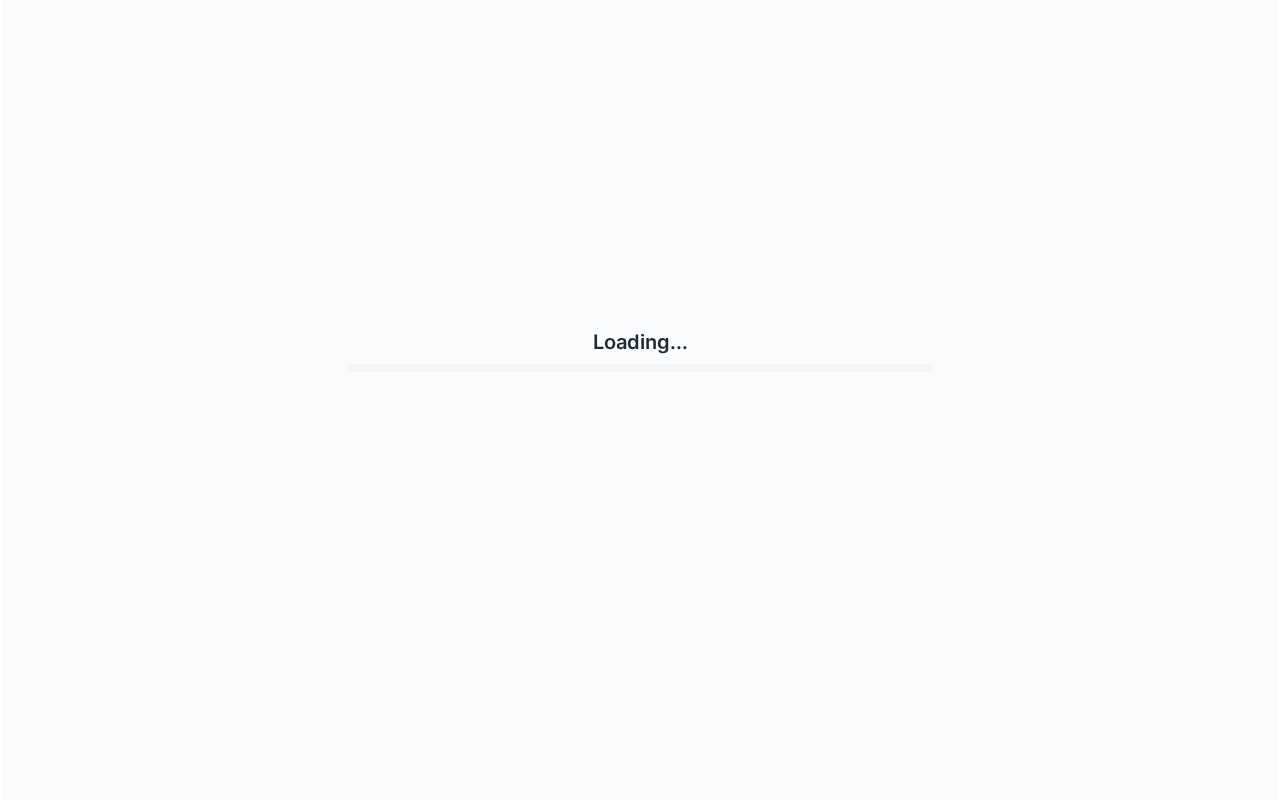 scroll, scrollTop: 0, scrollLeft: 0, axis: both 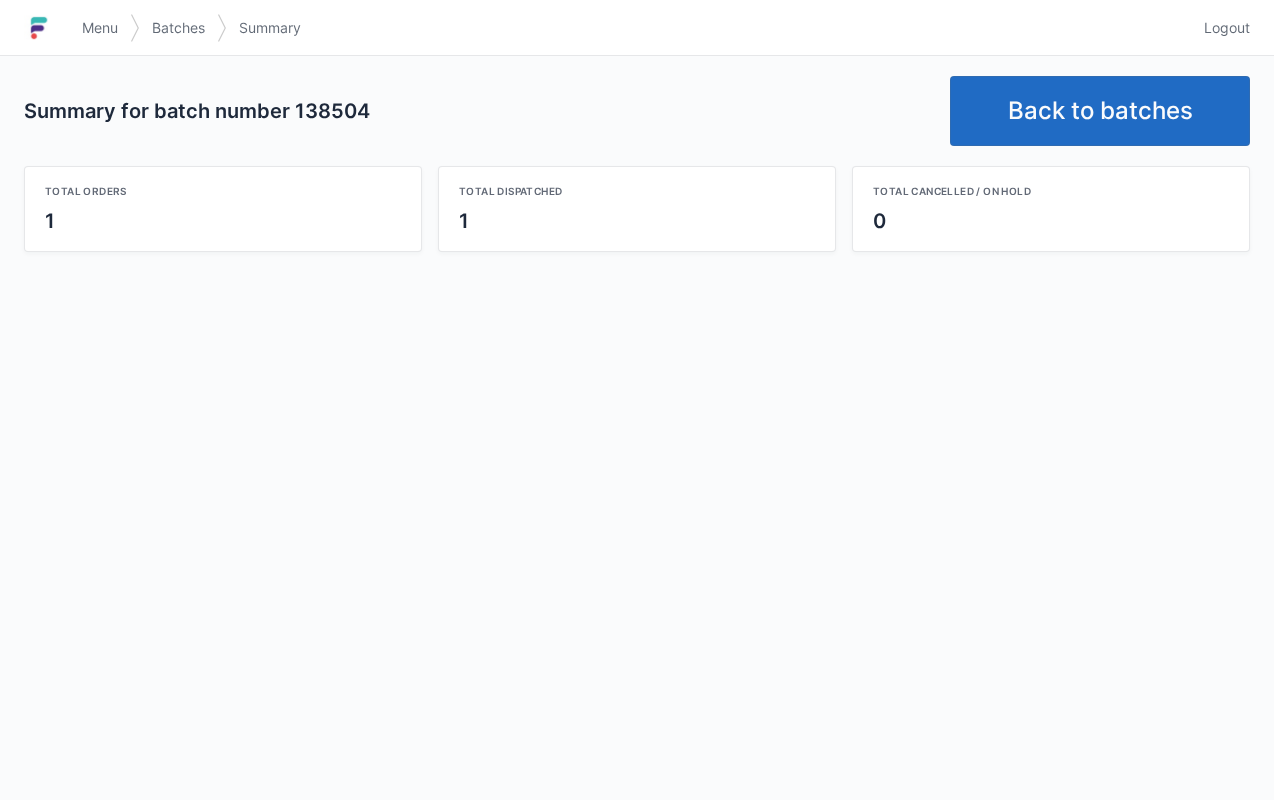 click on "Back to batches" at bounding box center (1100, 111) 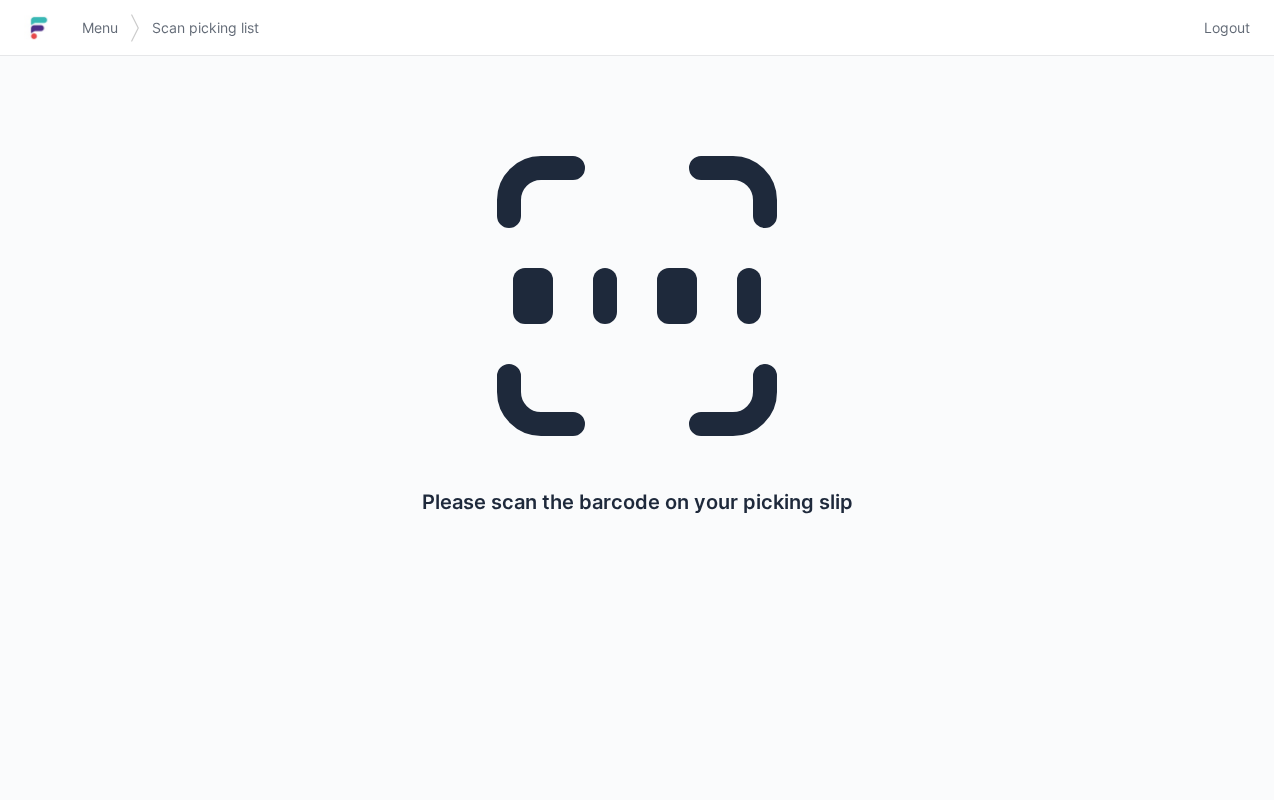 scroll, scrollTop: 0, scrollLeft: 0, axis: both 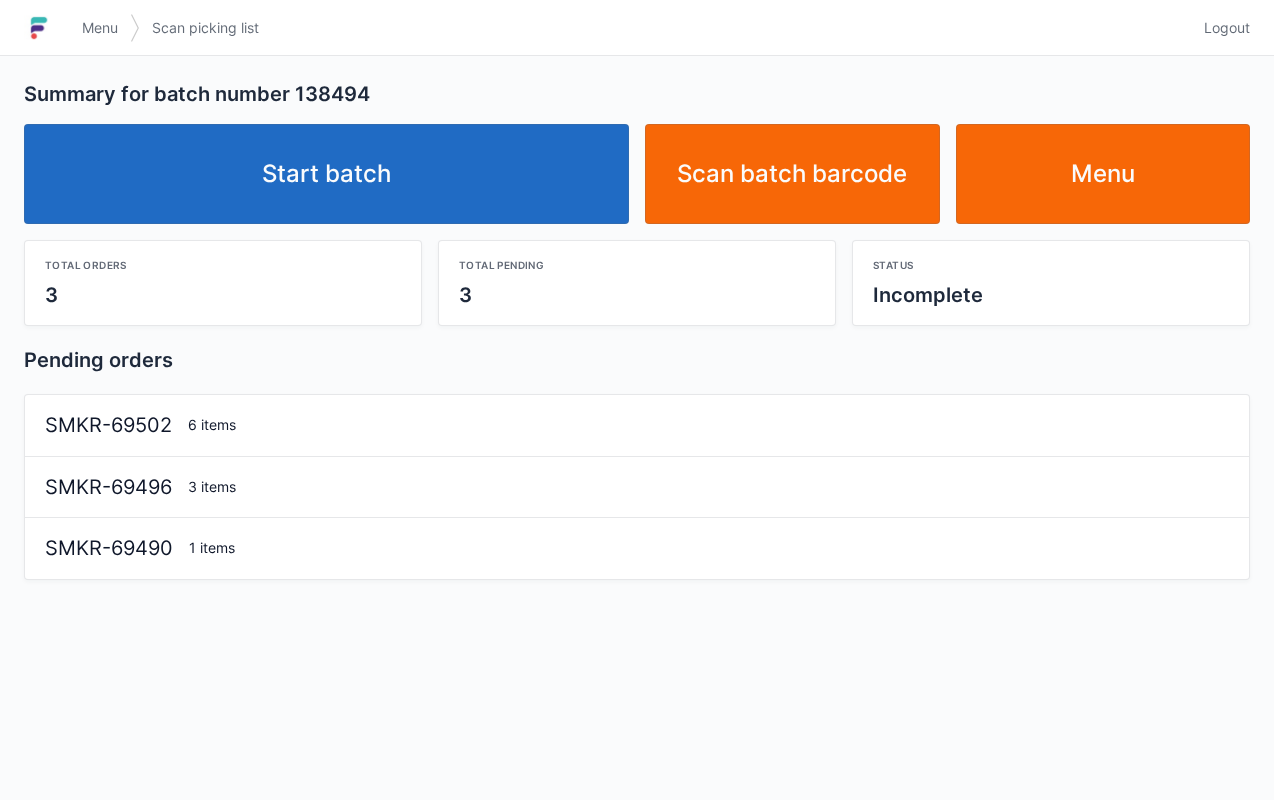 click on "Start batch" at bounding box center (326, 174) 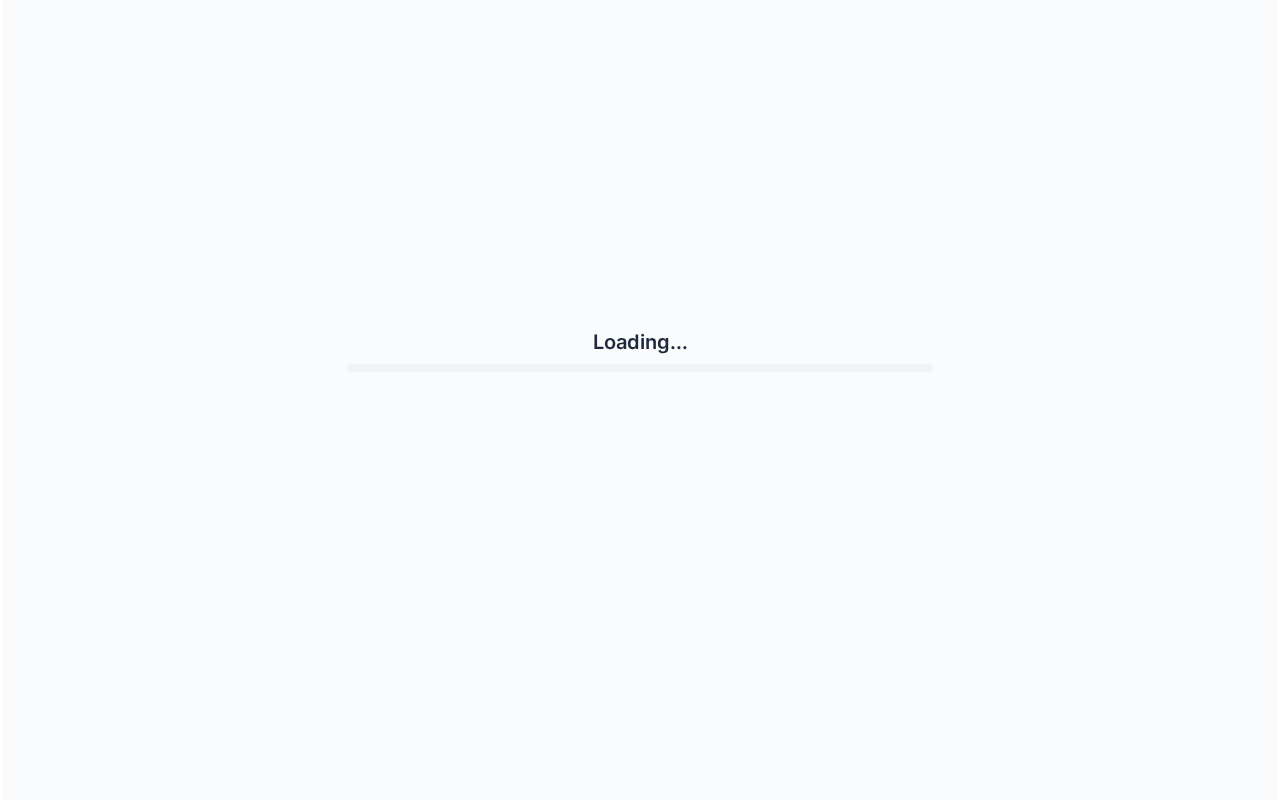 scroll, scrollTop: 0, scrollLeft: 0, axis: both 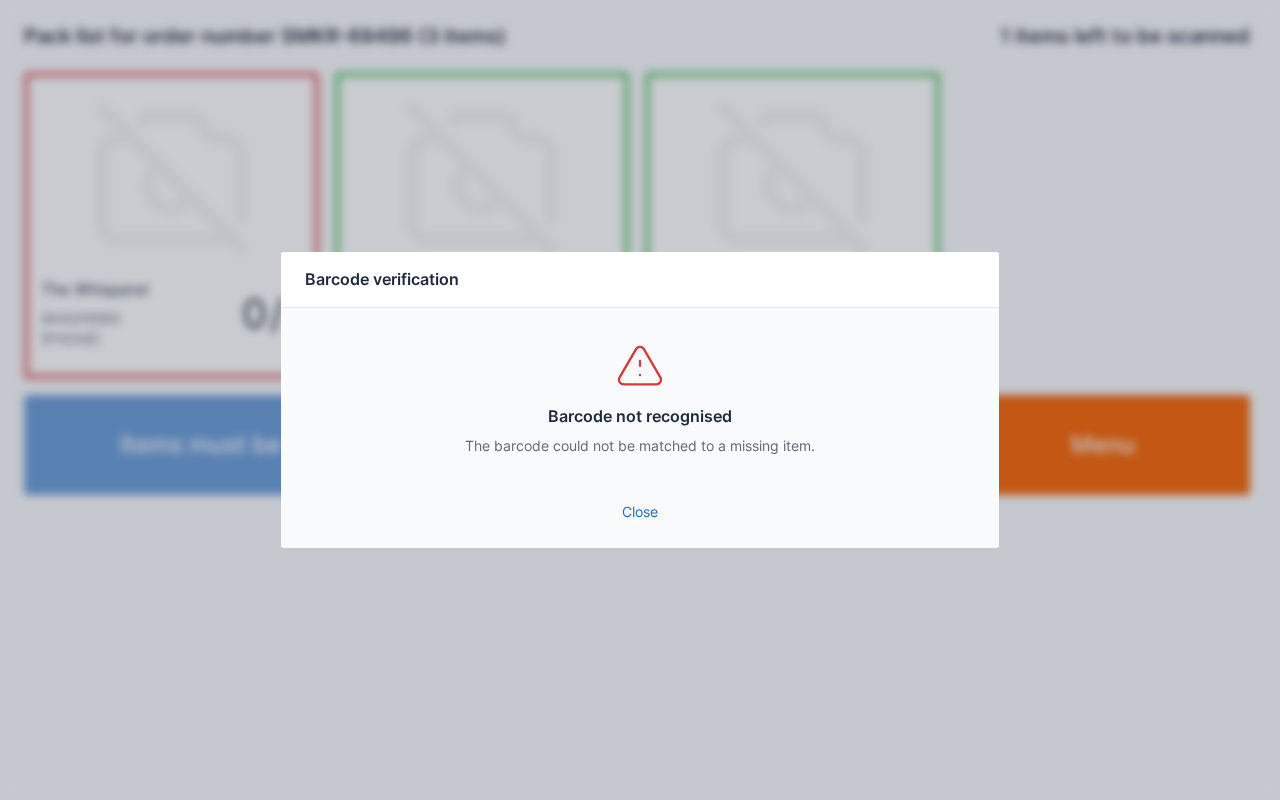 click on "Close" at bounding box center (640, 512) 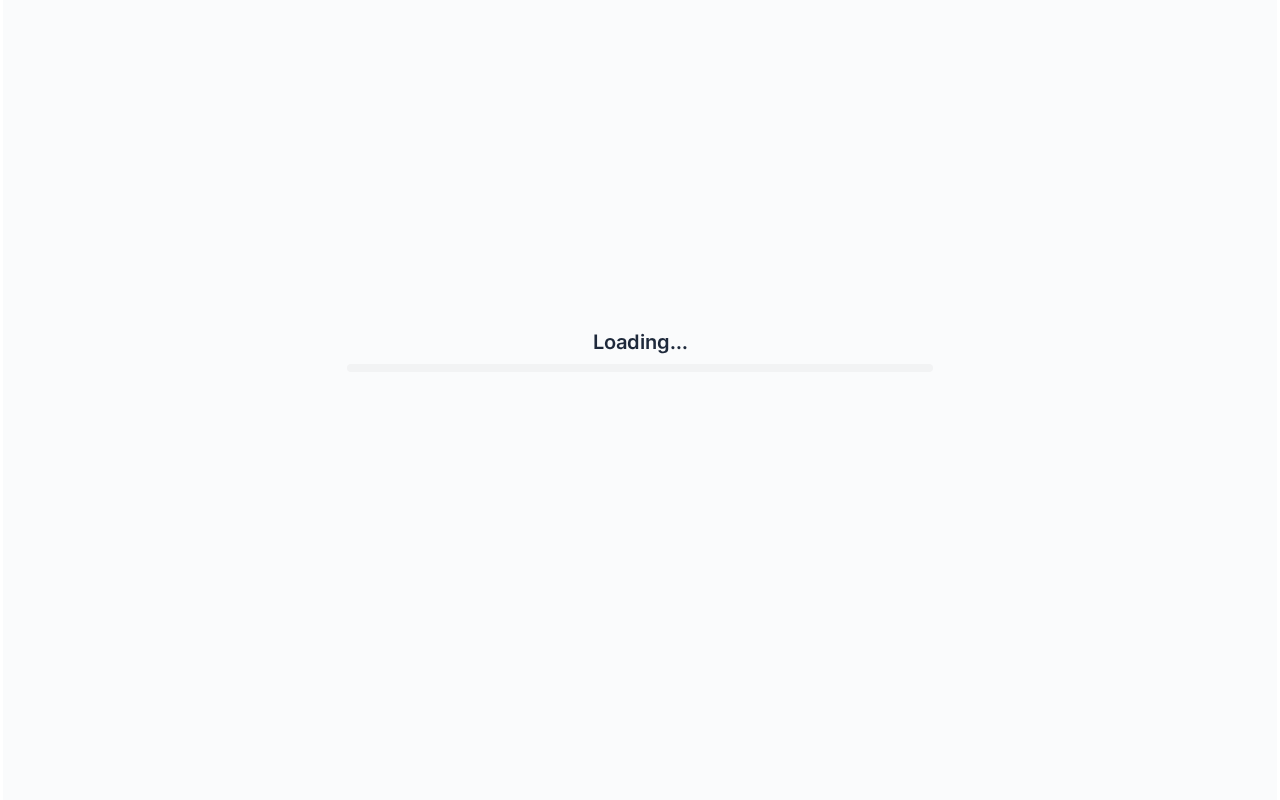 scroll, scrollTop: 0, scrollLeft: 0, axis: both 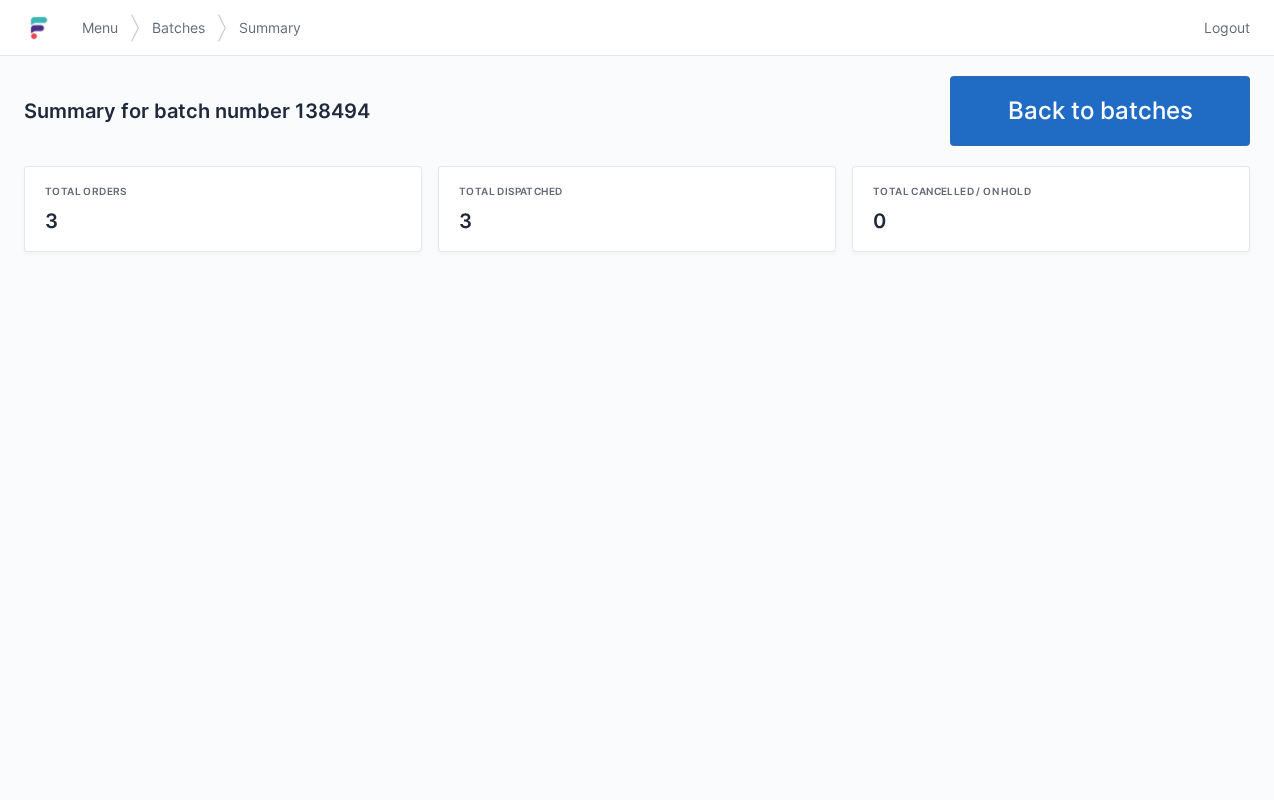 click on "Back to batches" at bounding box center (1100, 111) 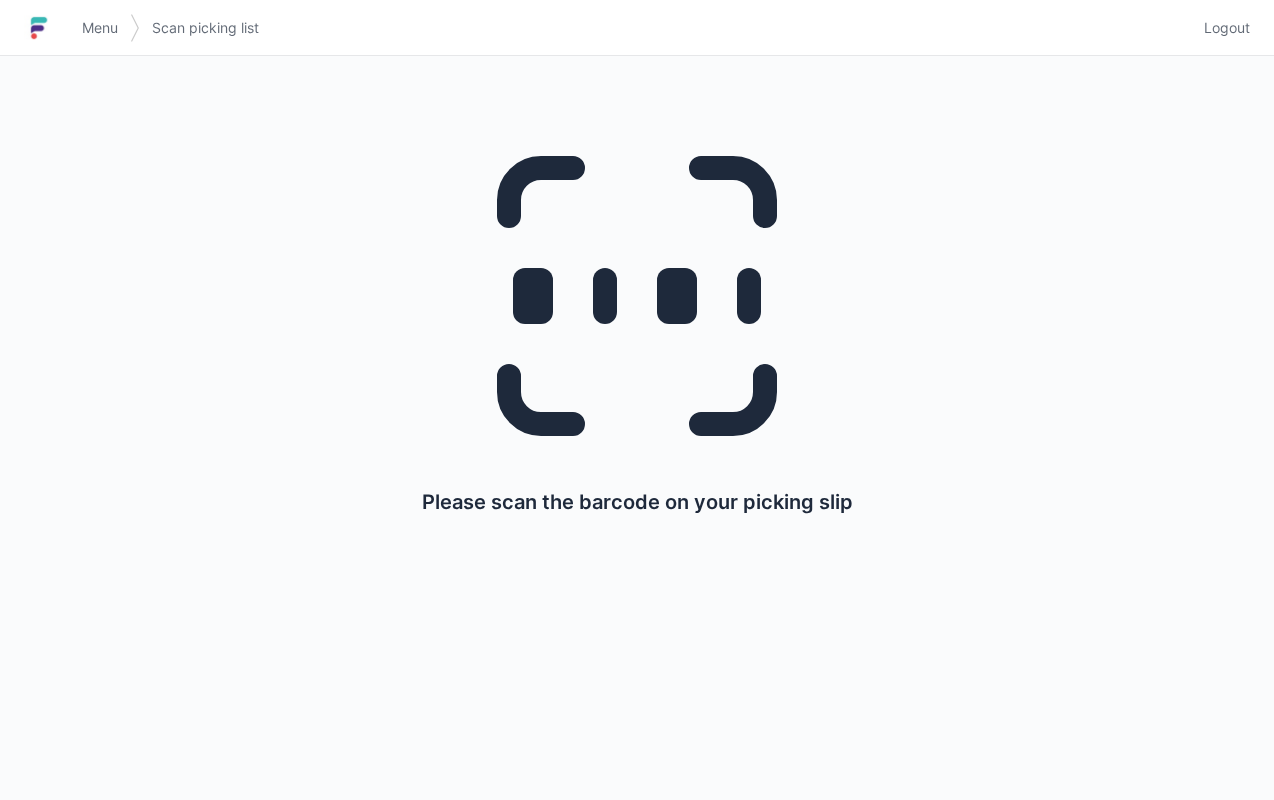 scroll, scrollTop: 0, scrollLeft: 0, axis: both 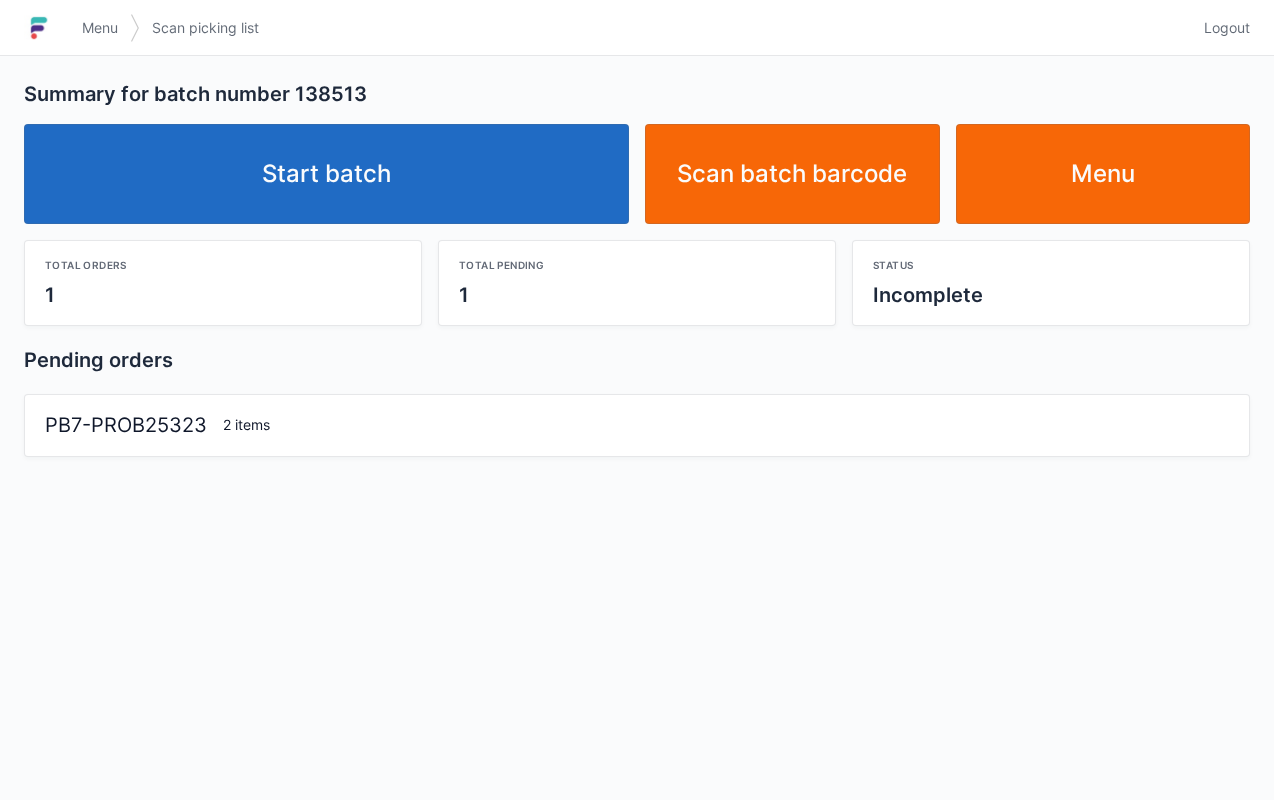 click on "Start batch" at bounding box center [326, 174] 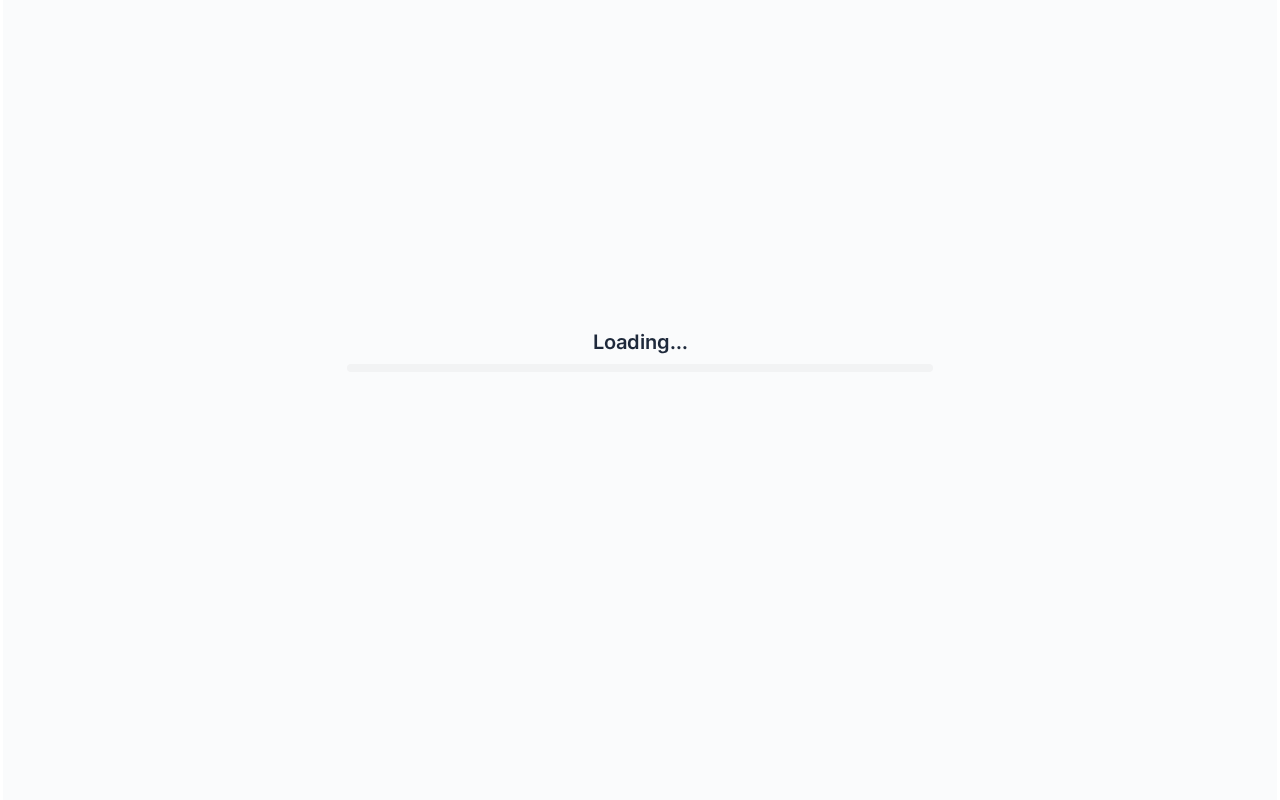 scroll, scrollTop: 0, scrollLeft: 0, axis: both 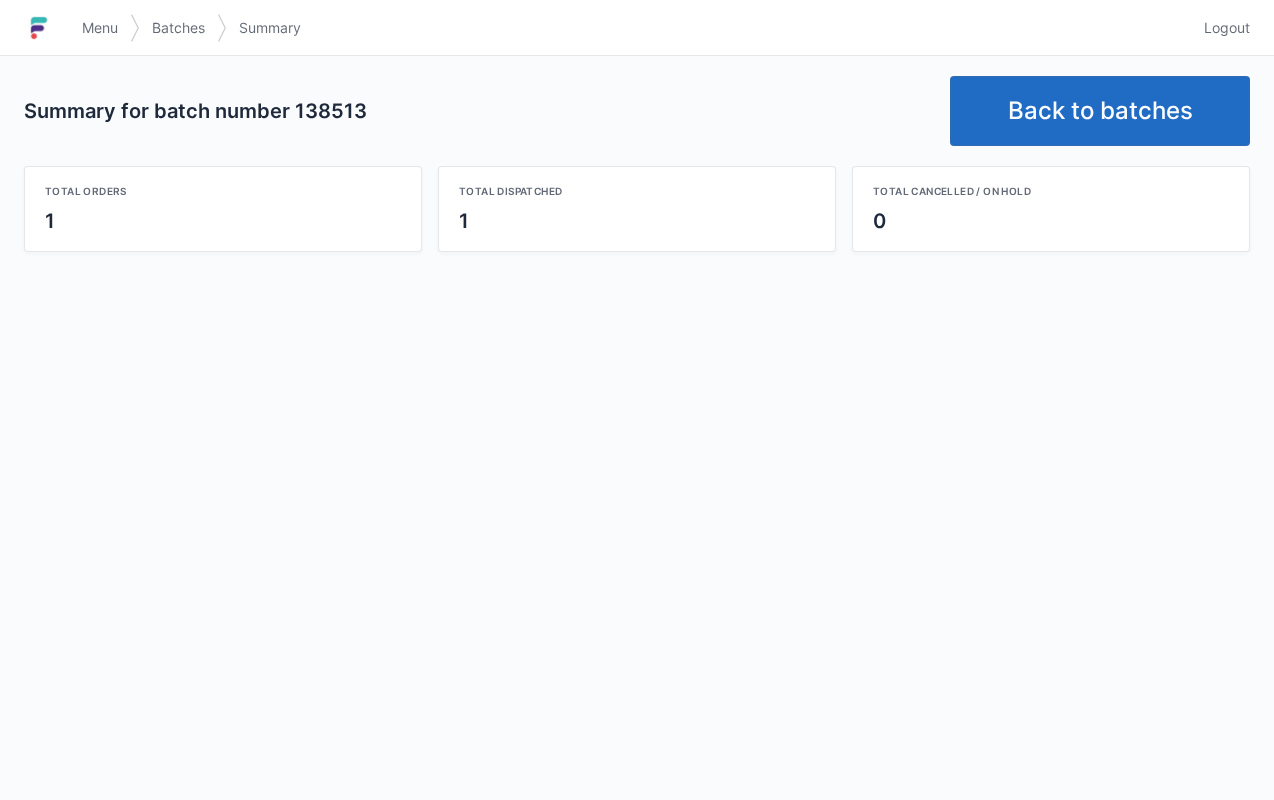 click on "Back to batches" at bounding box center [1100, 111] 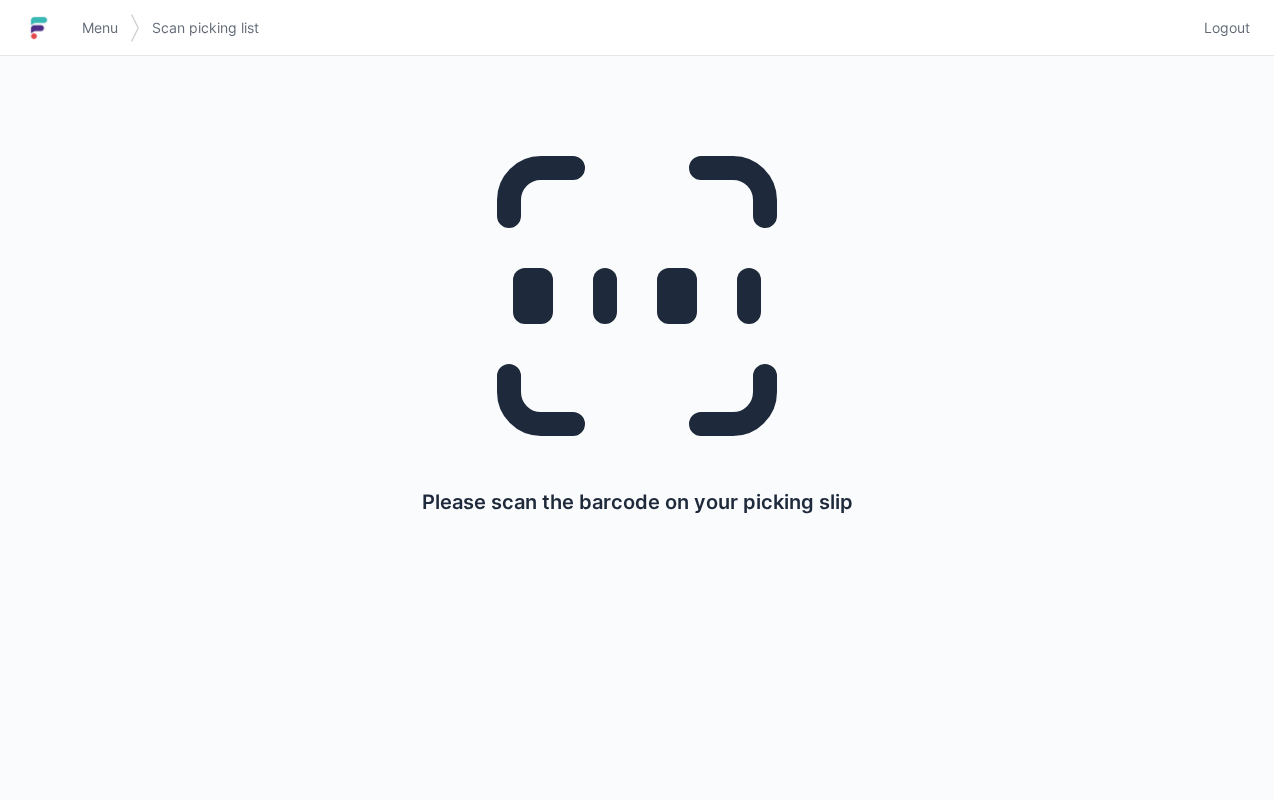 scroll, scrollTop: 0, scrollLeft: 0, axis: both 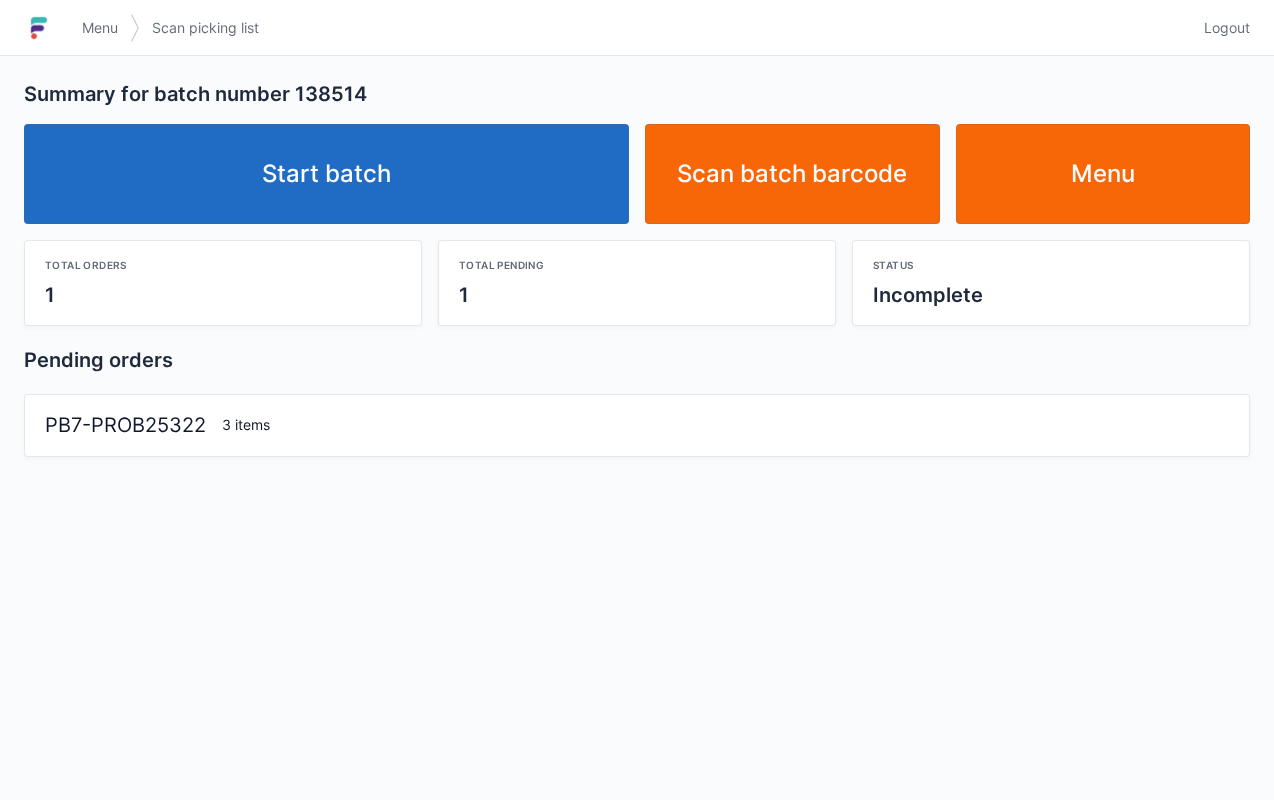 click on "Start batch" at bounding box center (326, 174) 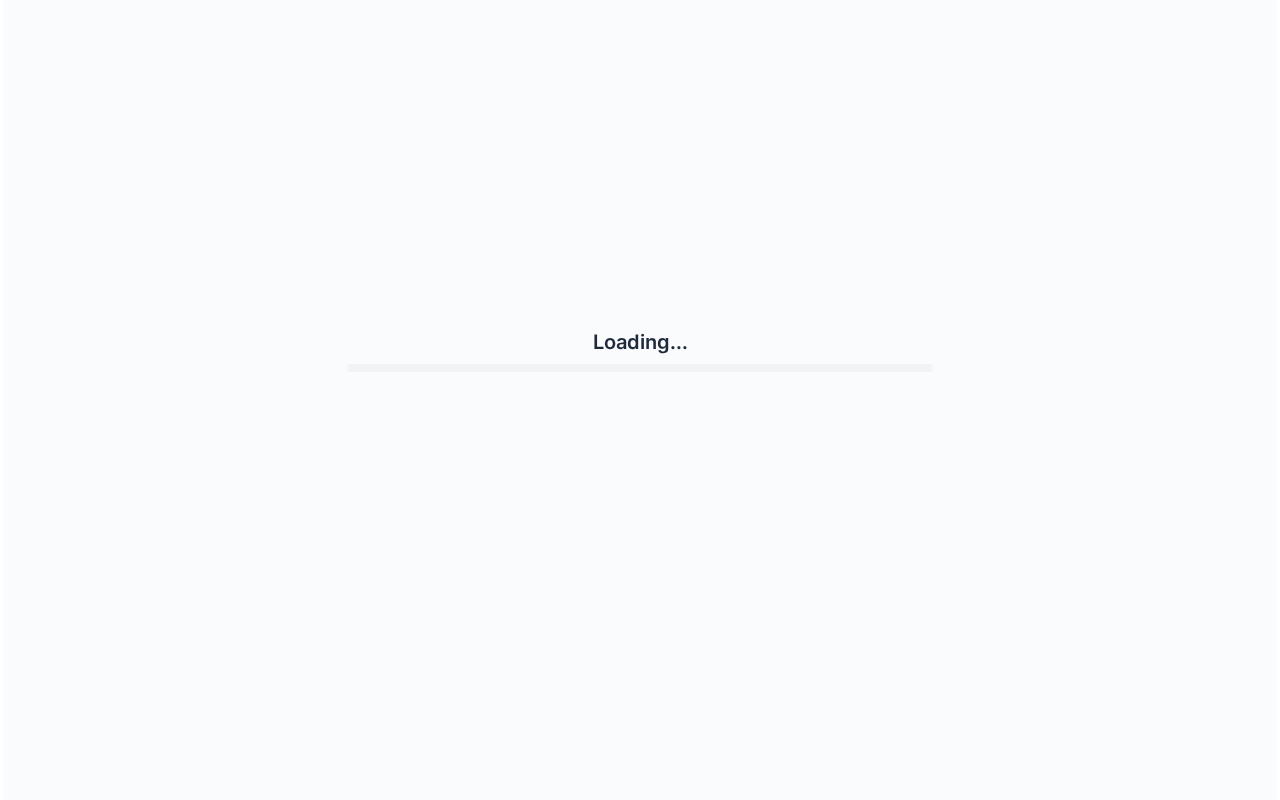 scroll, scrollTop: 0, scrollLeft: 0, axis: both 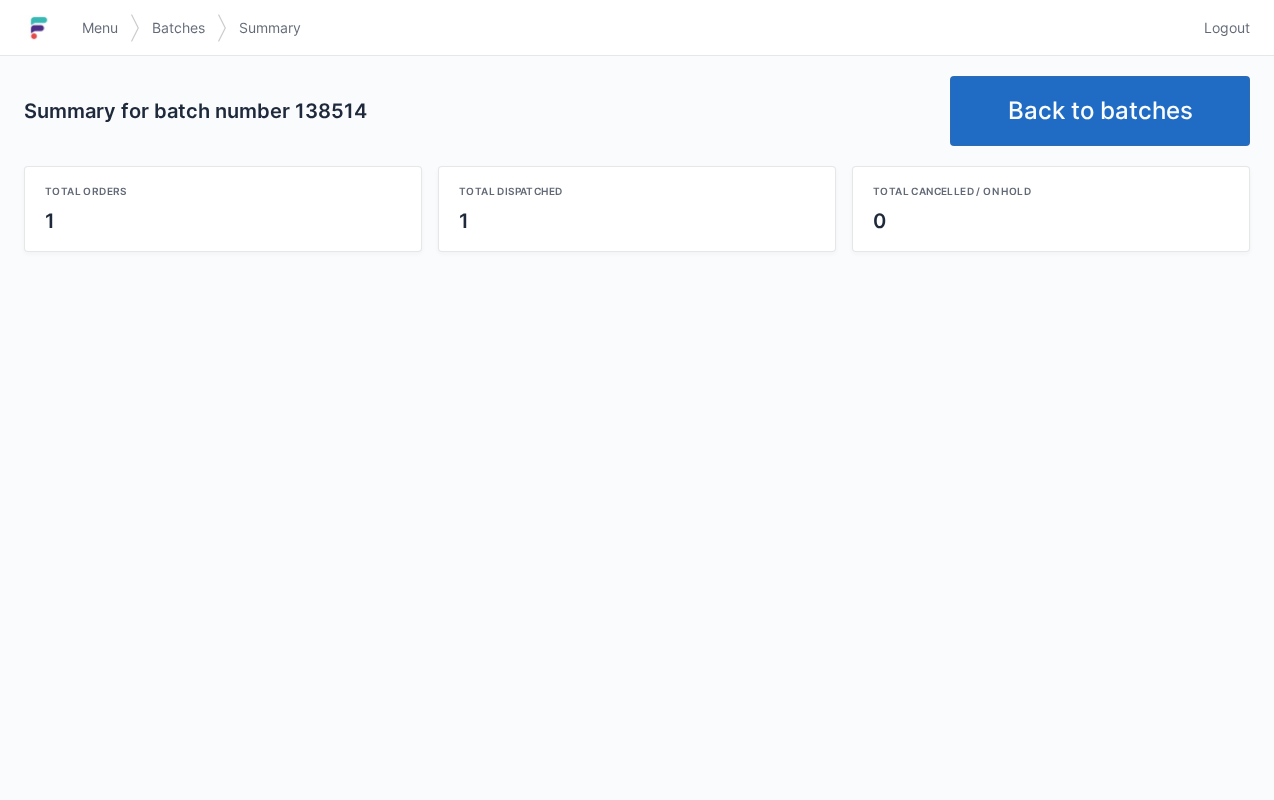 click on "Back to batches" at bounding box center (1100, 111) 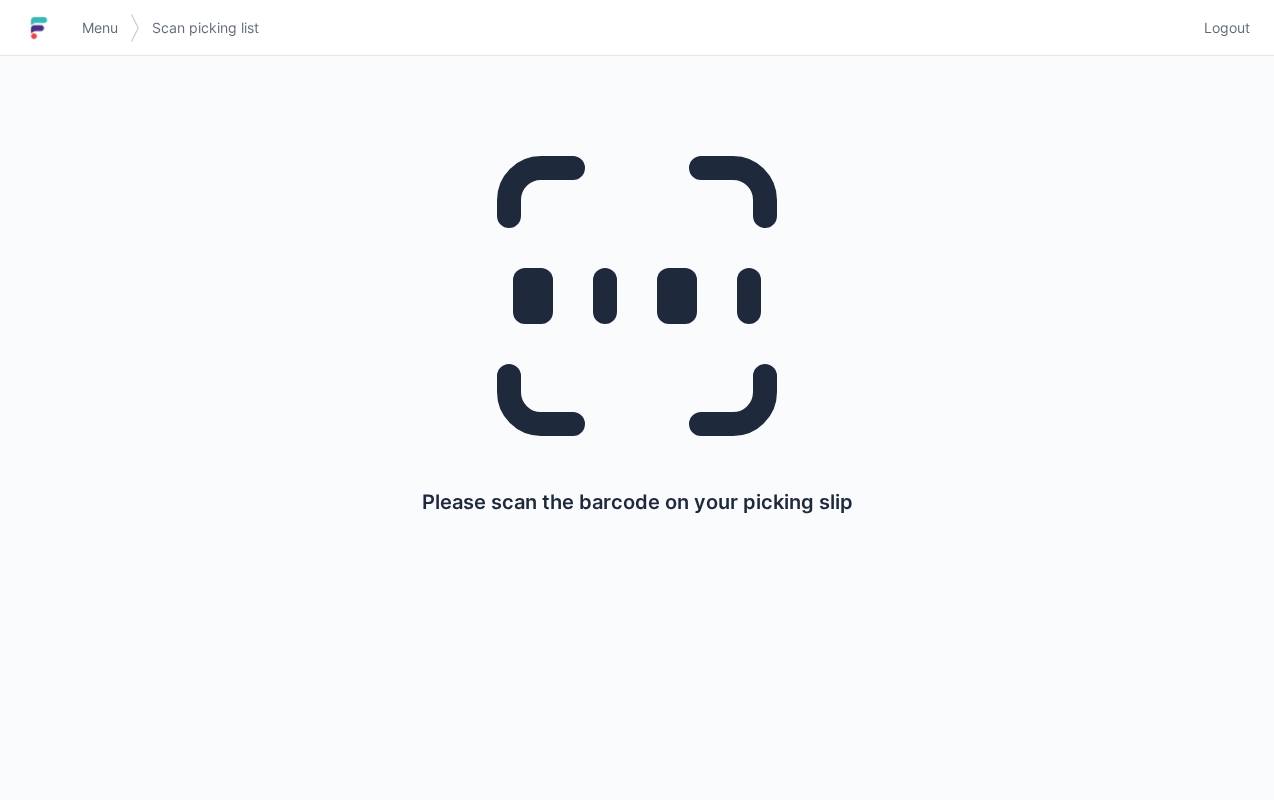 scroll, scrollTop: 0, scrollLeft: 0, axis: both 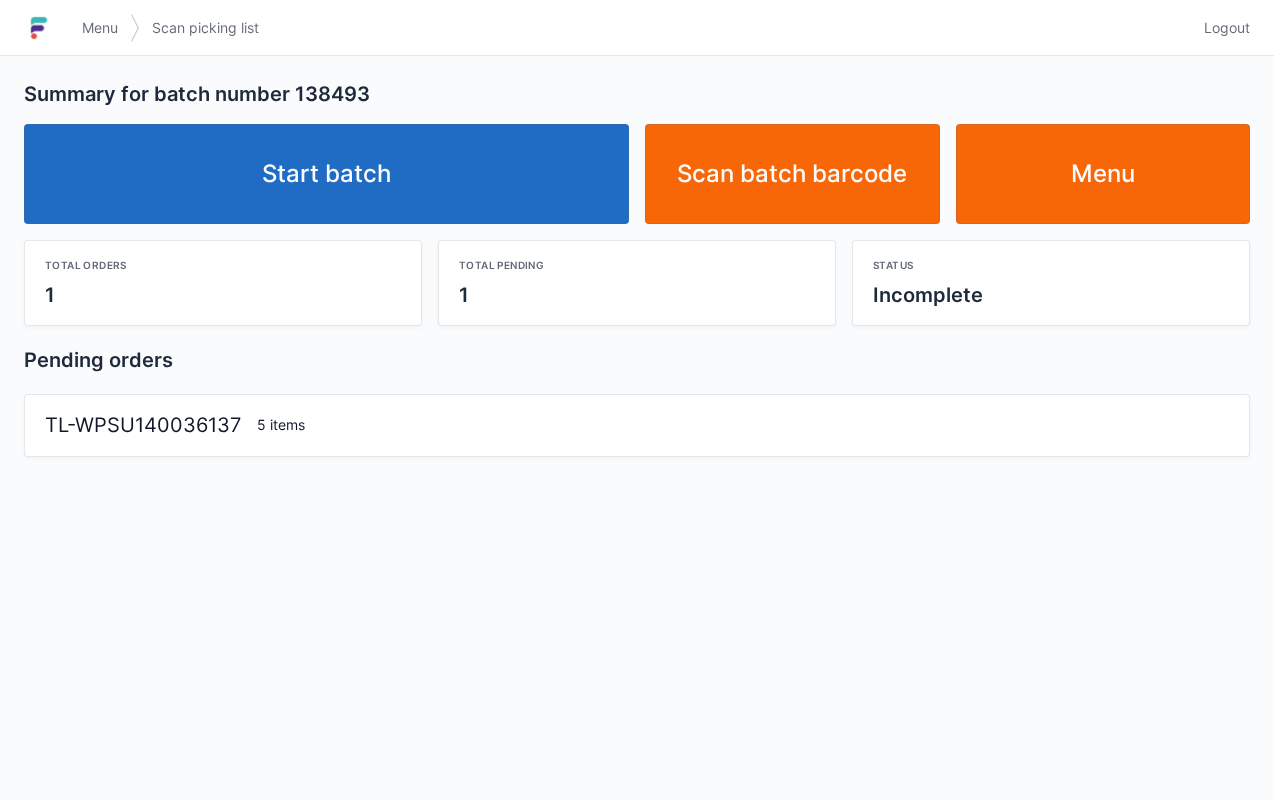 click on "Start batch" at bounding box center (326, 174) 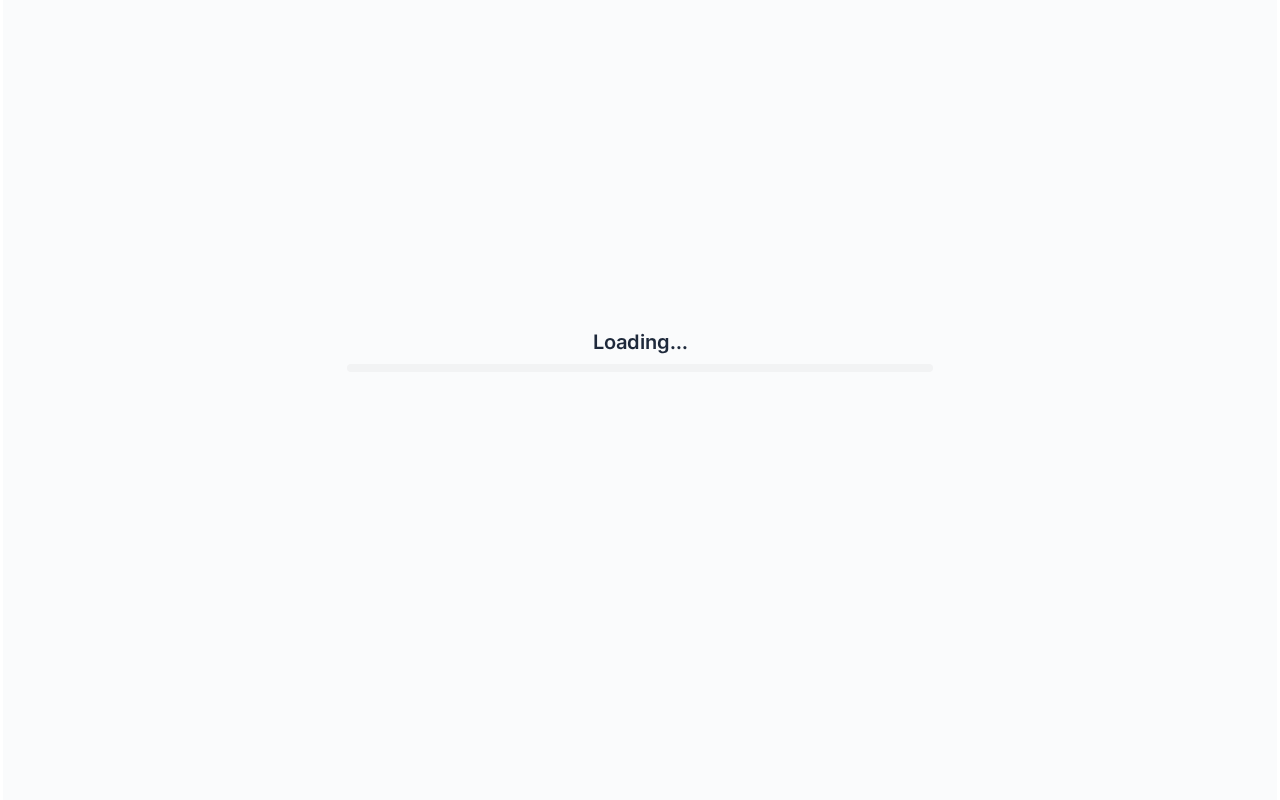 scroll, scrollTop: 0, scrollLeft: 0, axis: both 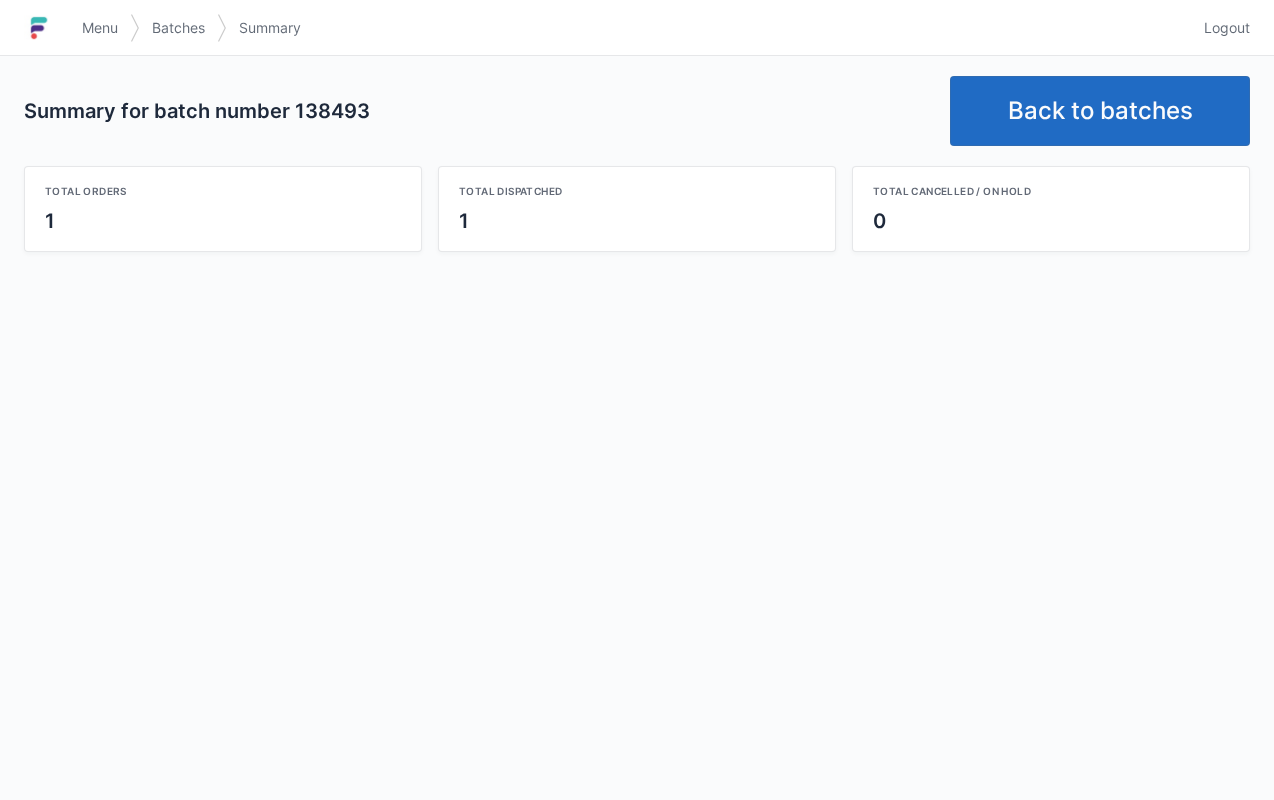 click on "Back to batches" at bounding box center [1100, 111] 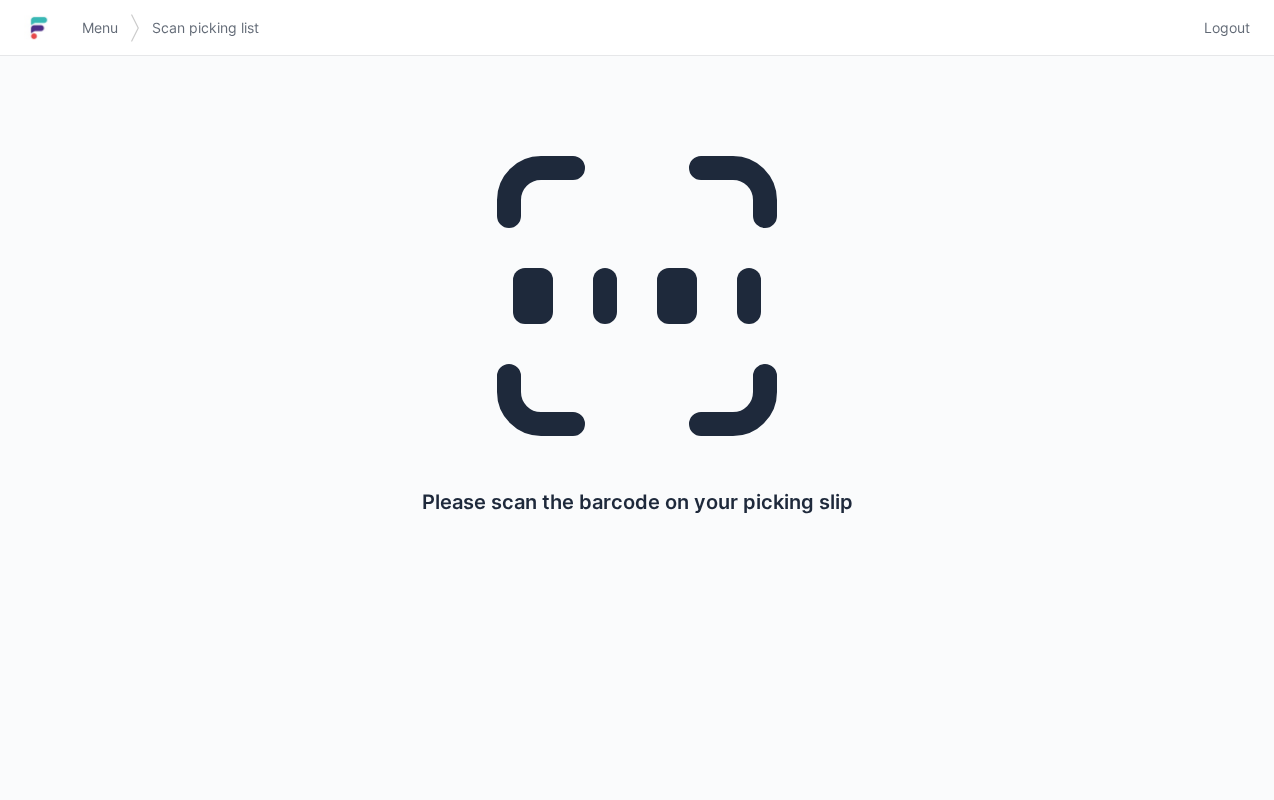 scroll, scrollTop: 0, scrollLeft: 0, axis: both 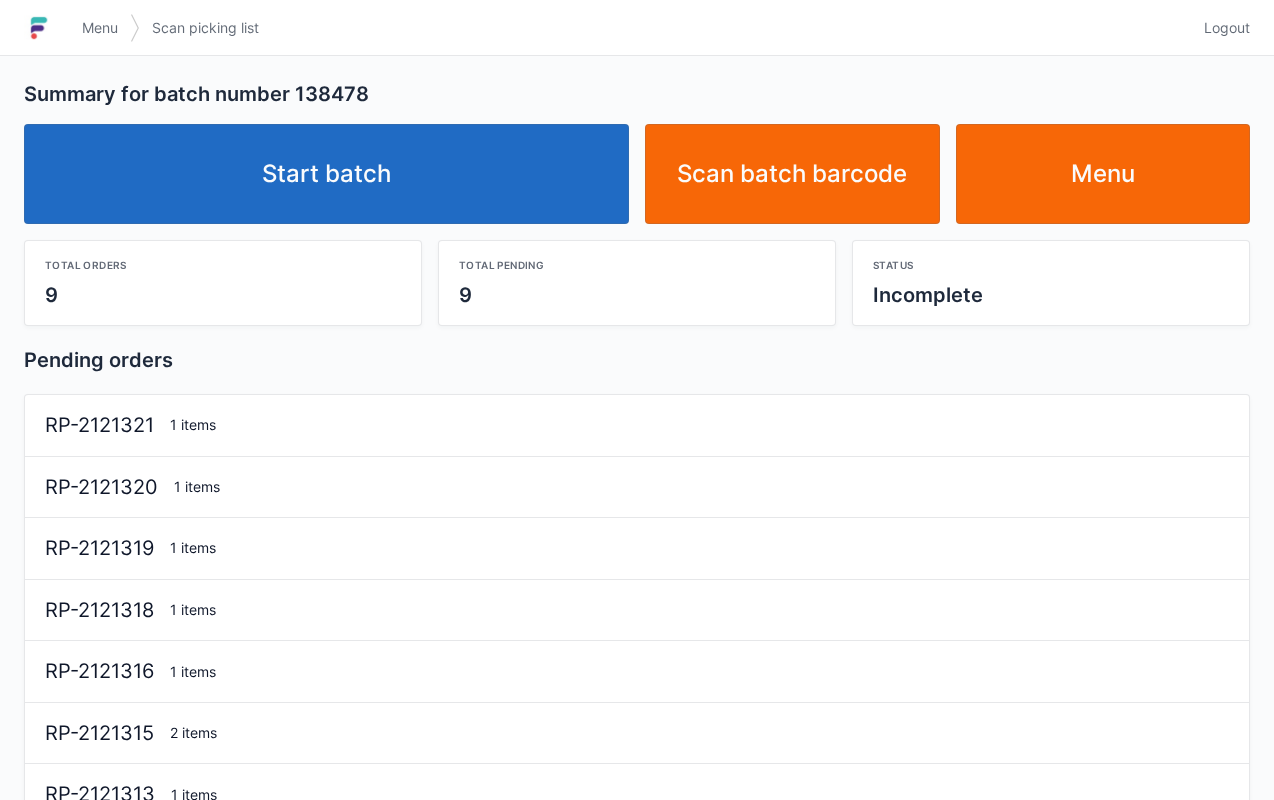 click on "Start batch" at bounding box center [326, 174] 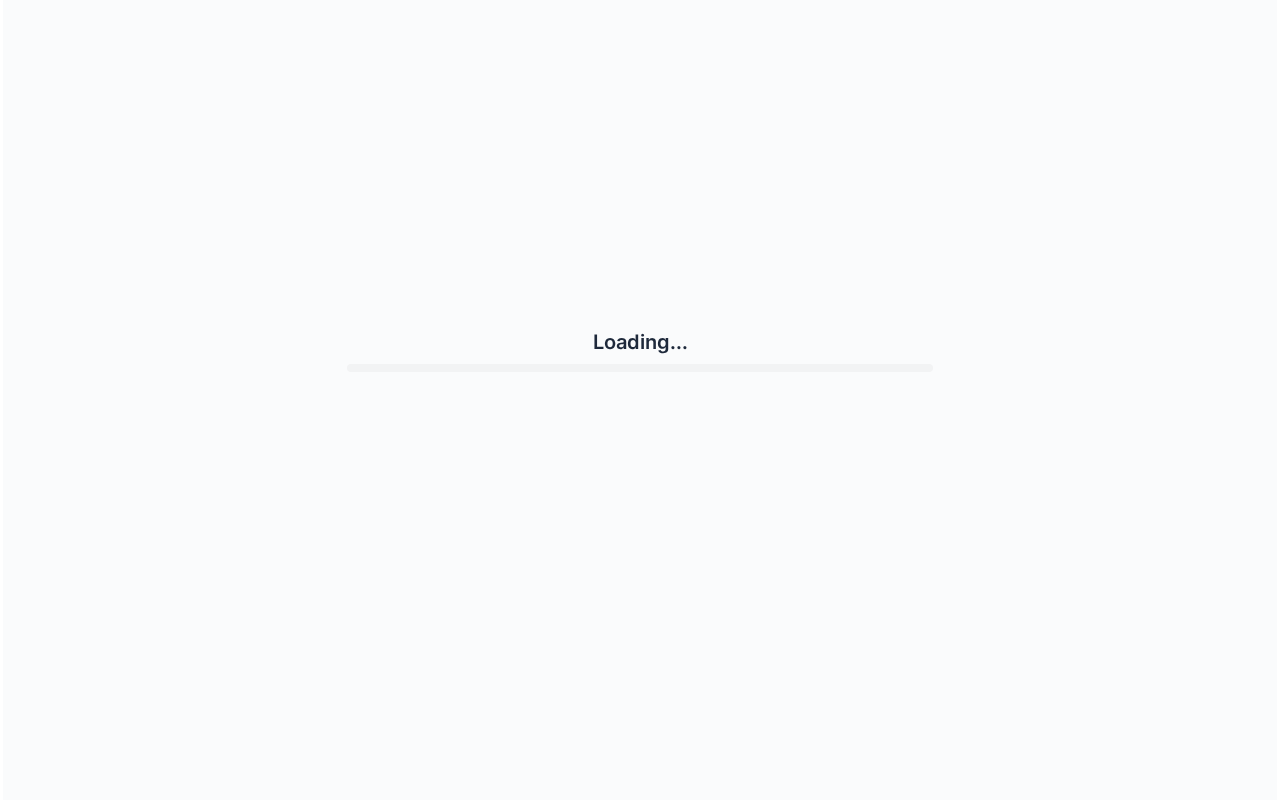 scroll, scrollTop: 0, scrollLeft: 0, axis: both 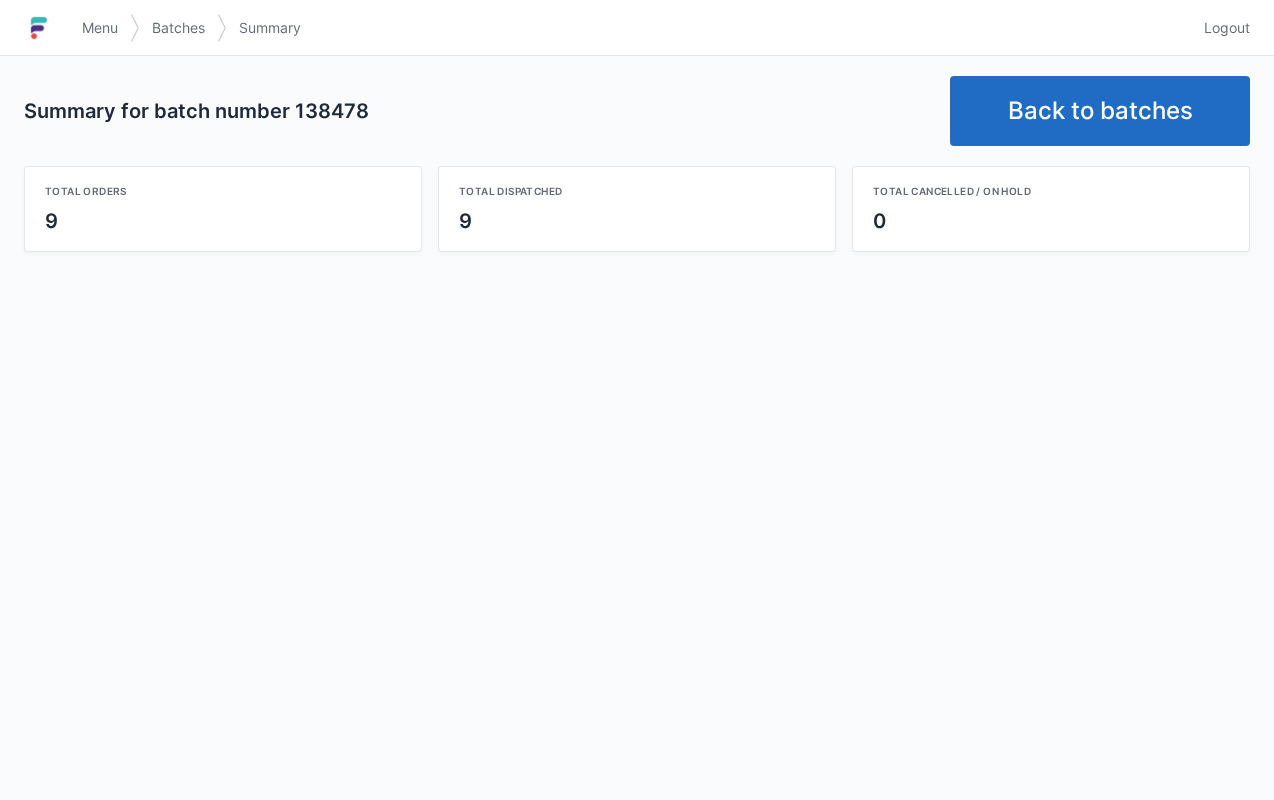 click on "Back to batches" at bounding box center [1100, 111] 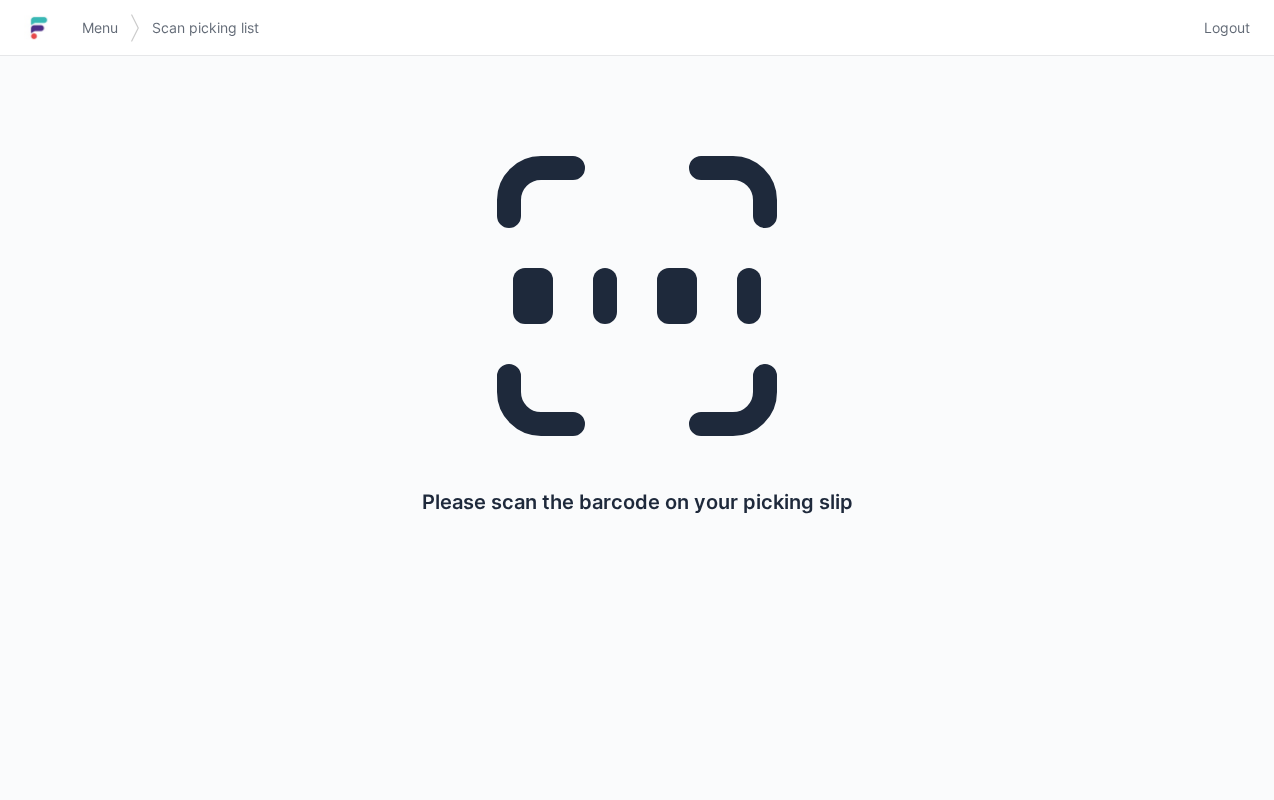 scroll, scrollTop: 0, scrollLeft: 0, axis: both 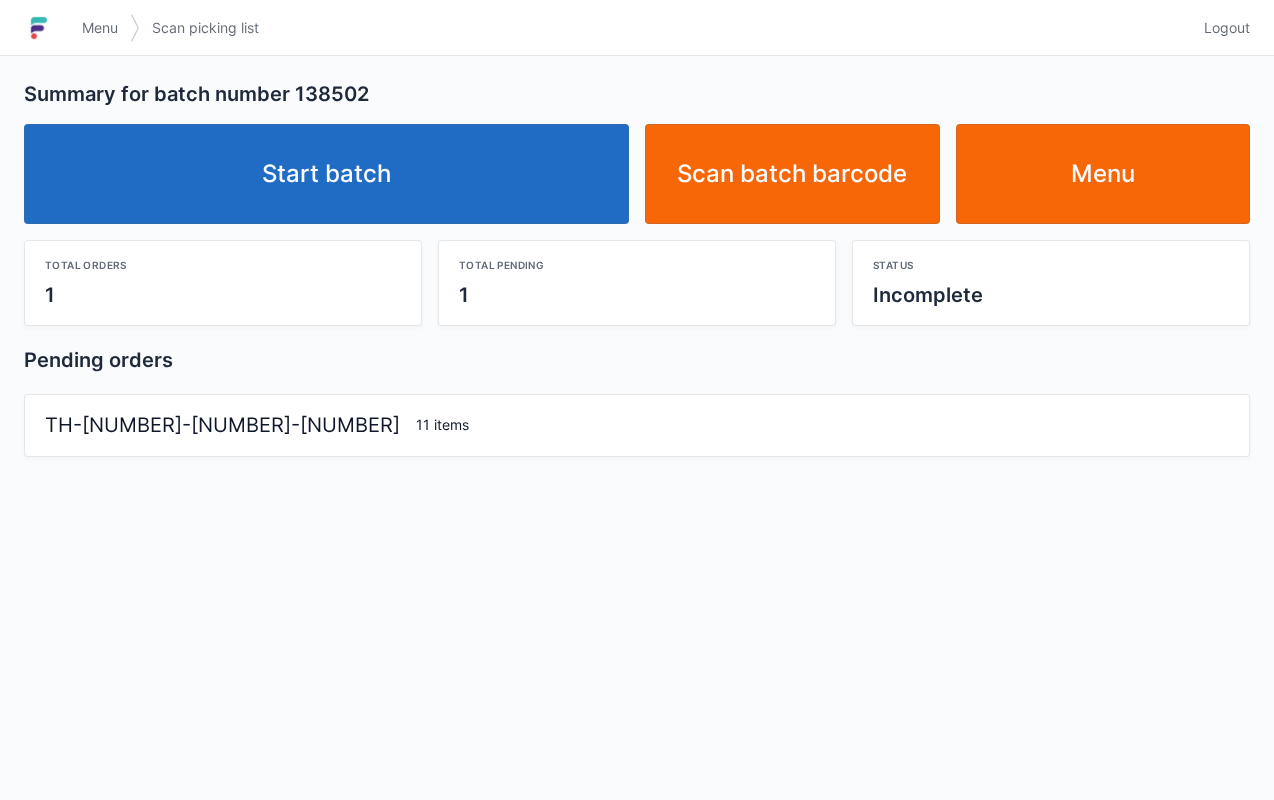 click on "Start batch" at bounding box center [326, 174] 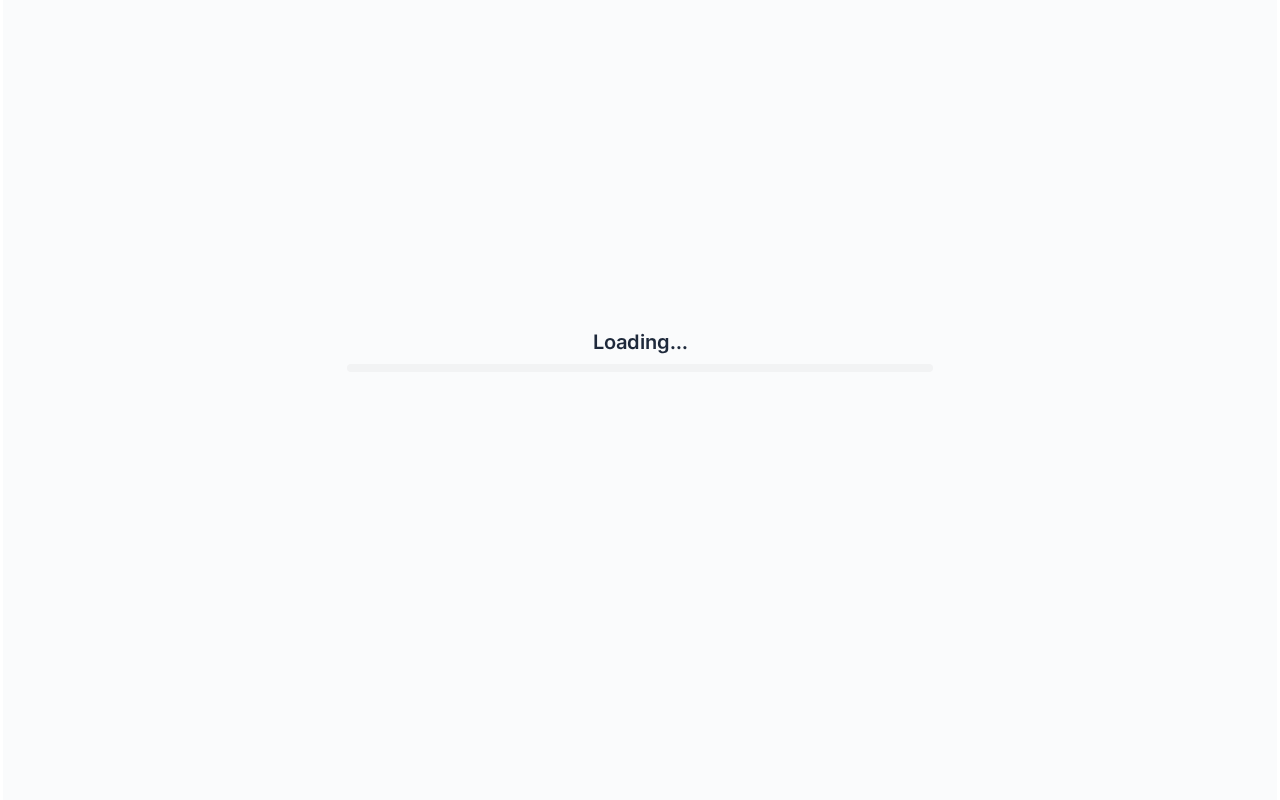 scroll, scrollTop: 0, scrollLeft: 0, axis: both 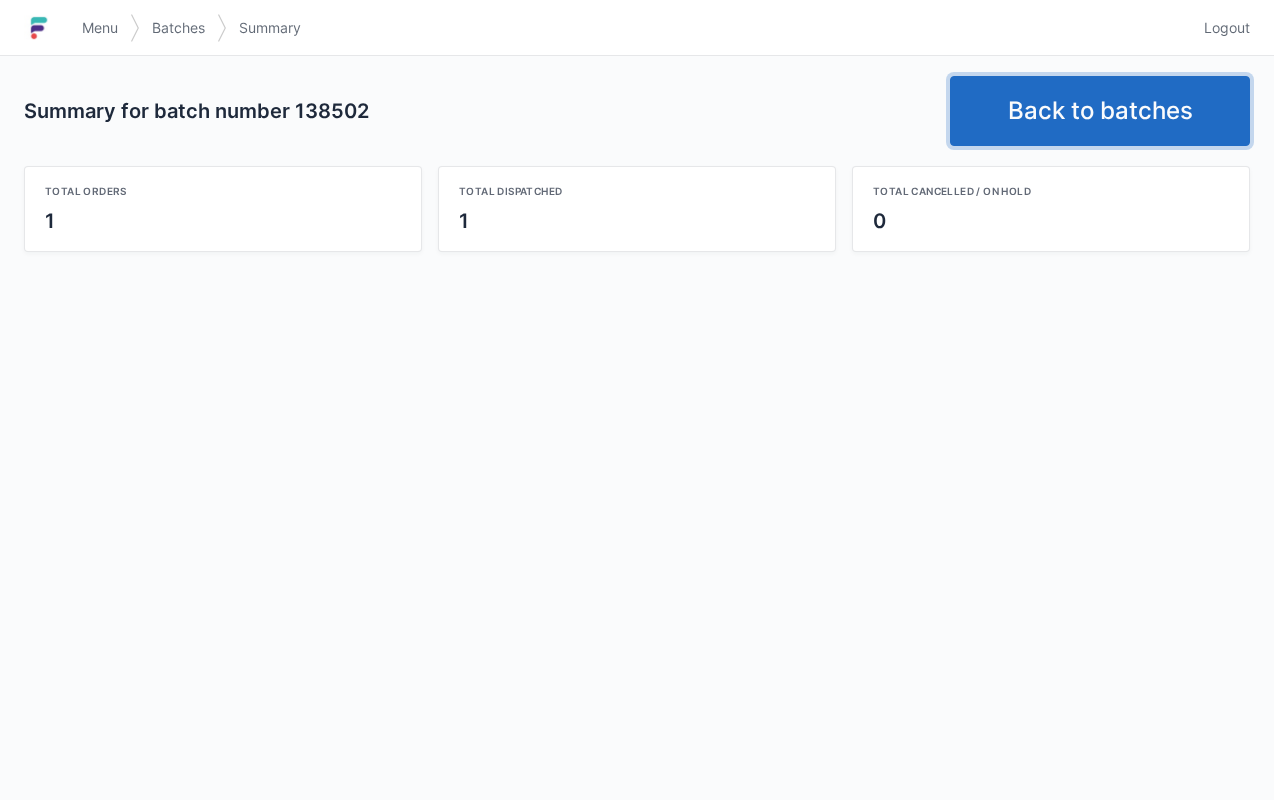 click on "Back to batches" at bounding box center (1100, 111) 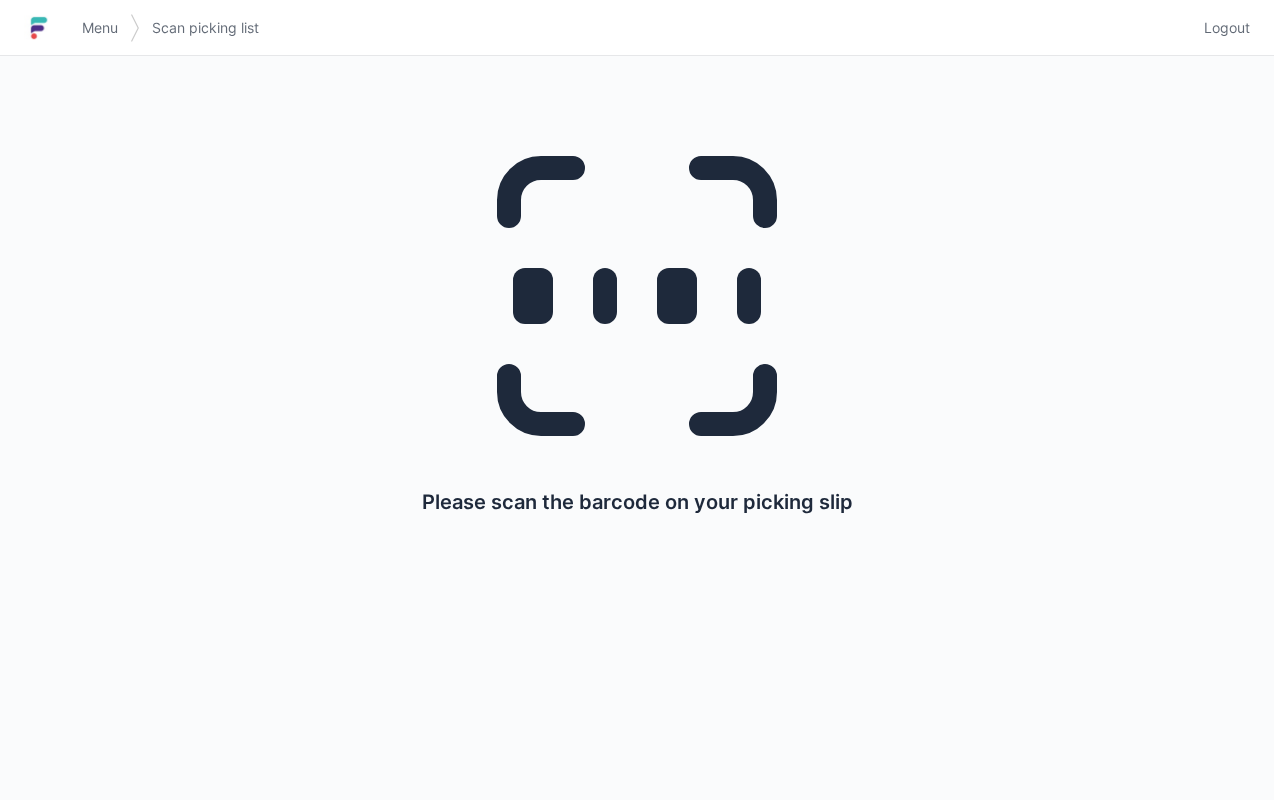 scroll, scrollTop: 0, scrollLeft: 0, axis: both 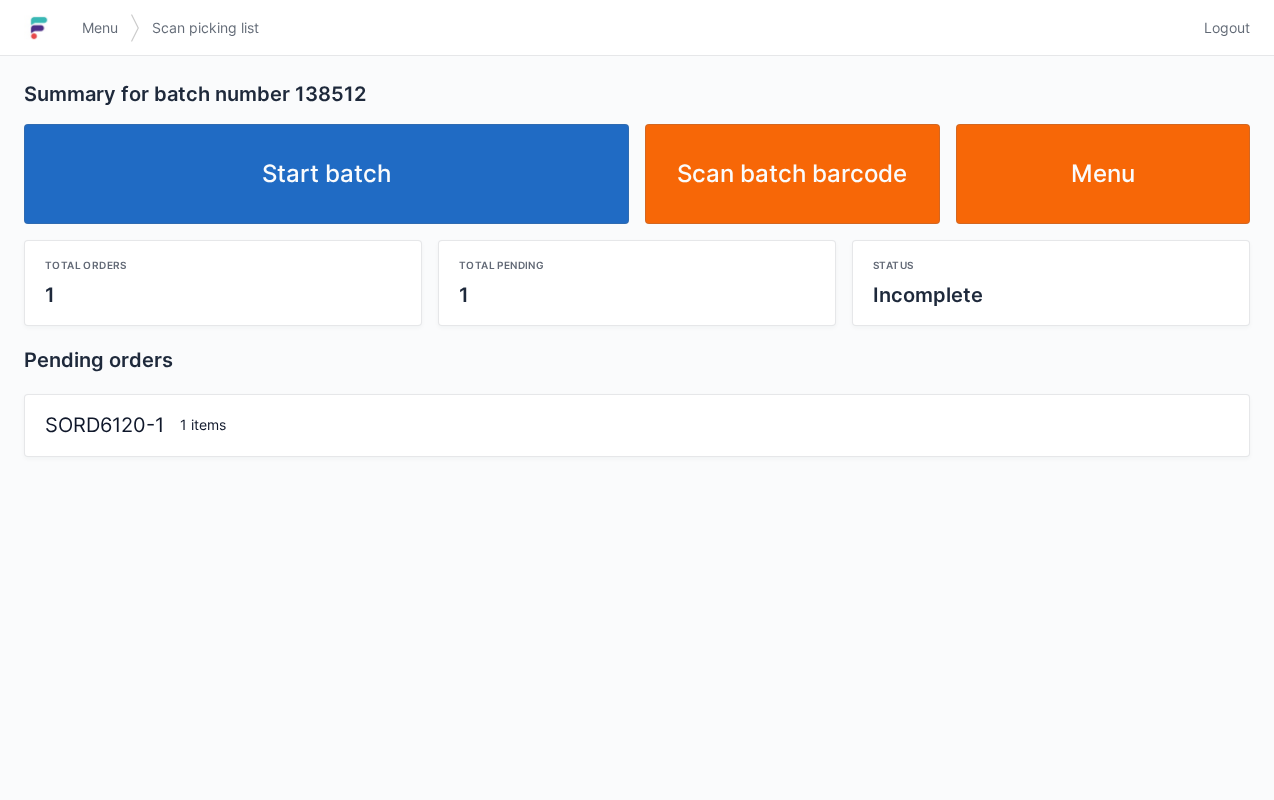 click on "Start batch" at bounding box center (326, 174) 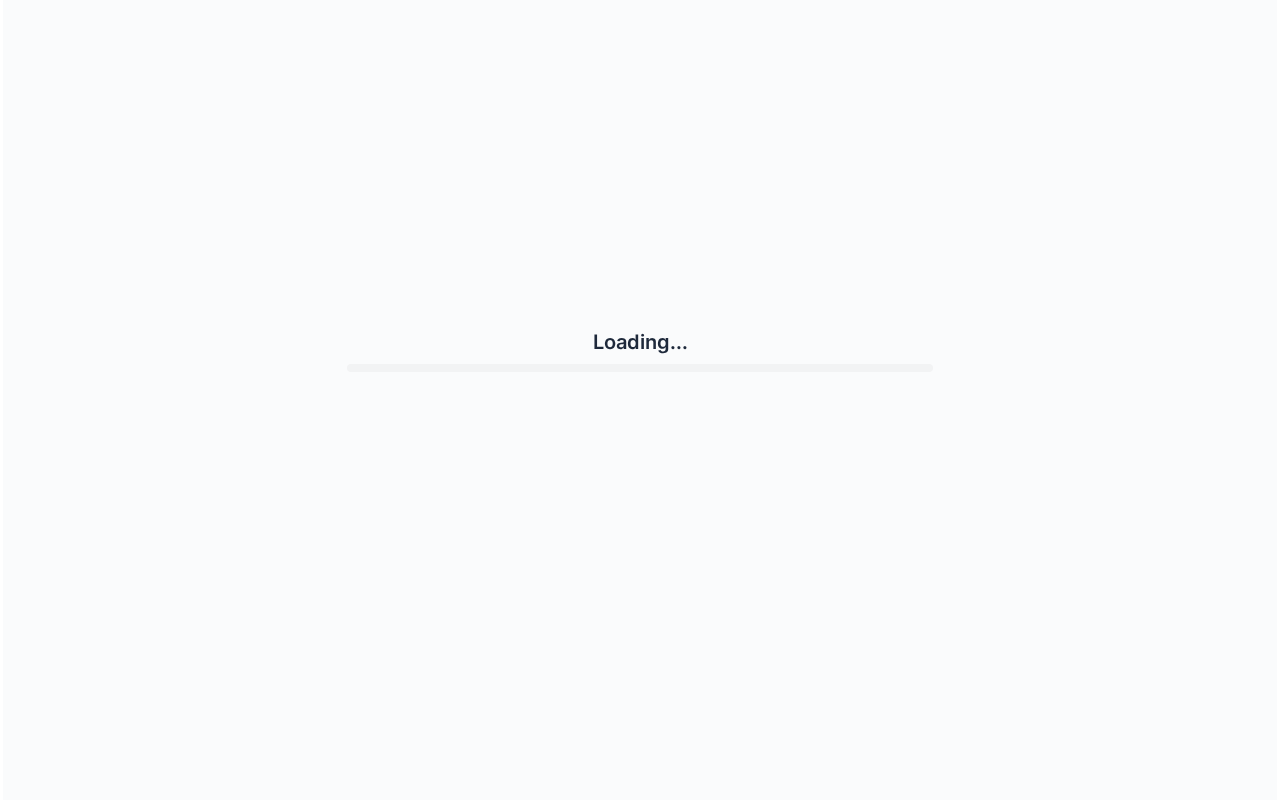 scroll, scrollTop: 0, scrollLeft: 0, axis: both 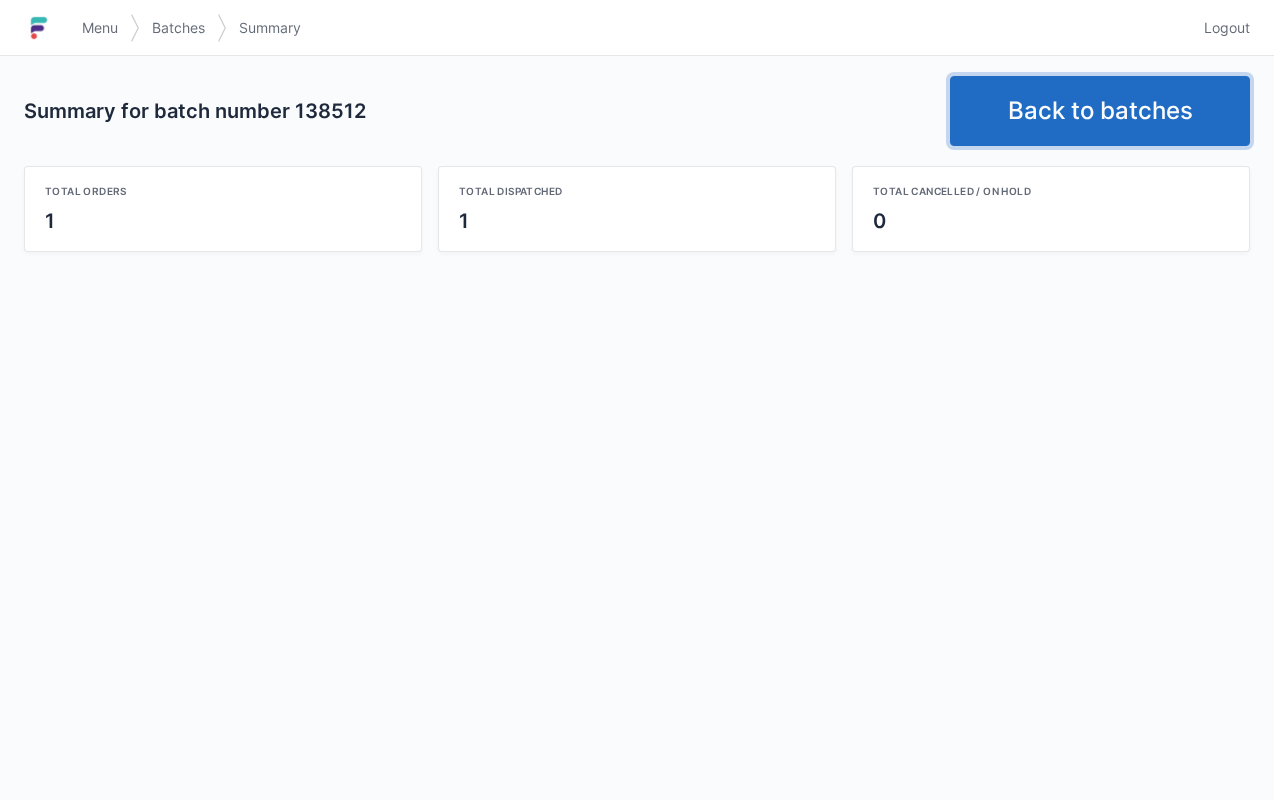 click on "Back to batches" at bounding box center (1100, 111) 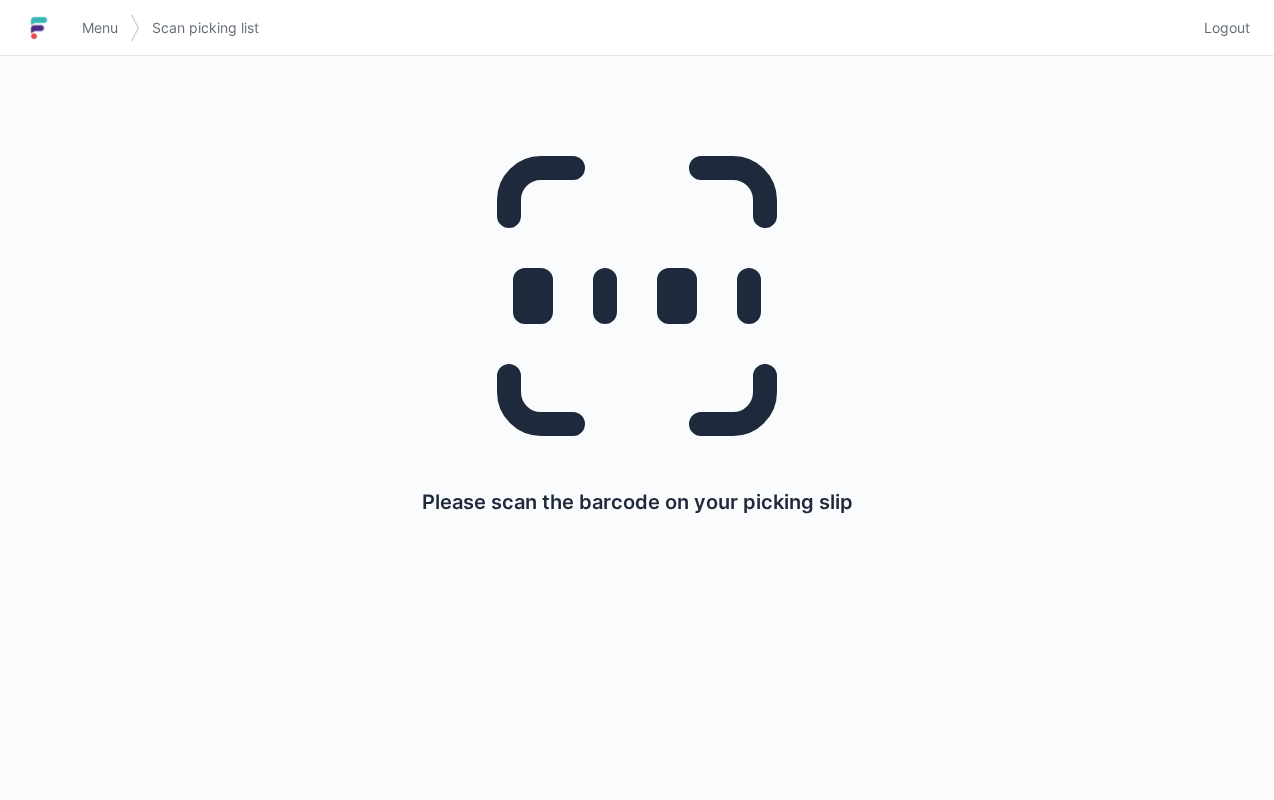 scroll, scrollTop: 0, scrollLeft: 0, axis: both 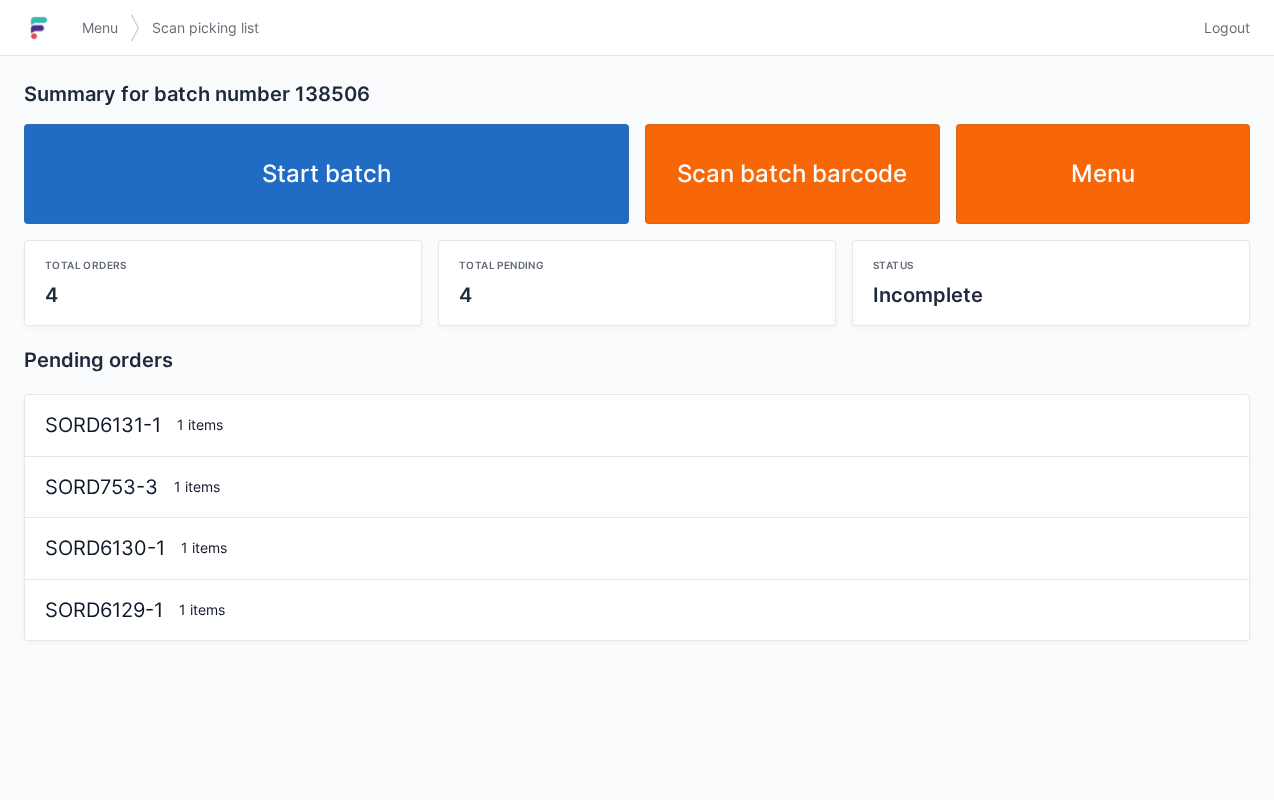 click on "Start batch" at bounding box center (326, 174) 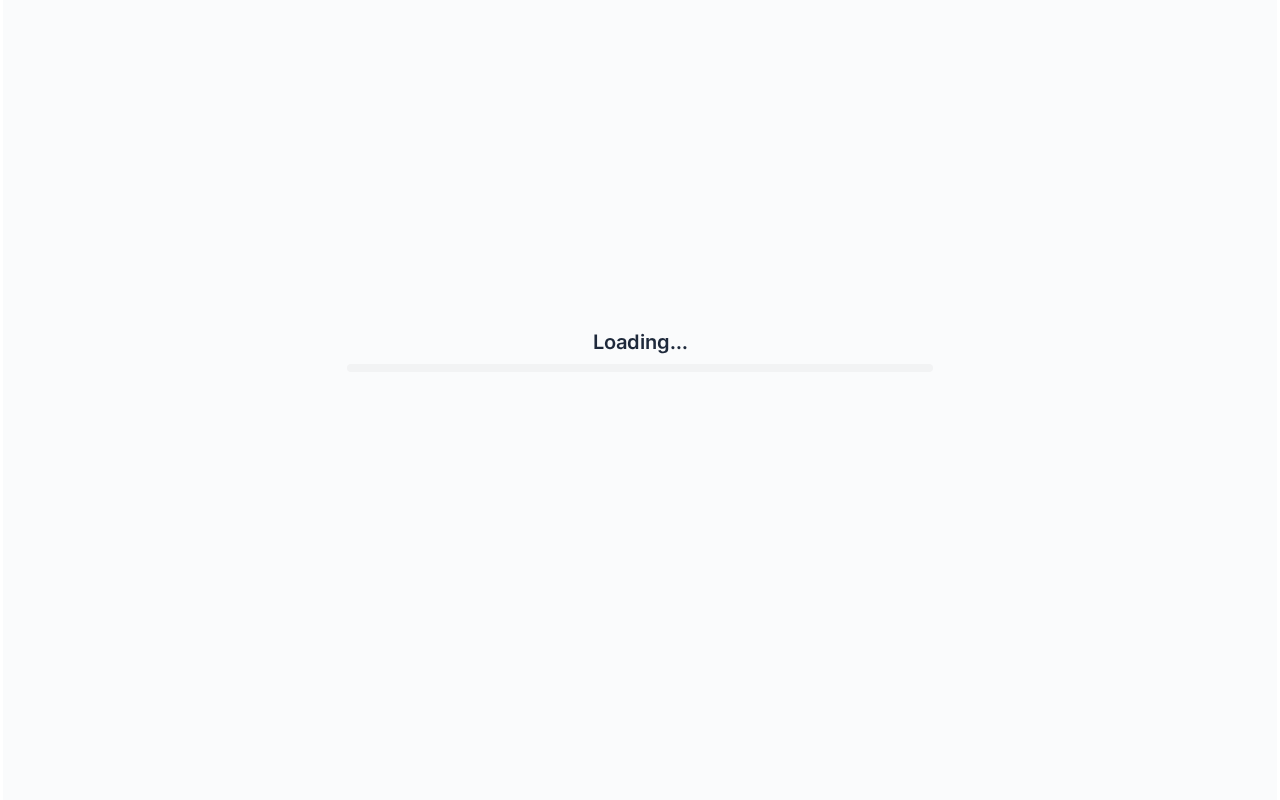 scroll, scrollTop: 0, scrollLeft: 0, axis: both 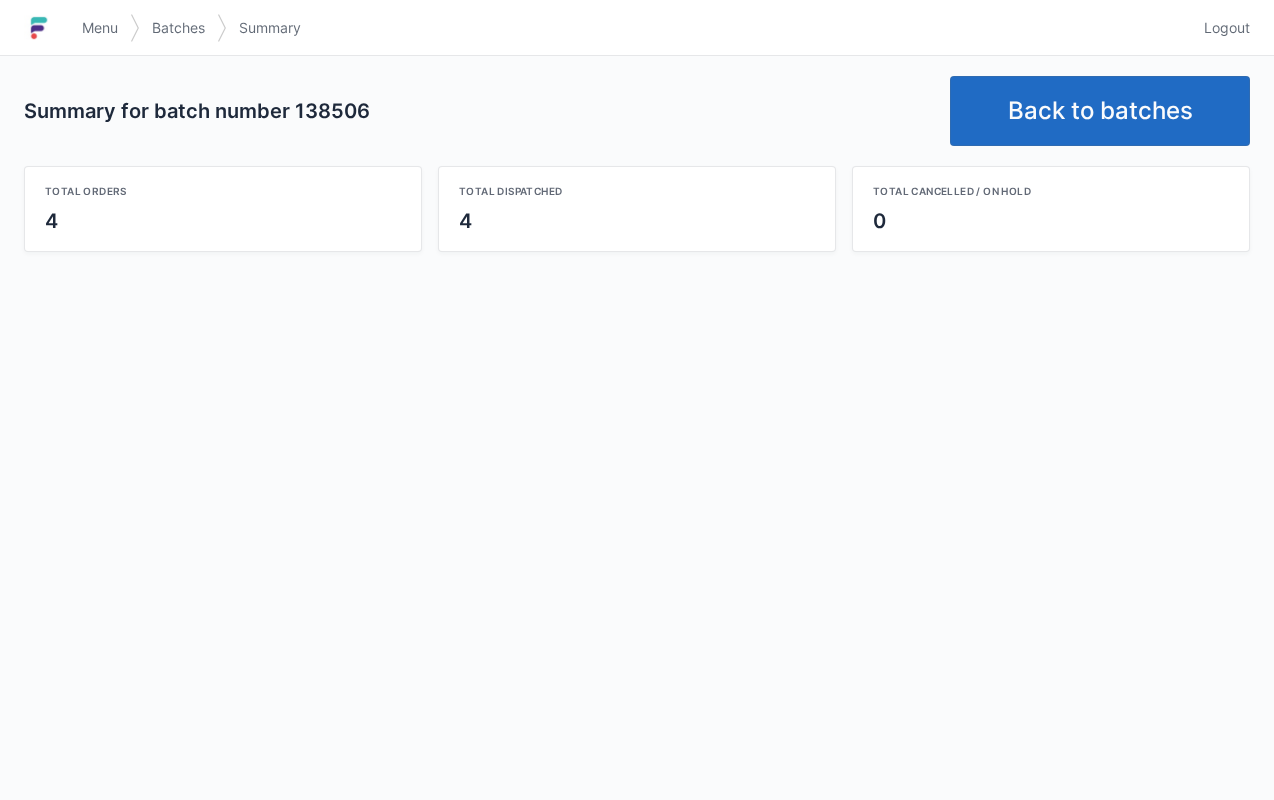 click on "Back to batches" at bounding box center (1100, 111) 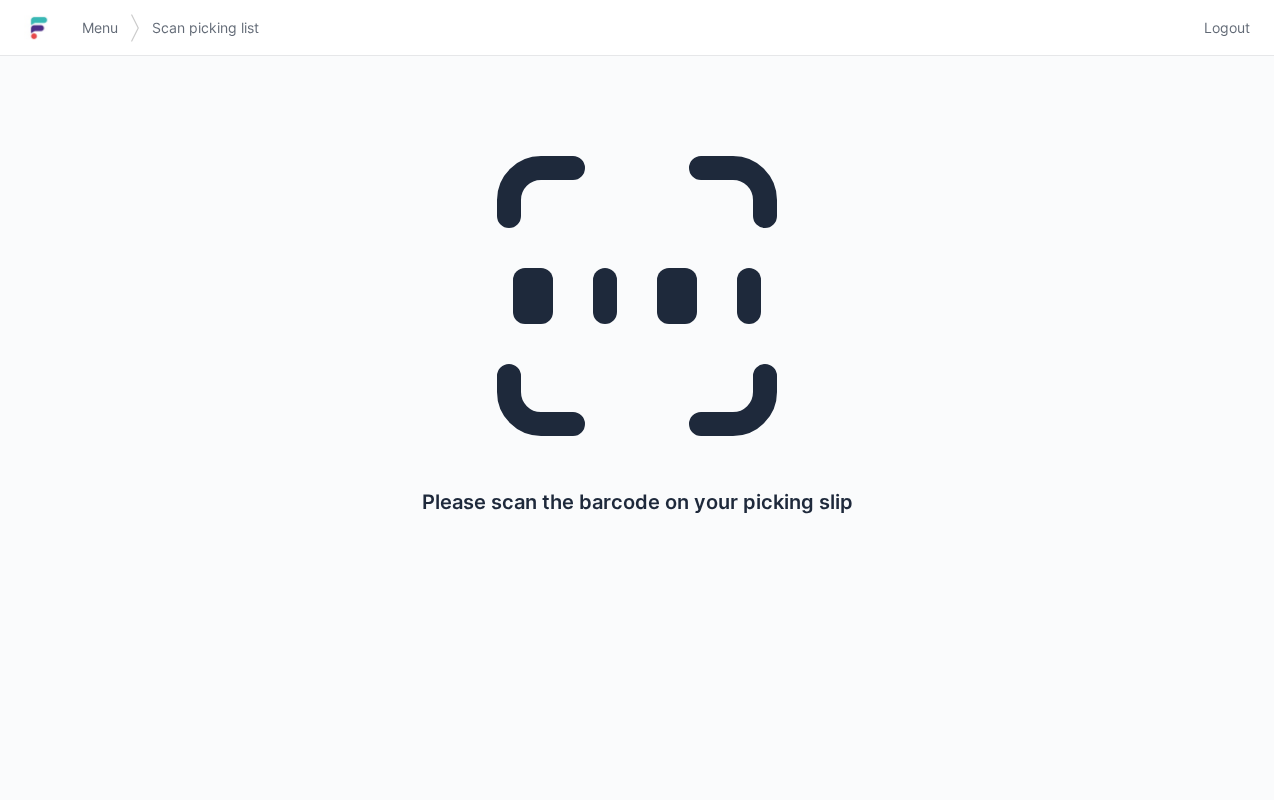 scroll, scrollTop: 0, scrollLeft: 0, axis: both 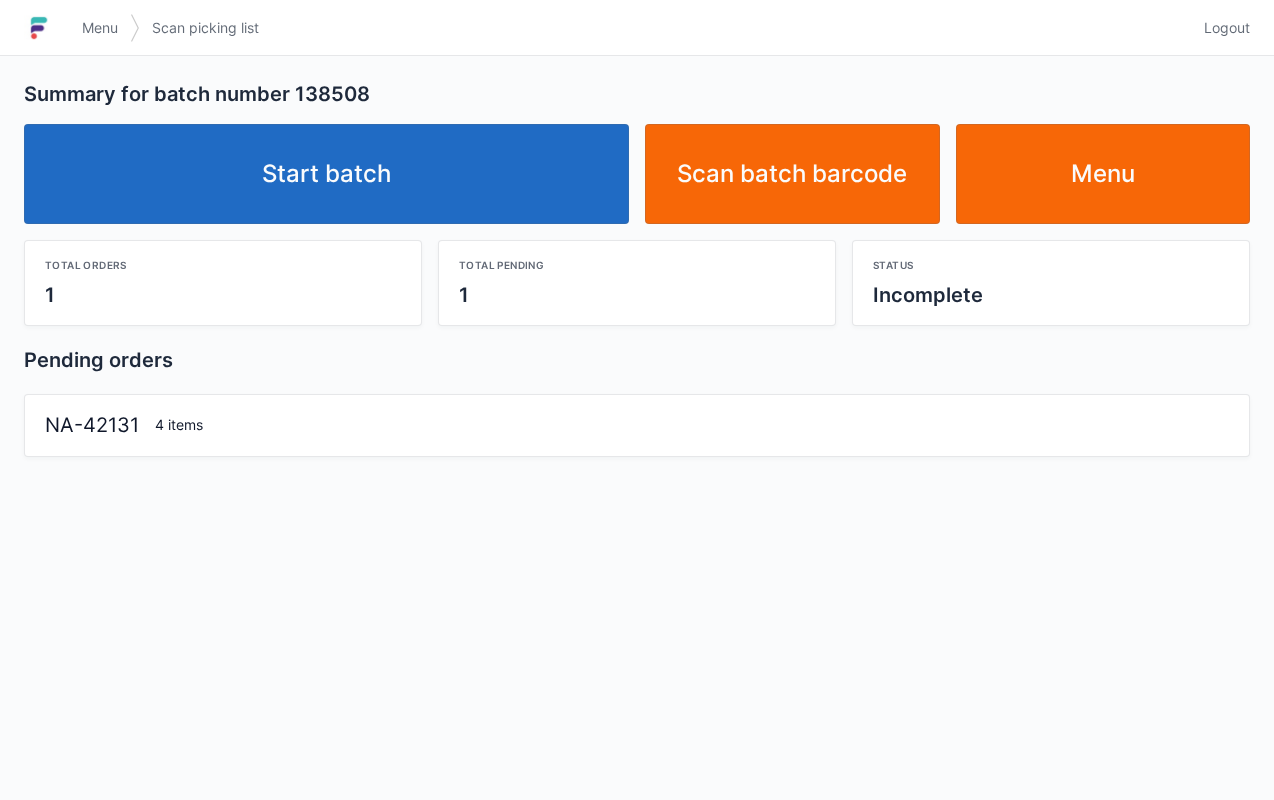 click on "Start batch" at bounding box center [326, 174] 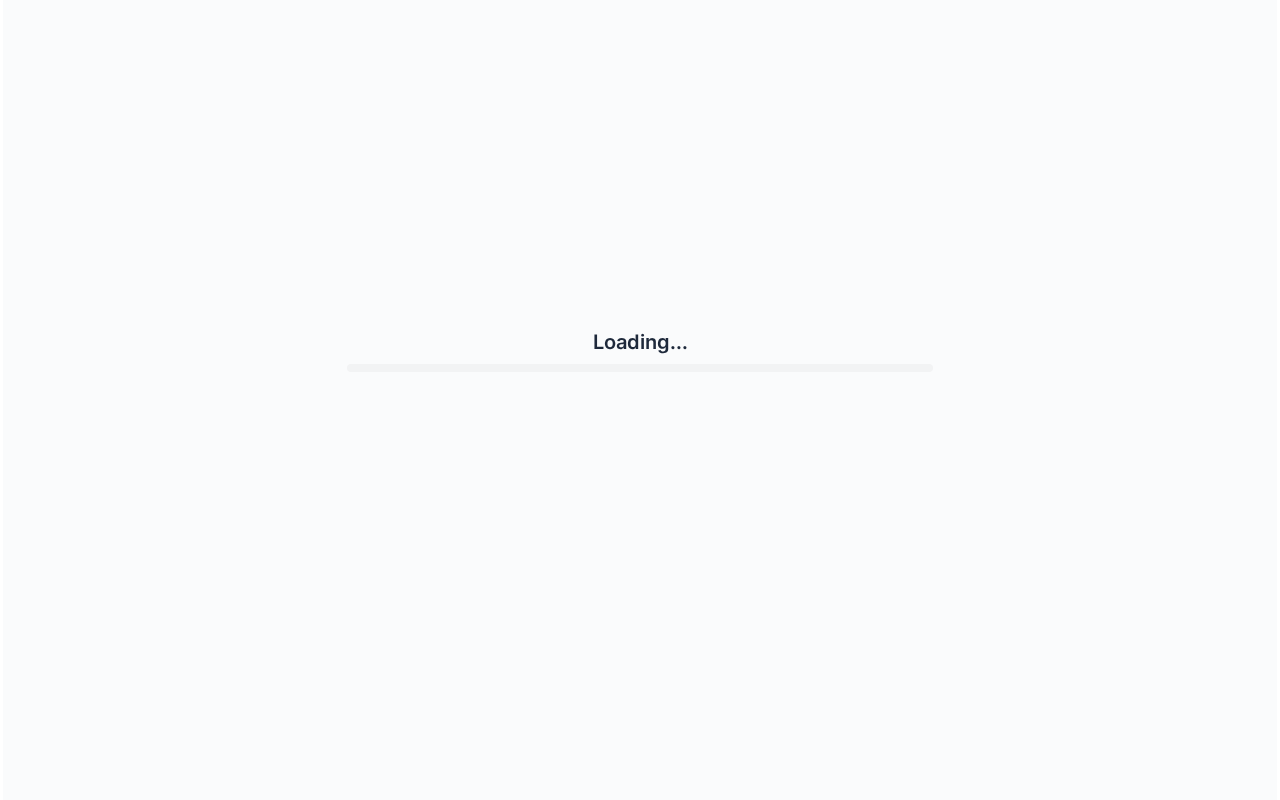 scroll, scrollTop: 0, scrollLeft: 0, axis: both 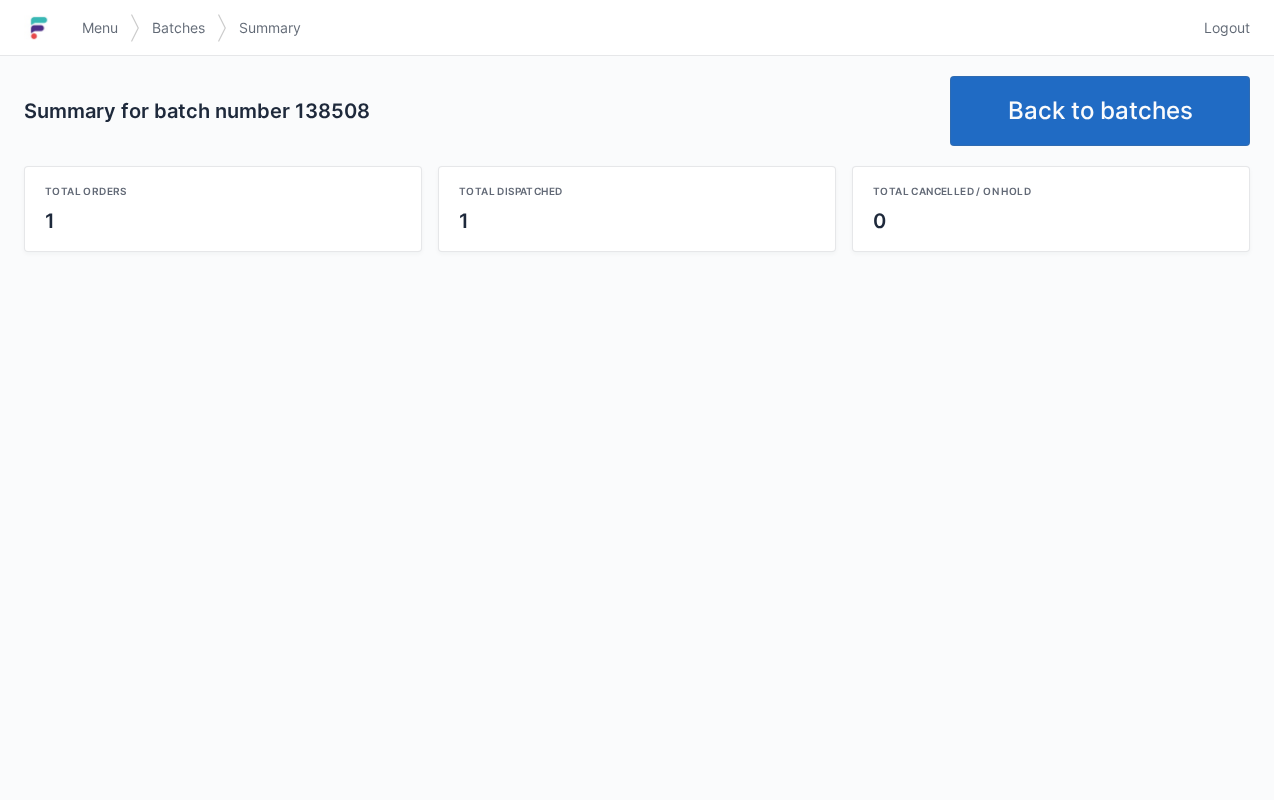 click on "Back to batches" at bounding box center (1100, 111) 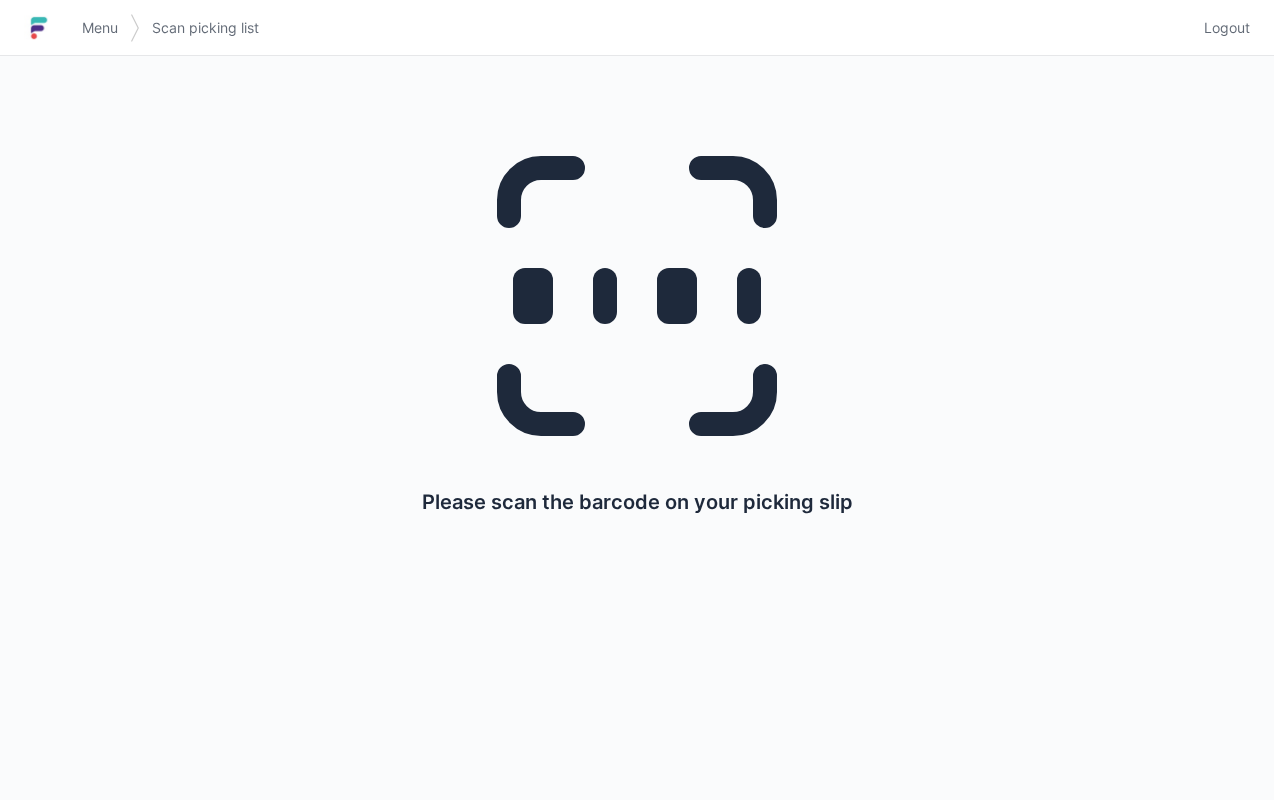scroll, scrollTop: 0, scrollLeft: 0, axis: both 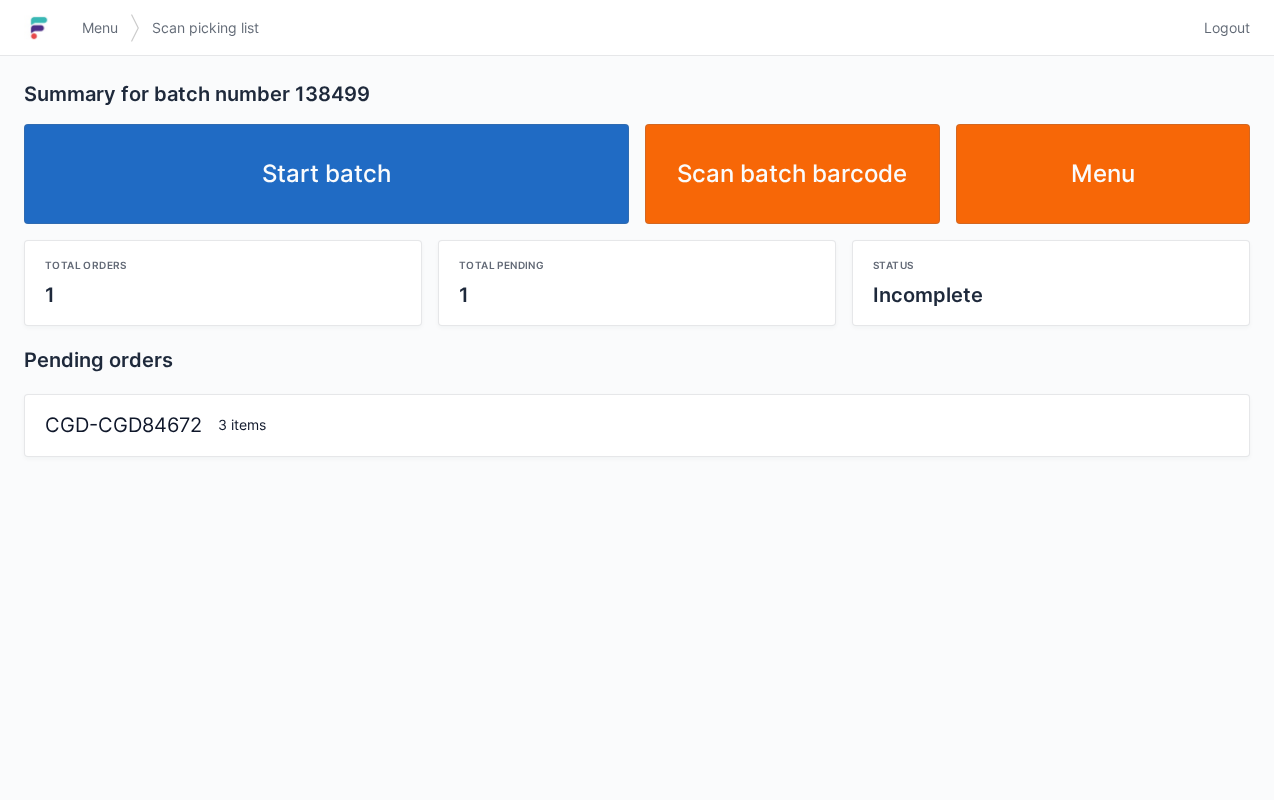 click on "Start batch" at bounding box center (326, 174) 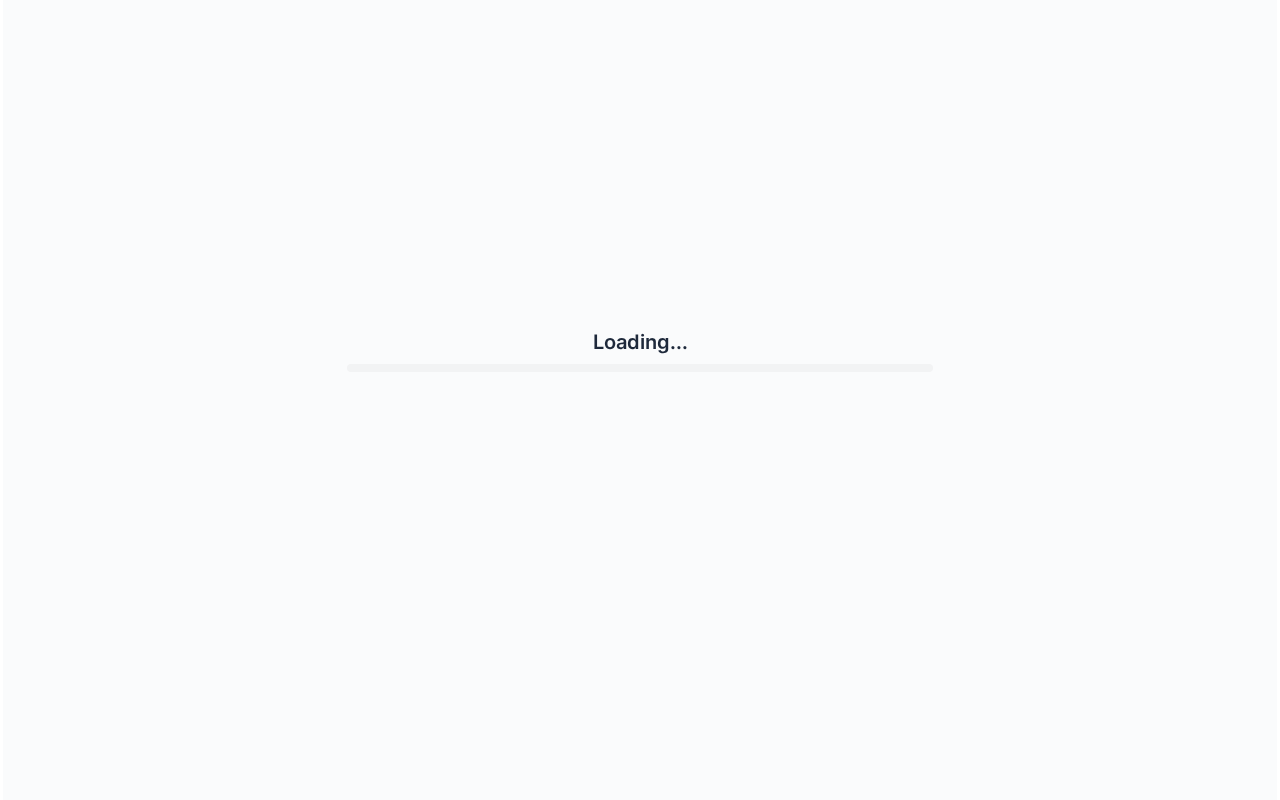 scroll, scrollTop: 0, scrollLeft: 0, axis: both 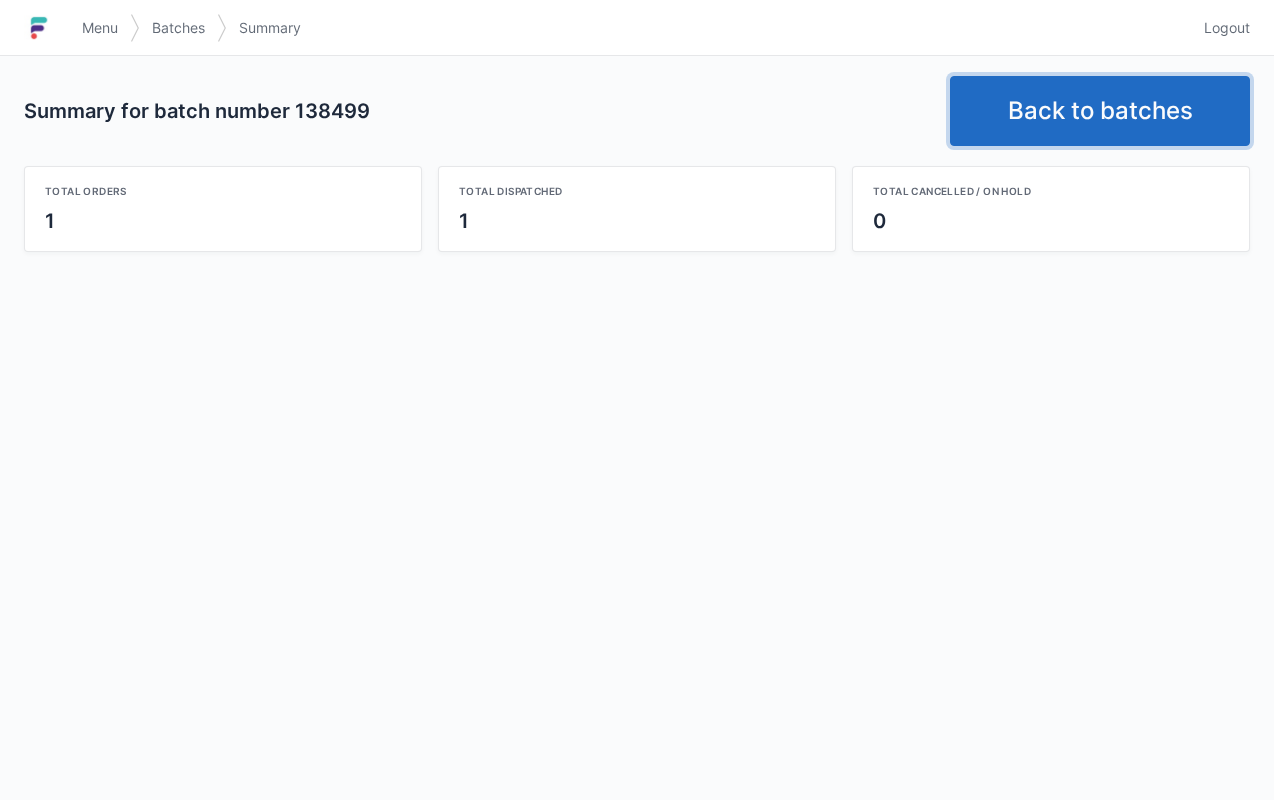 click on "Back to batches" at bounding box center (1100, 111) 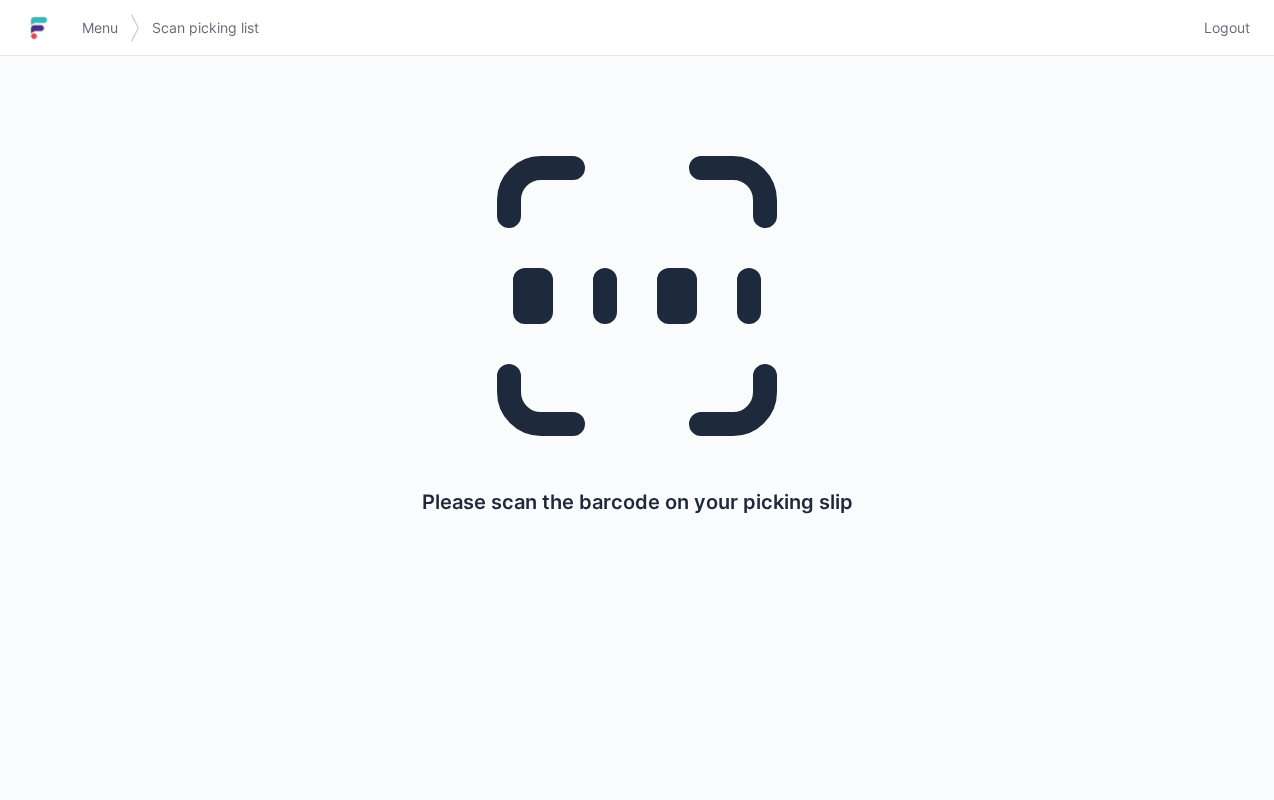 scroll, scrollTop: 0, scrollLeft: 0, axis: both 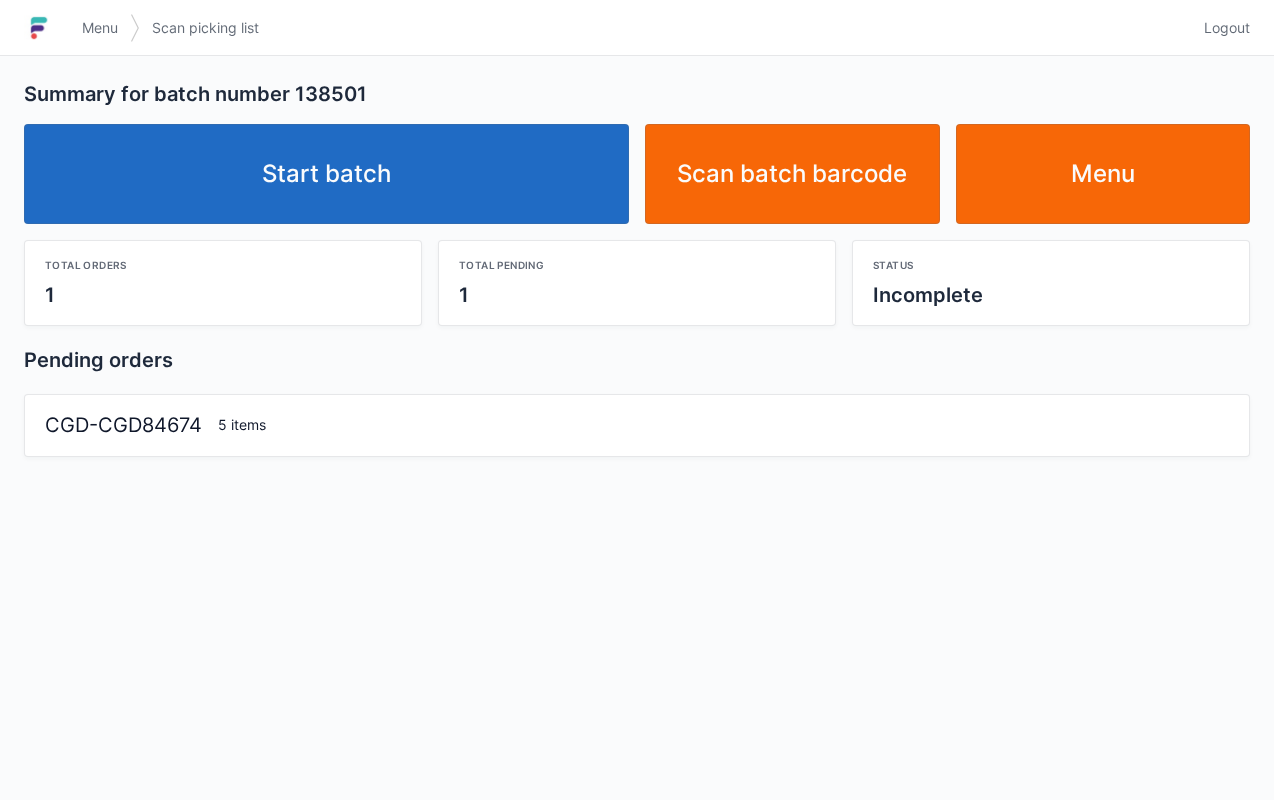 click on "Start batch" at bounding box center [326, 174] 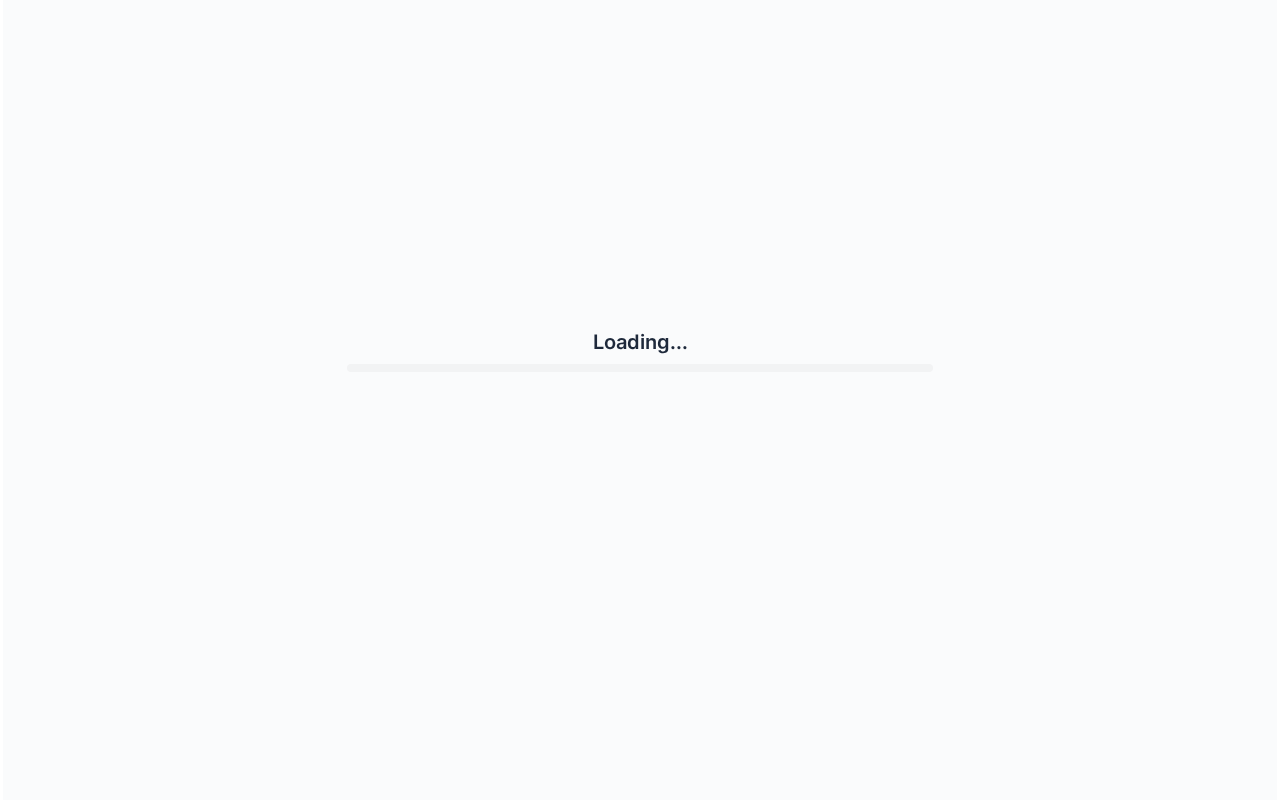 scroll, scrollTop: 0, scrollLeft: 0, axis: both 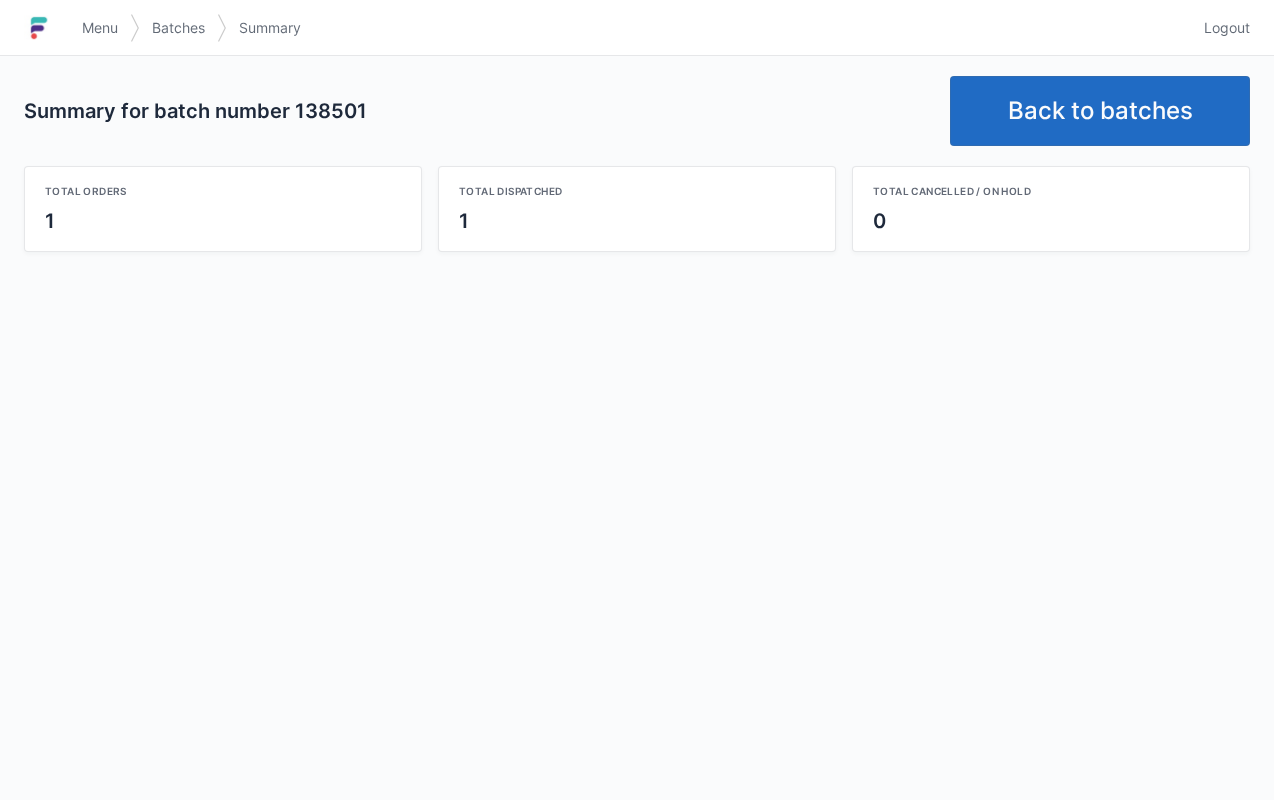 click on "Back to batches" at bounding box center [1100, 111] 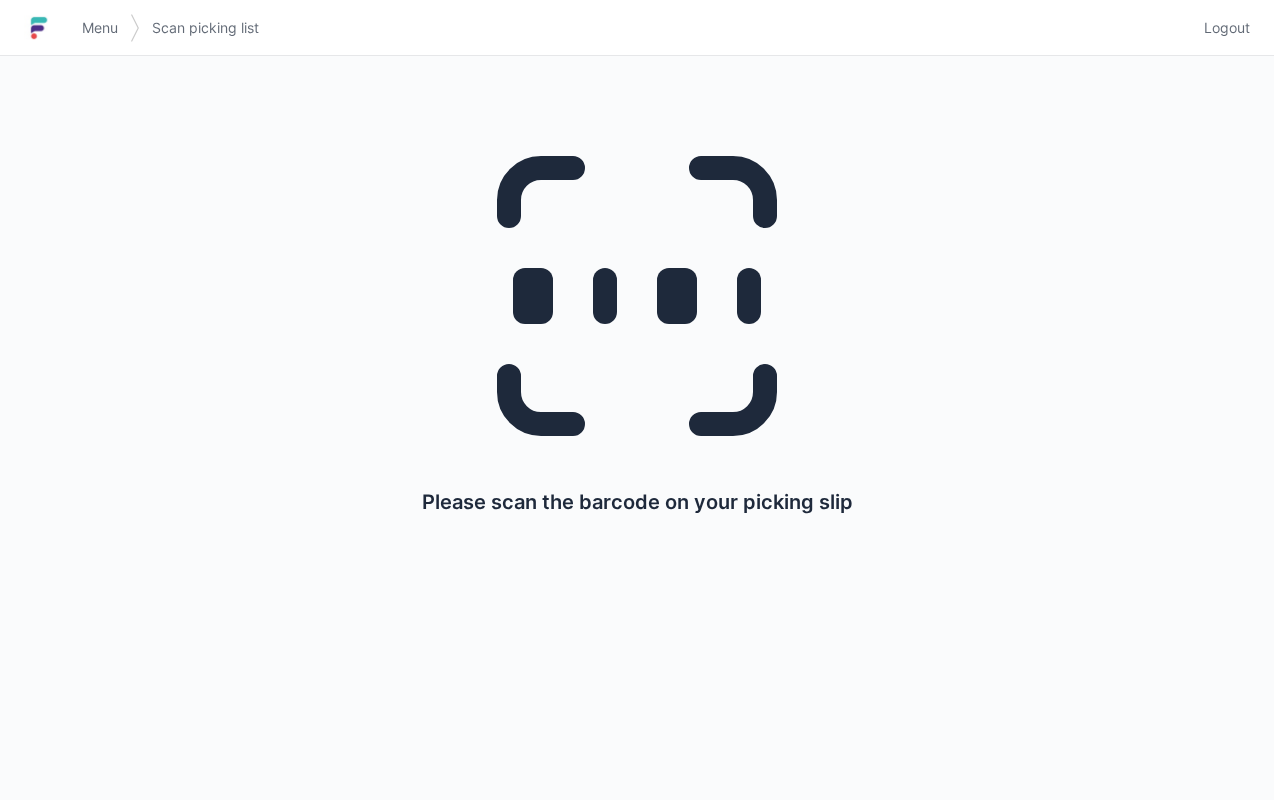 scroll, scrollTop: 0, scrollLeft: 0, axis: both 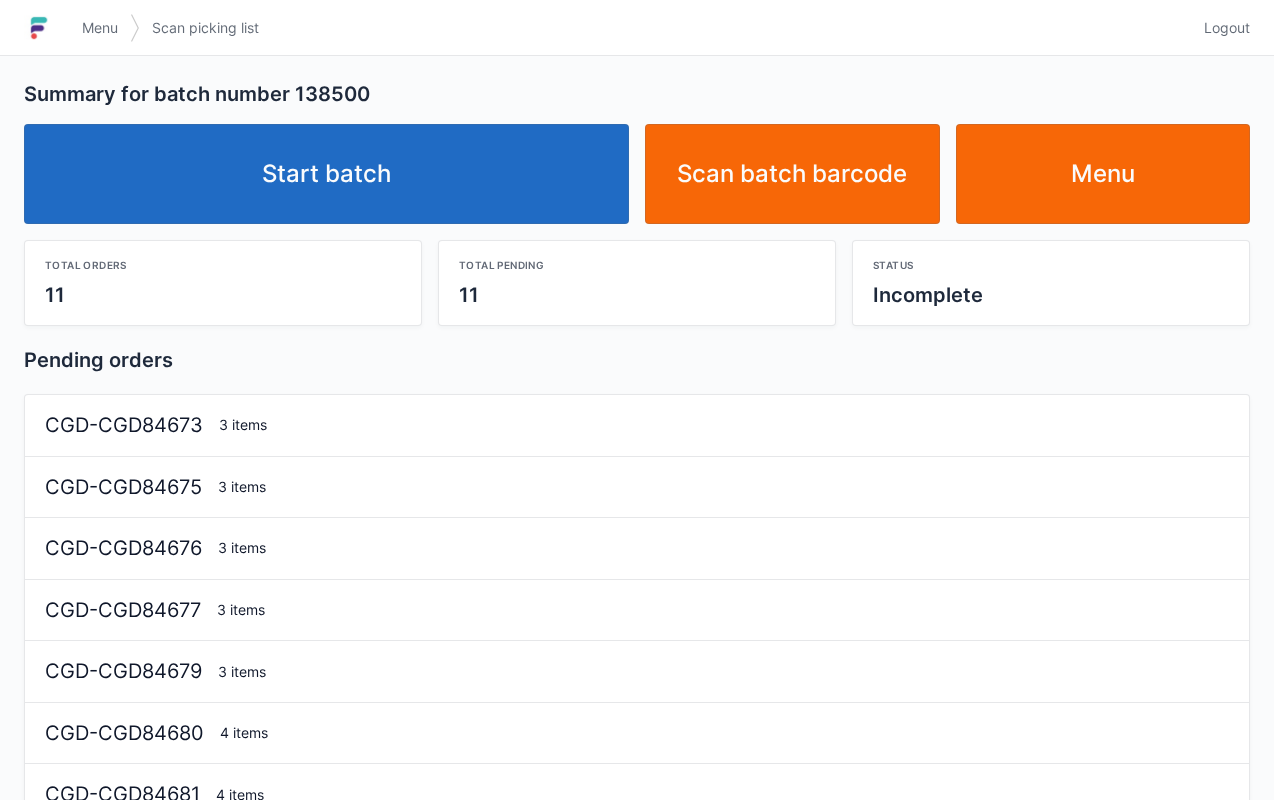 click on "Start batch" at bounding box center (326, 174) 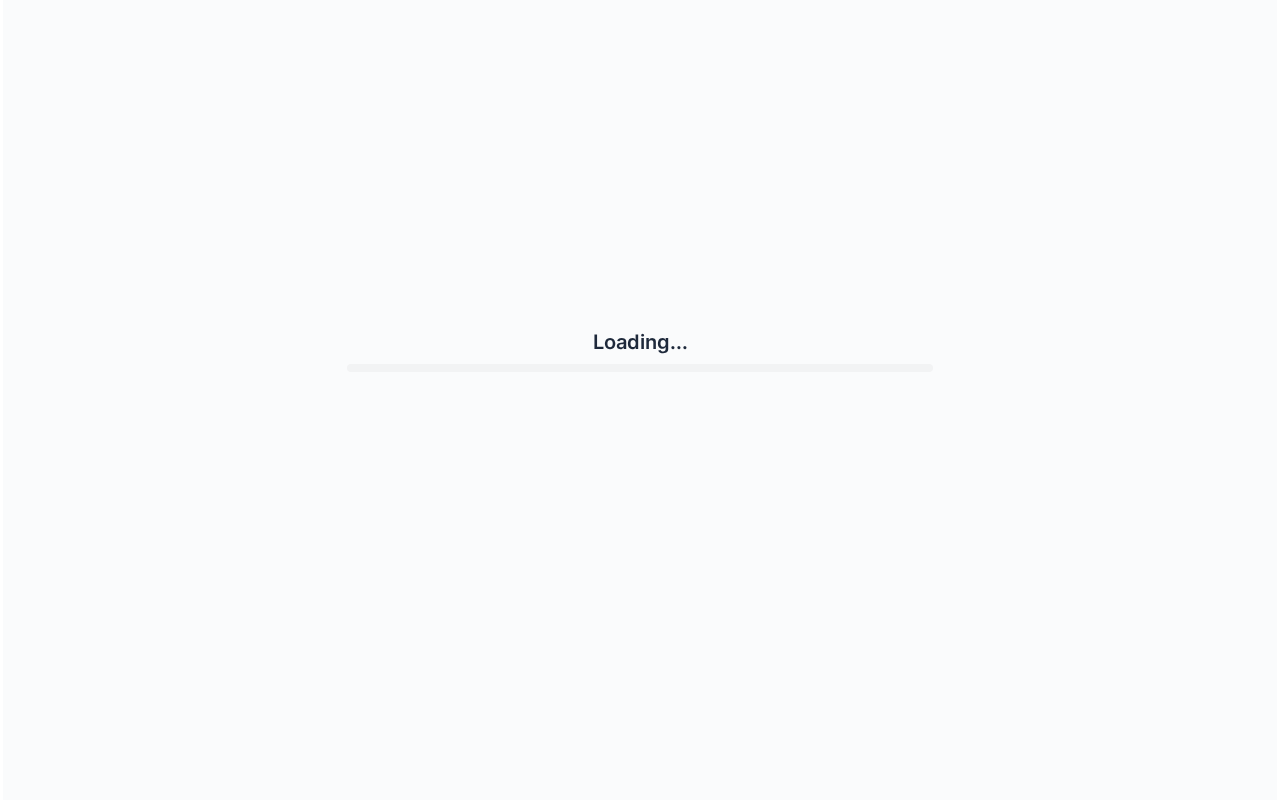 scroll, scrollTop: 0, scrollLeft: 0, axis: both 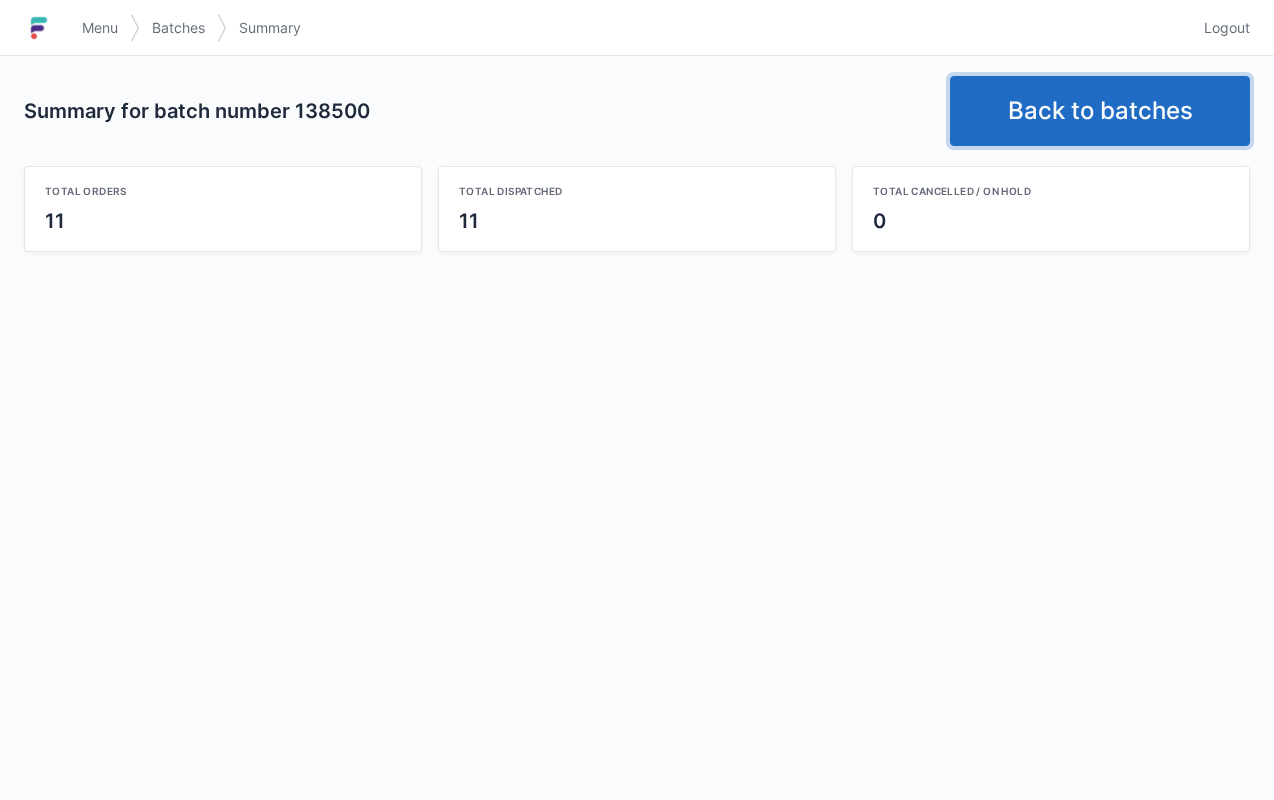 click on "Back to batches" at bounding box center (1100, 111) 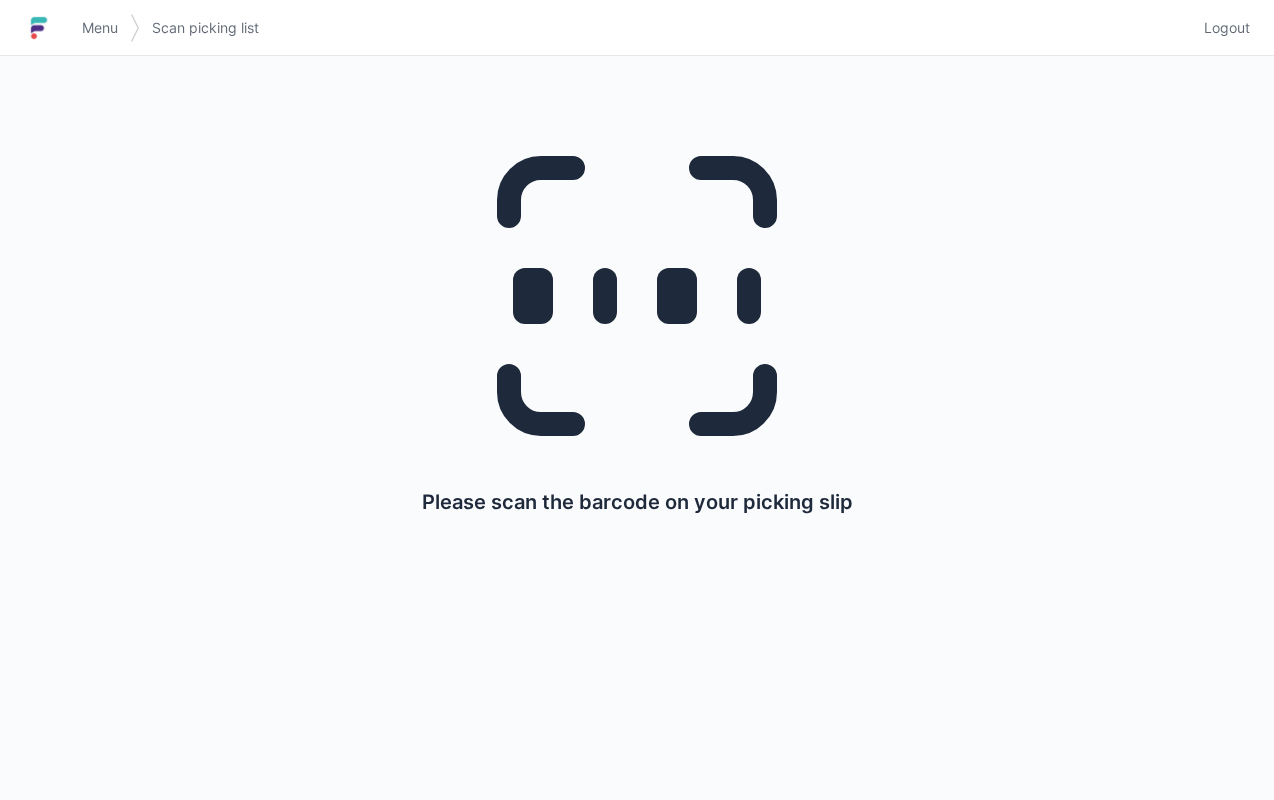 scroll, scrollTop: 0, scrollLeft: 0, axis: both 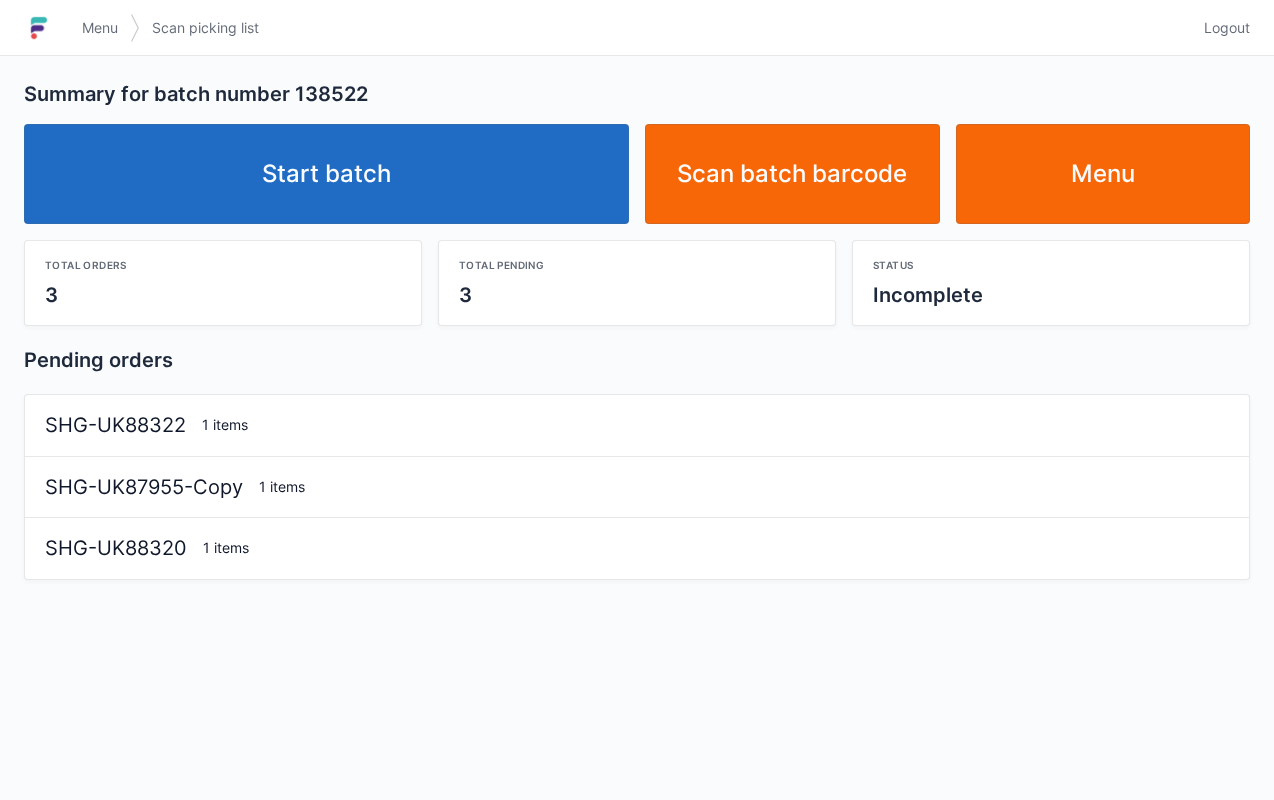 click on "Start batch" at bounding box center [326, 174] 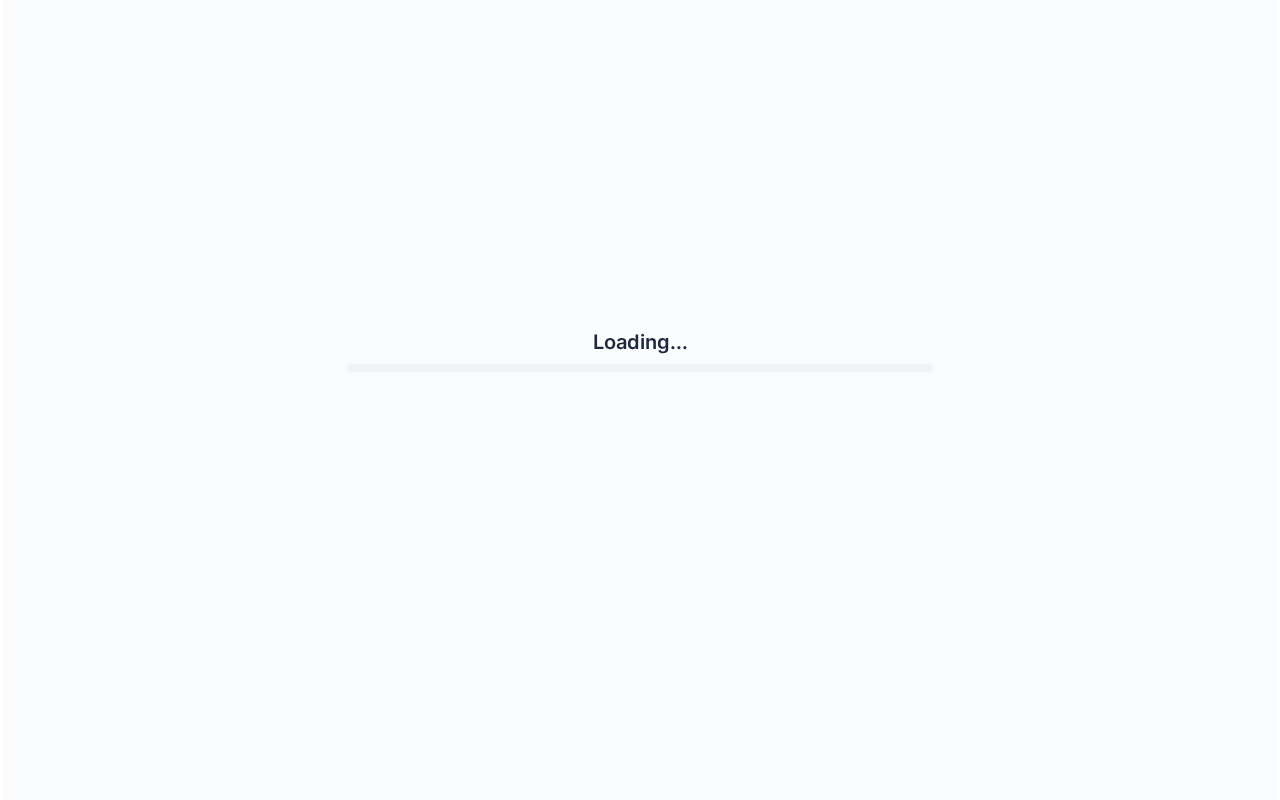 scroll, scrollTop: 0, scrollLeft: 0, axis: both 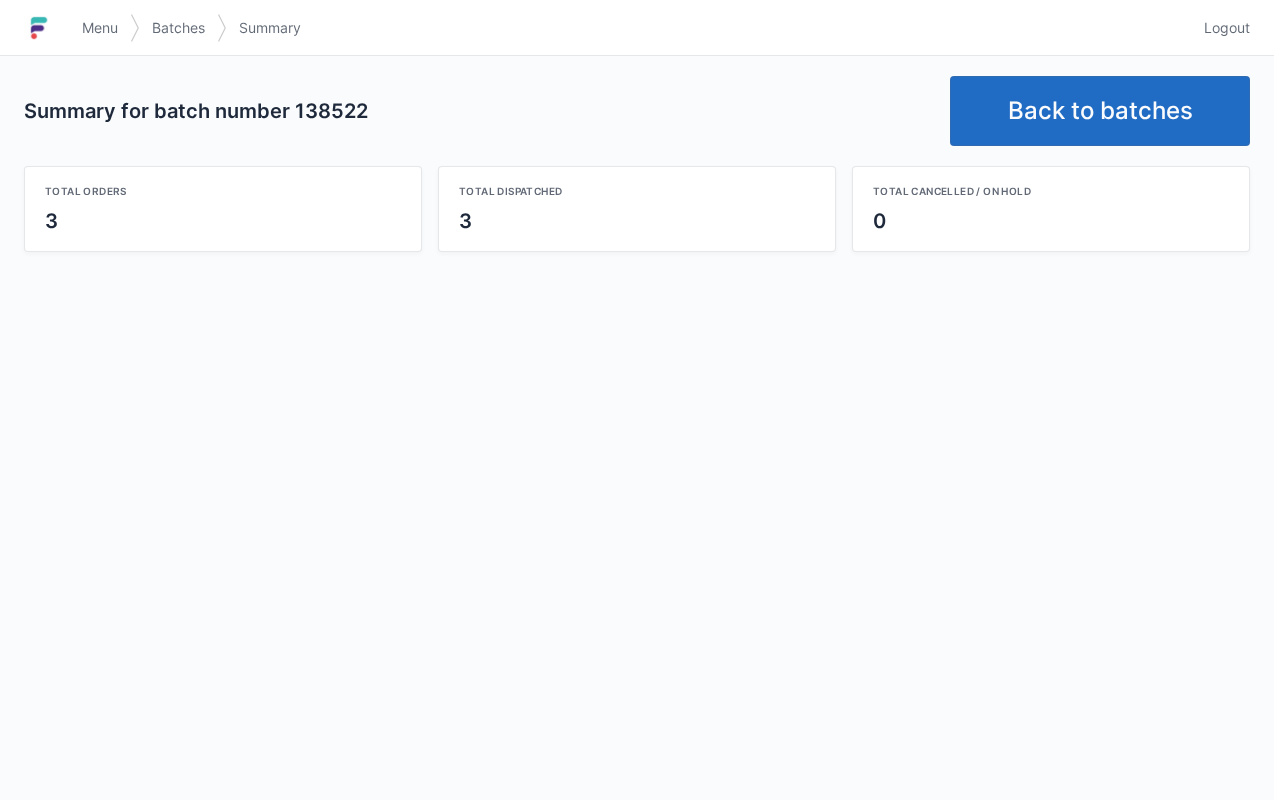 click on "Back to batches" at bounding box center (1100, 111) 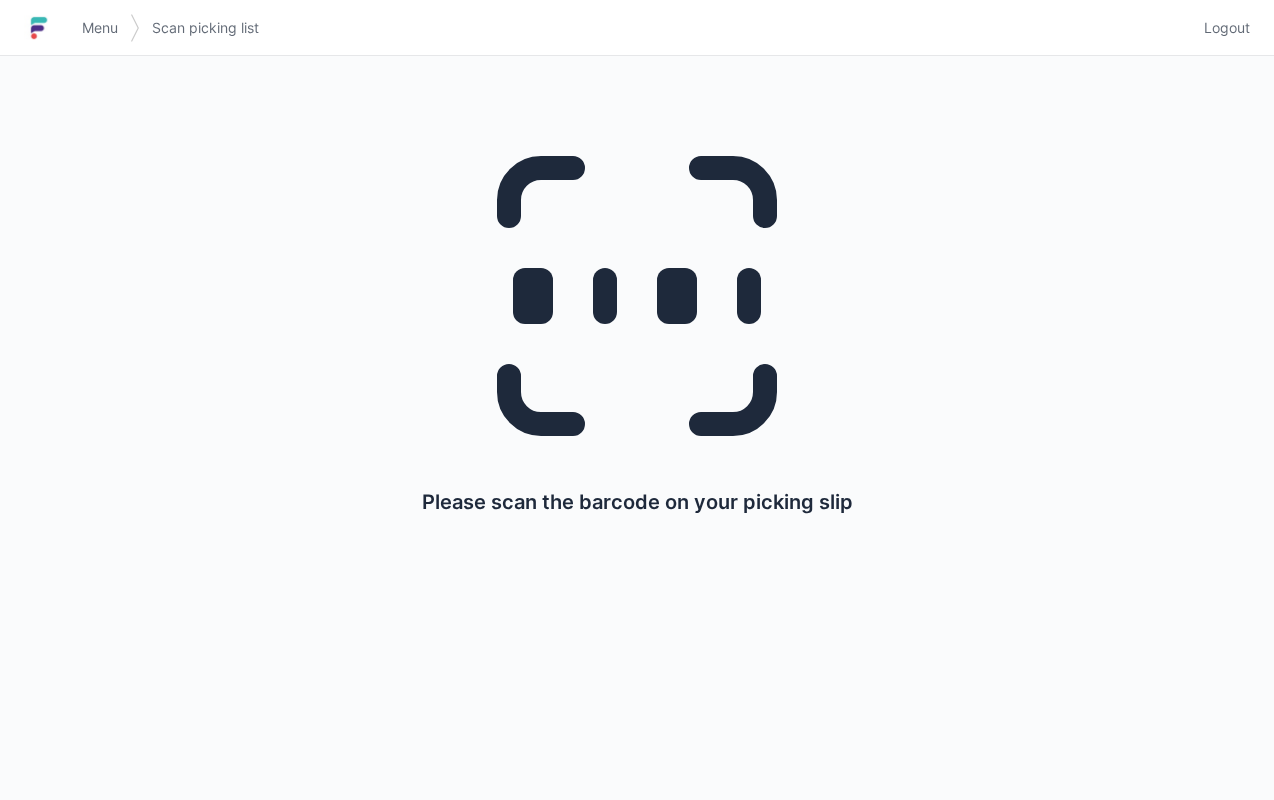 scroll, scrollTop: 0, scrollLeft: 0, axis: both 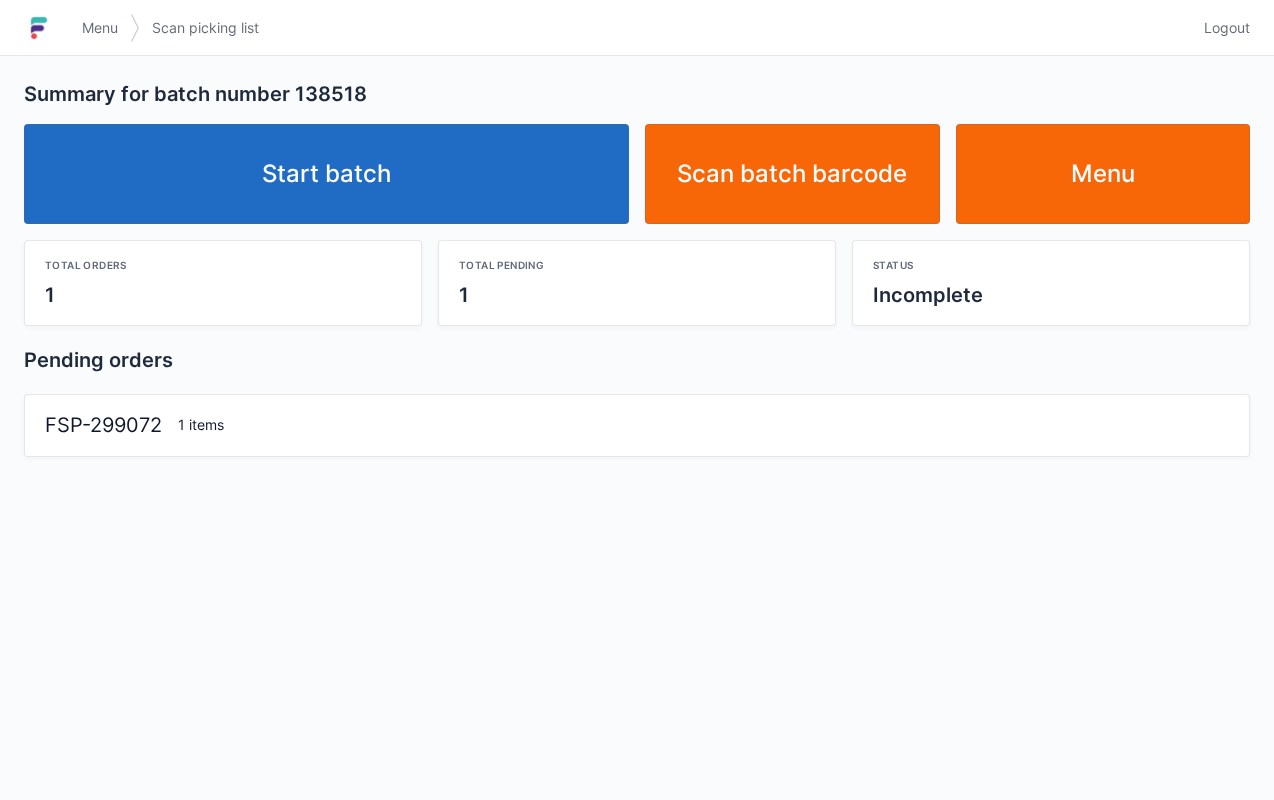 click on "Start batch" at bounding box center (326, 174) 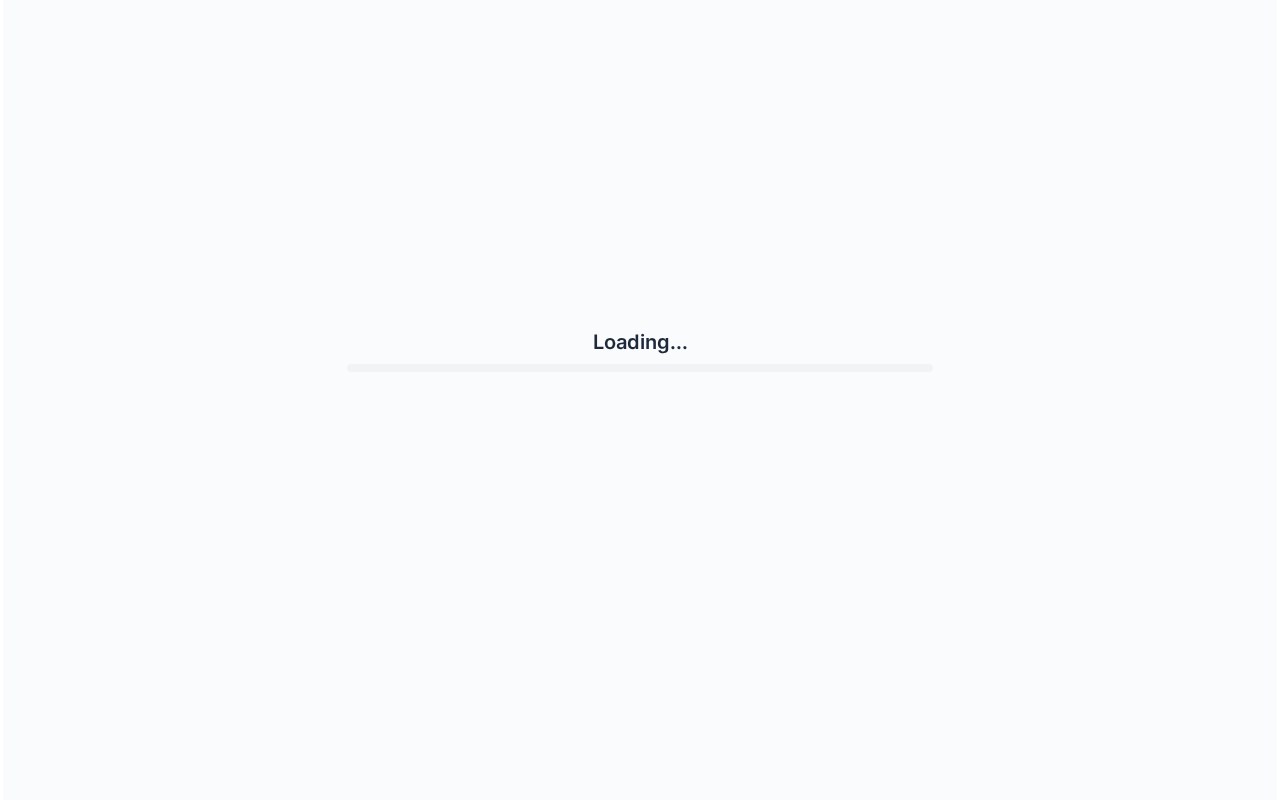 scroll, scrollTop: 0, scrollLeft: 0, axis: both 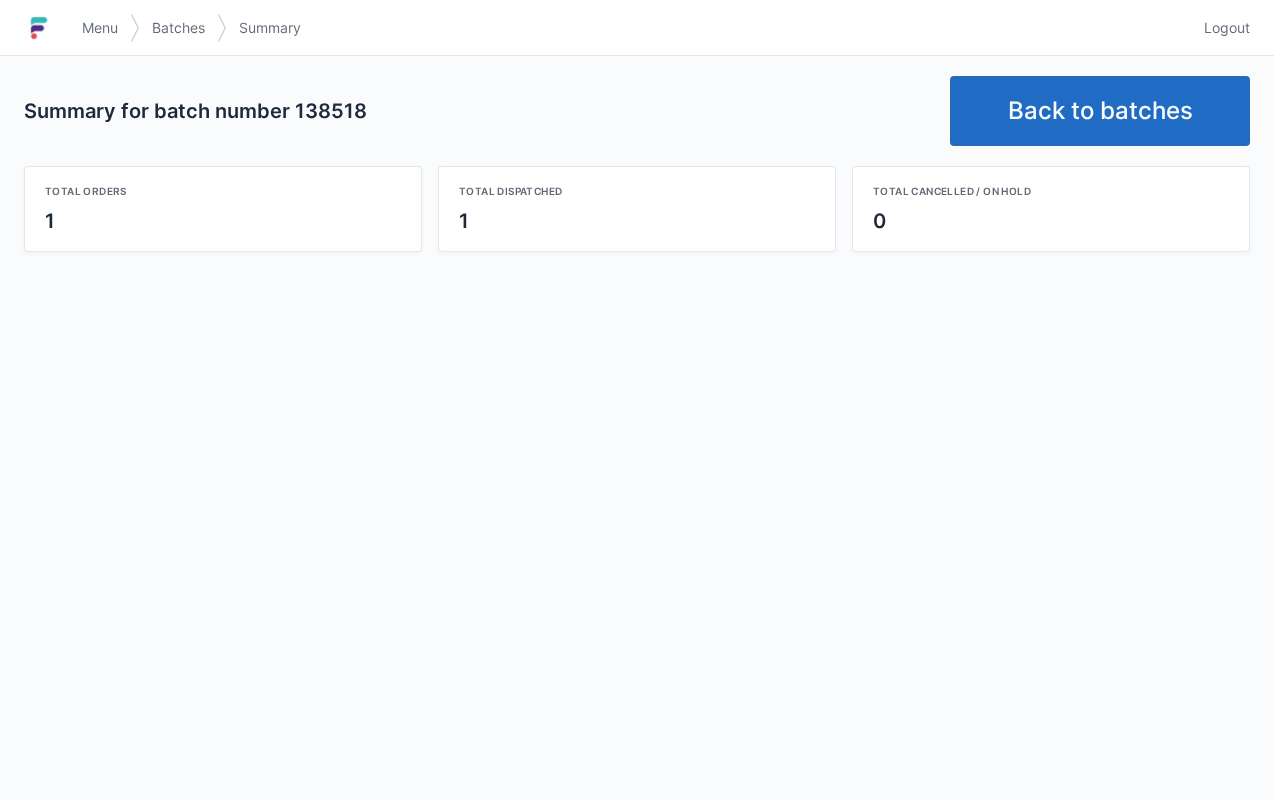 click on "Back to batches" at bounding box center (1100, 111) 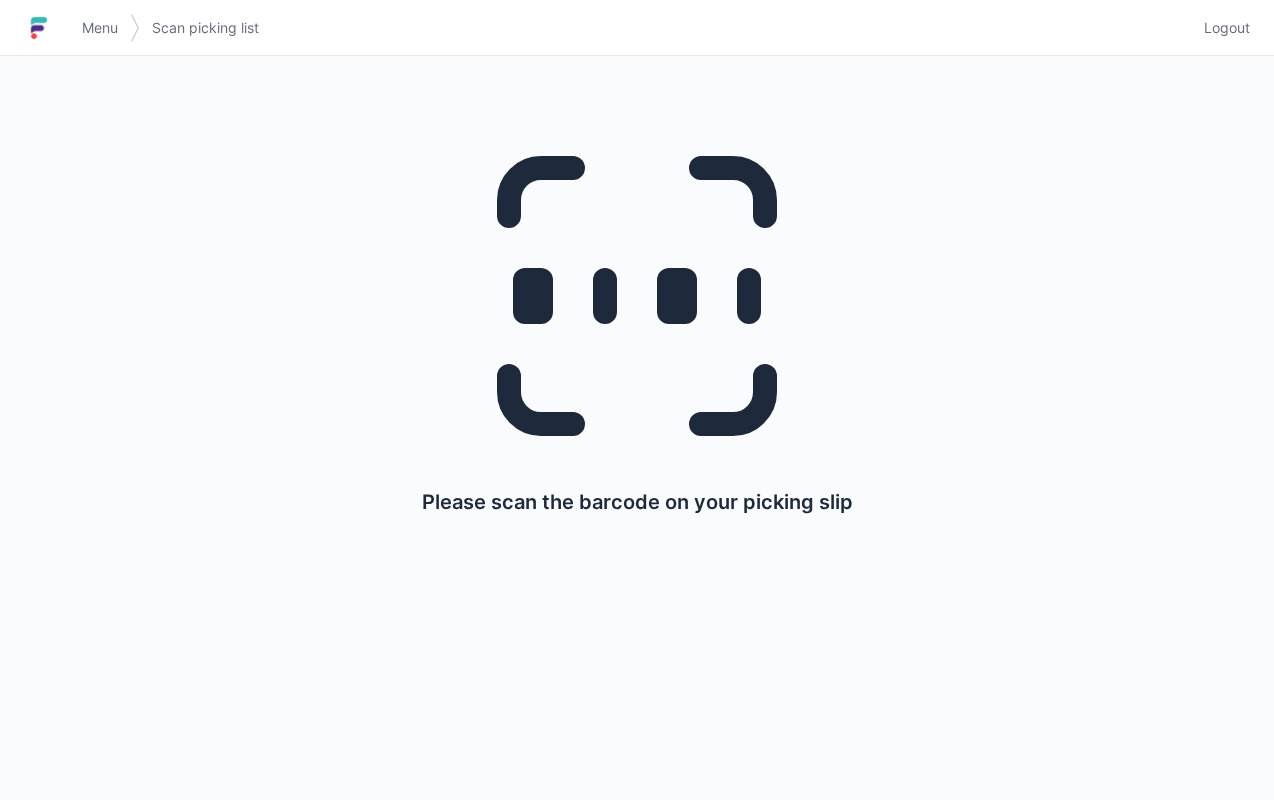 scroll, scrollTop: 0, scrollLeft: 0, axis: both 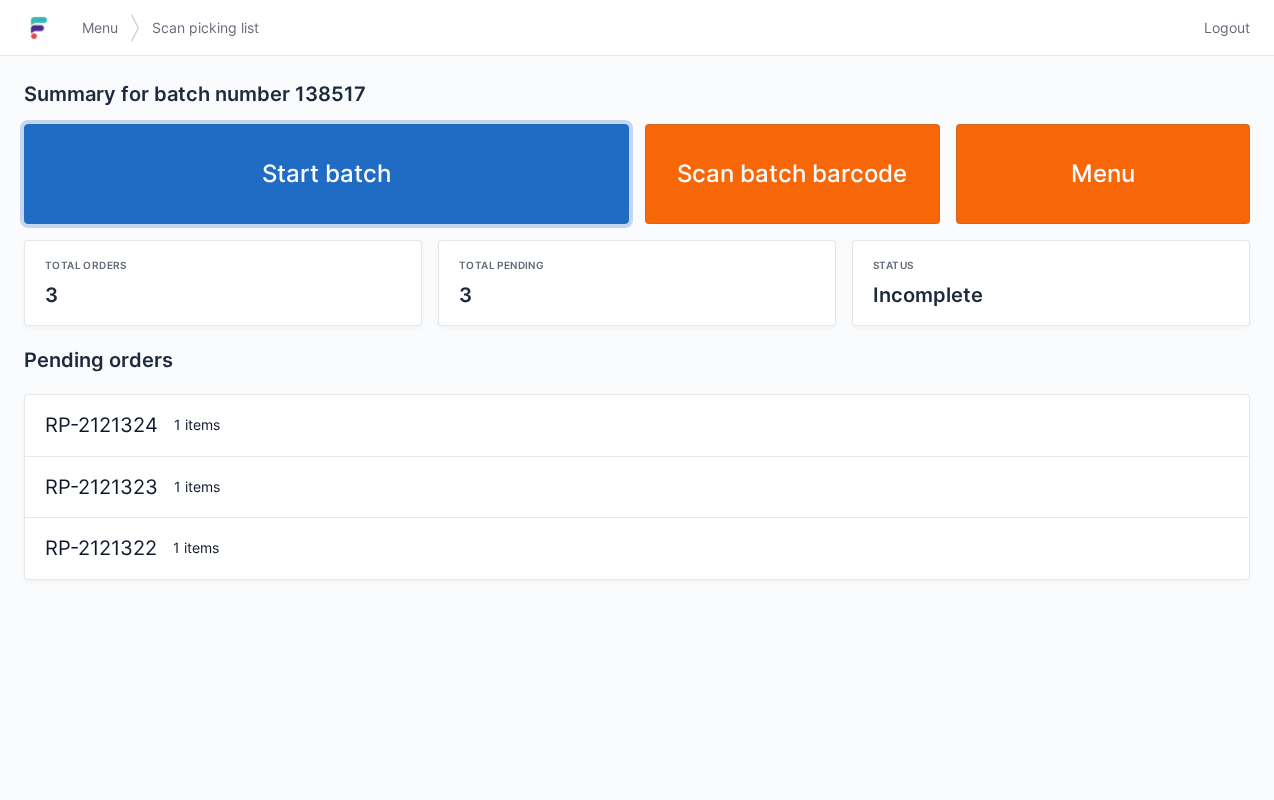 click on "Start batch" at bounding box center (326, 174) 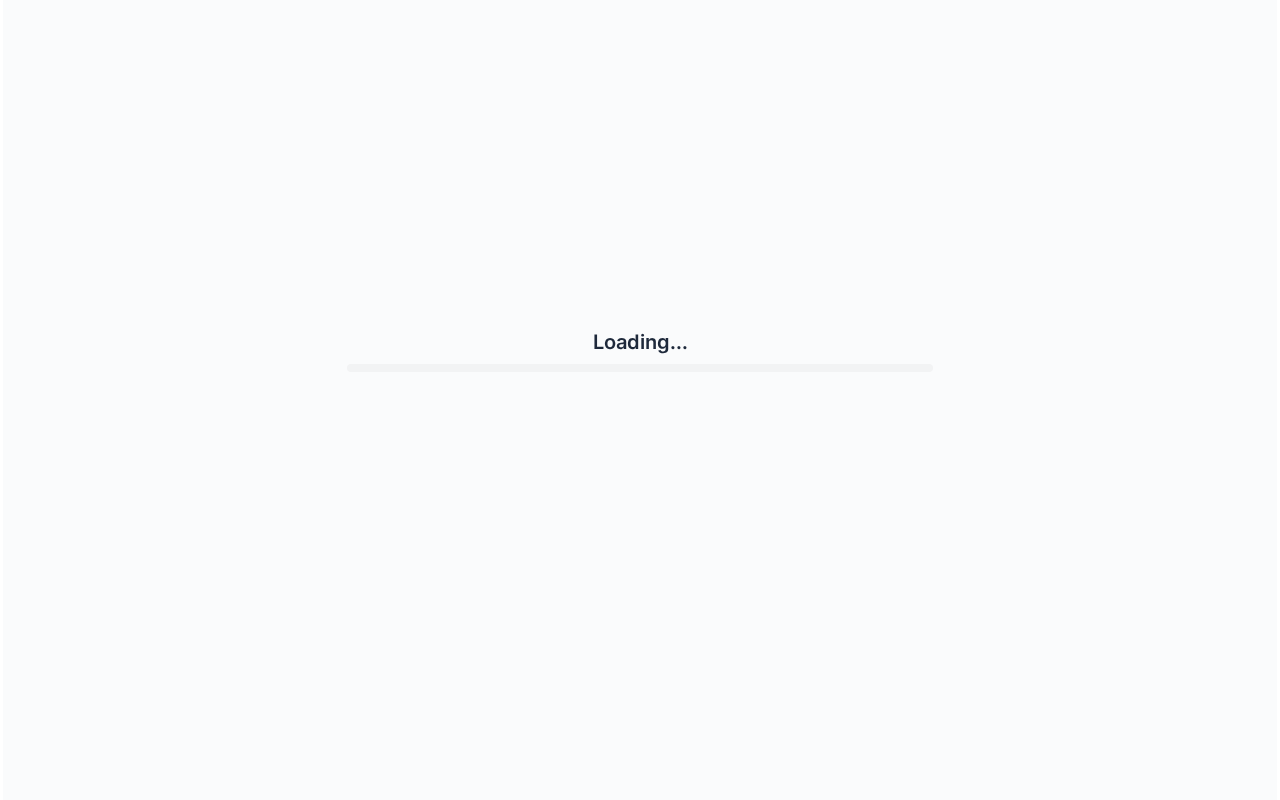 scroll, scrollTop: 0, scrollLeft: 0, axis: both 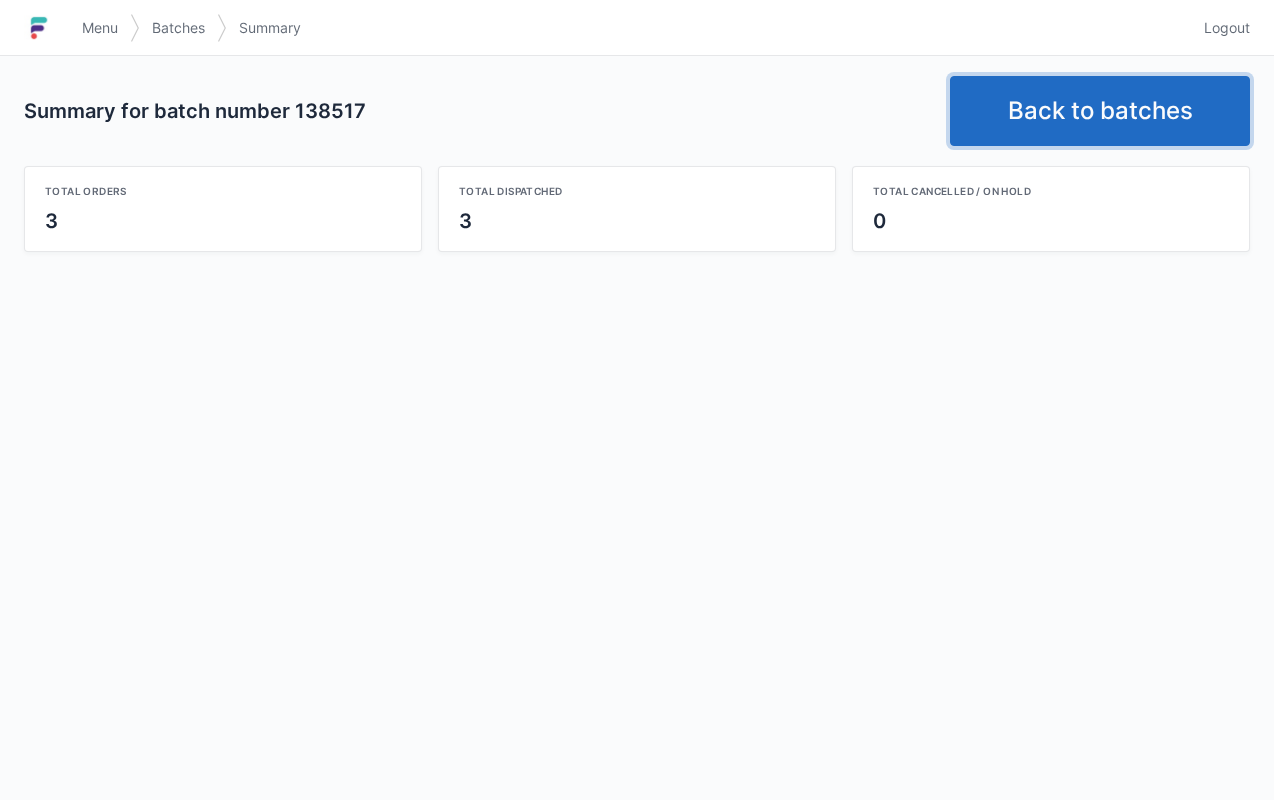 click on "Back to batches" at bounding box center (1100, 111) 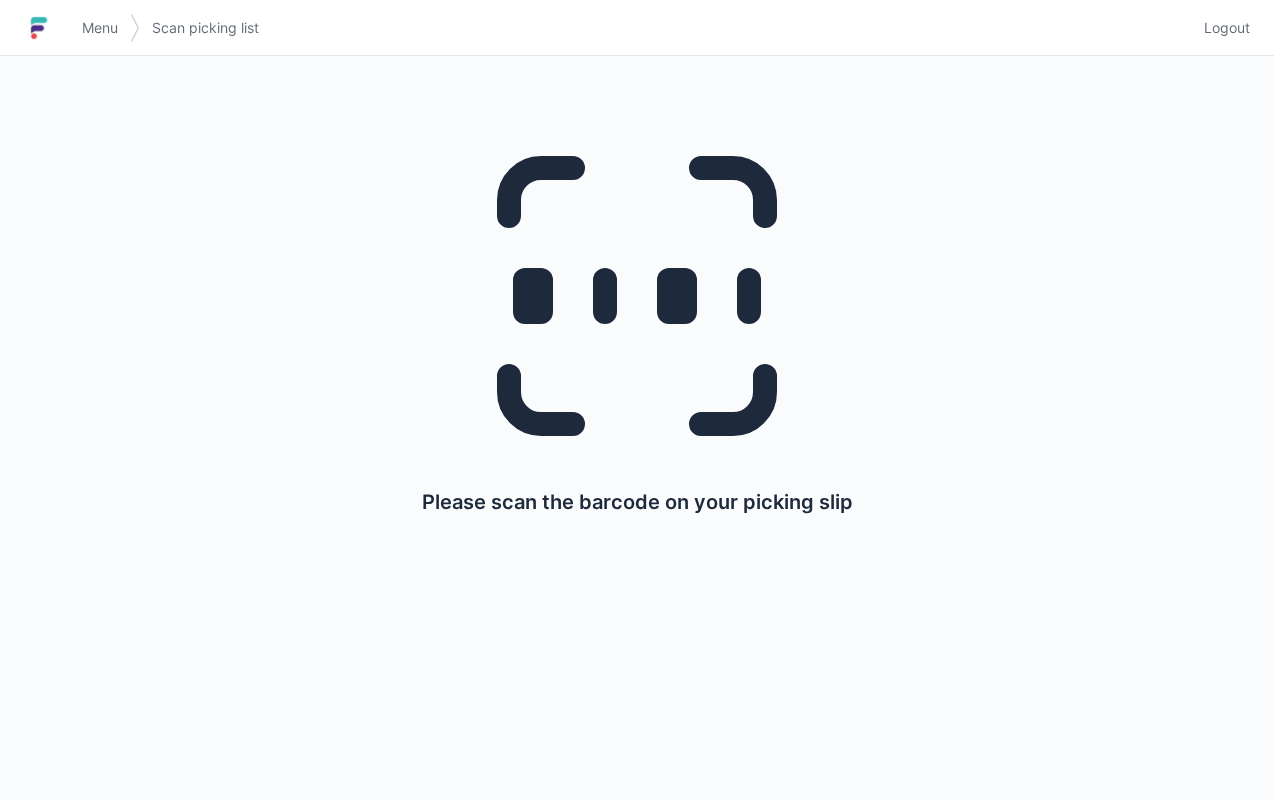 scroll, scrollTop: 0, scrollLeft: 0, axis: both 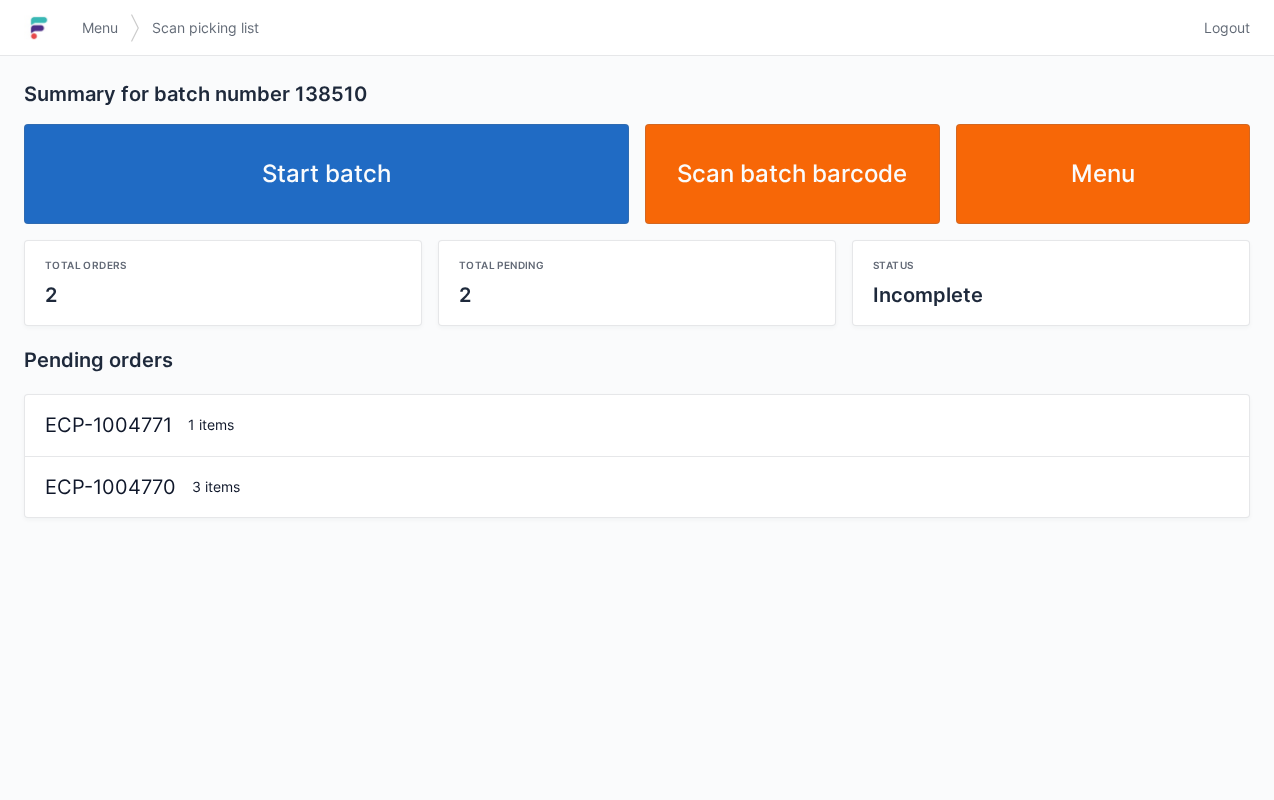 click on "Start batch" at bounding box center [326, 174] 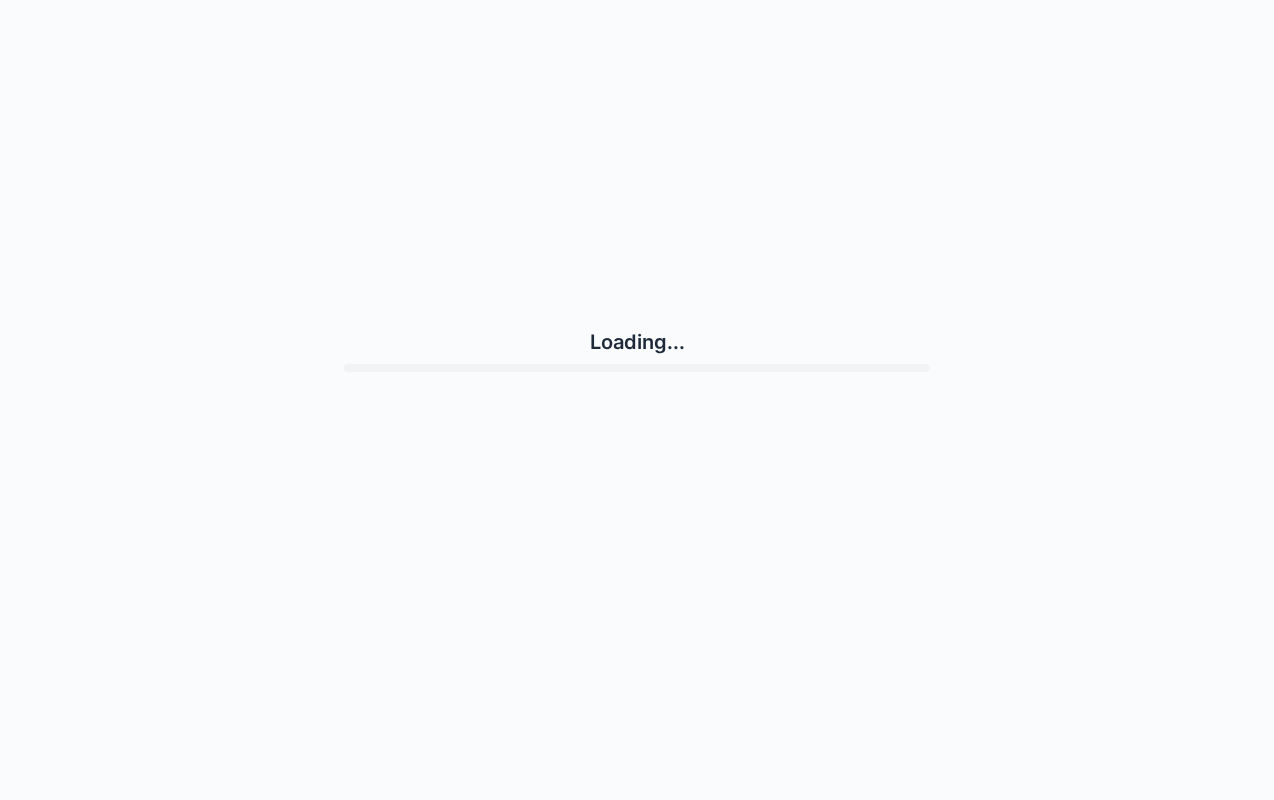 scroll, scrollTop: 0, scrollLeft: 0, axis: both 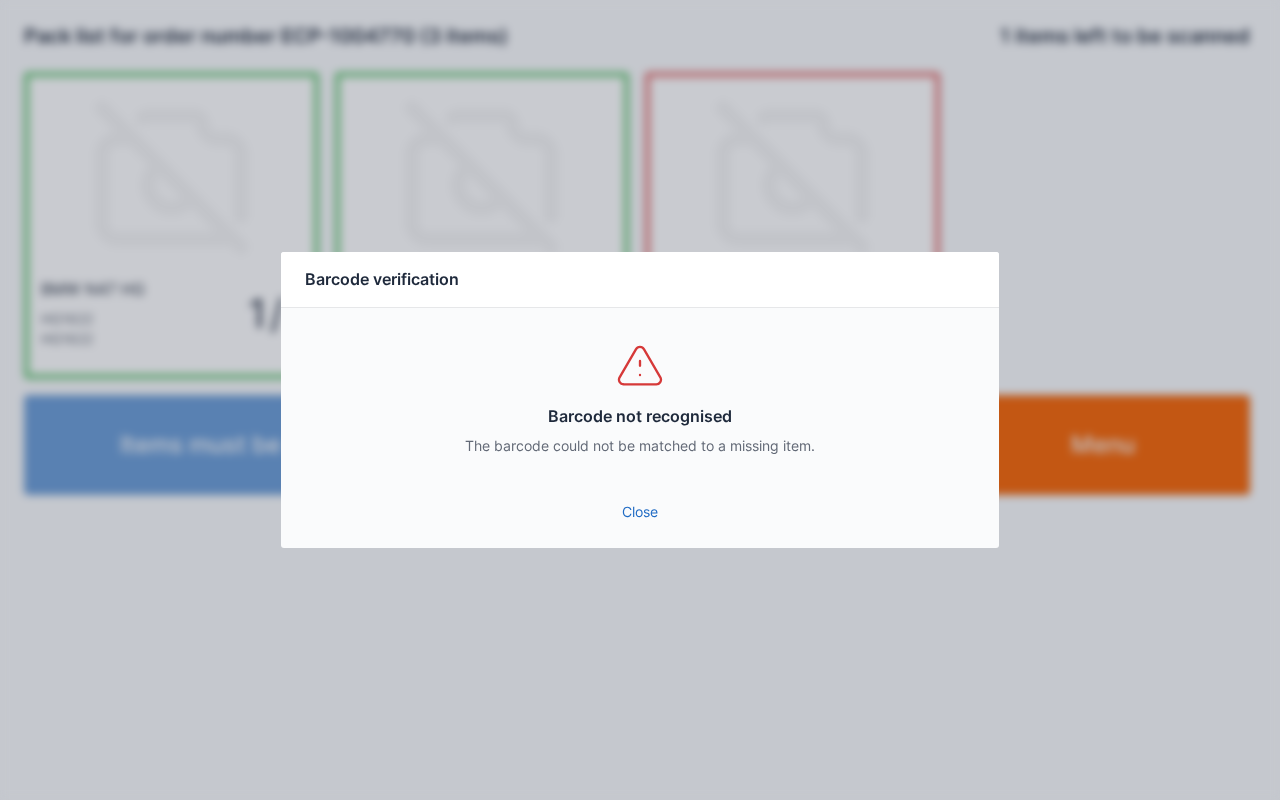 click on "Close" at bounding box center [640, 512] 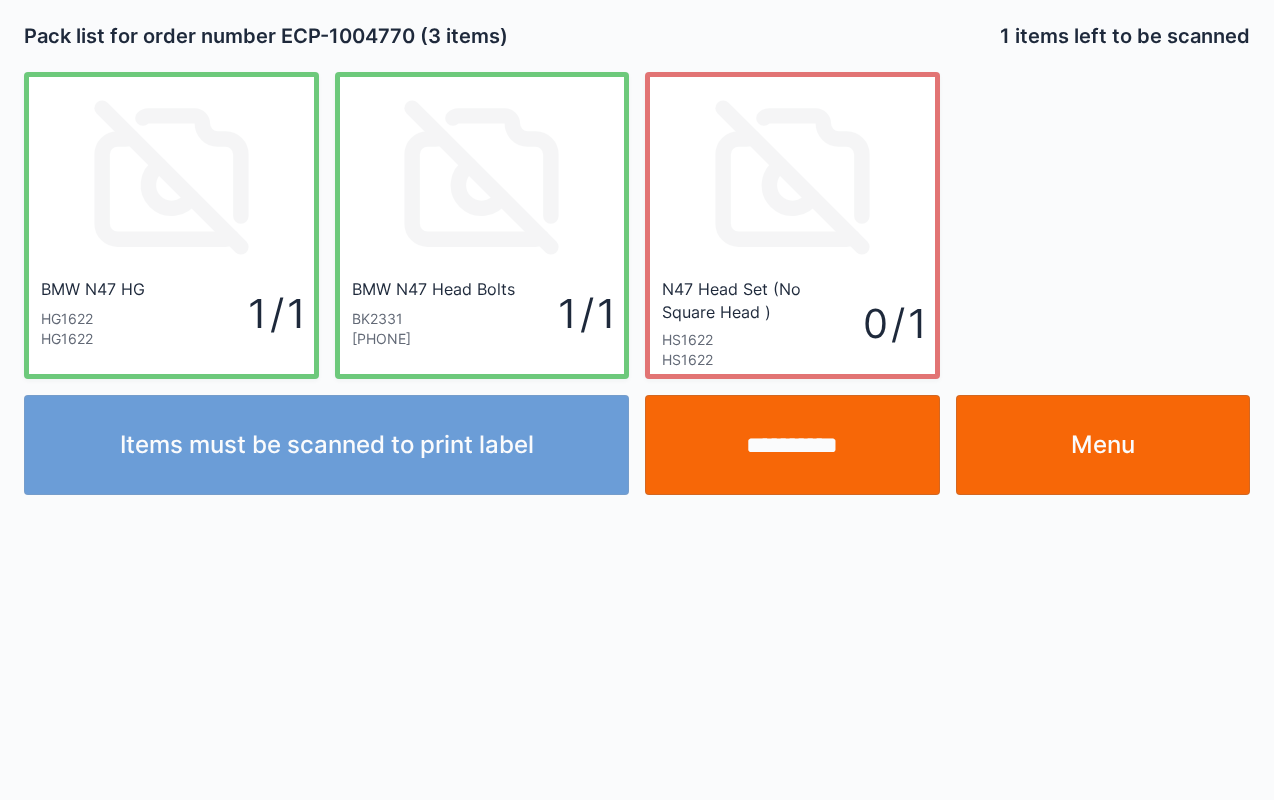 click on "Menu" at bounding box center [1103, 445] 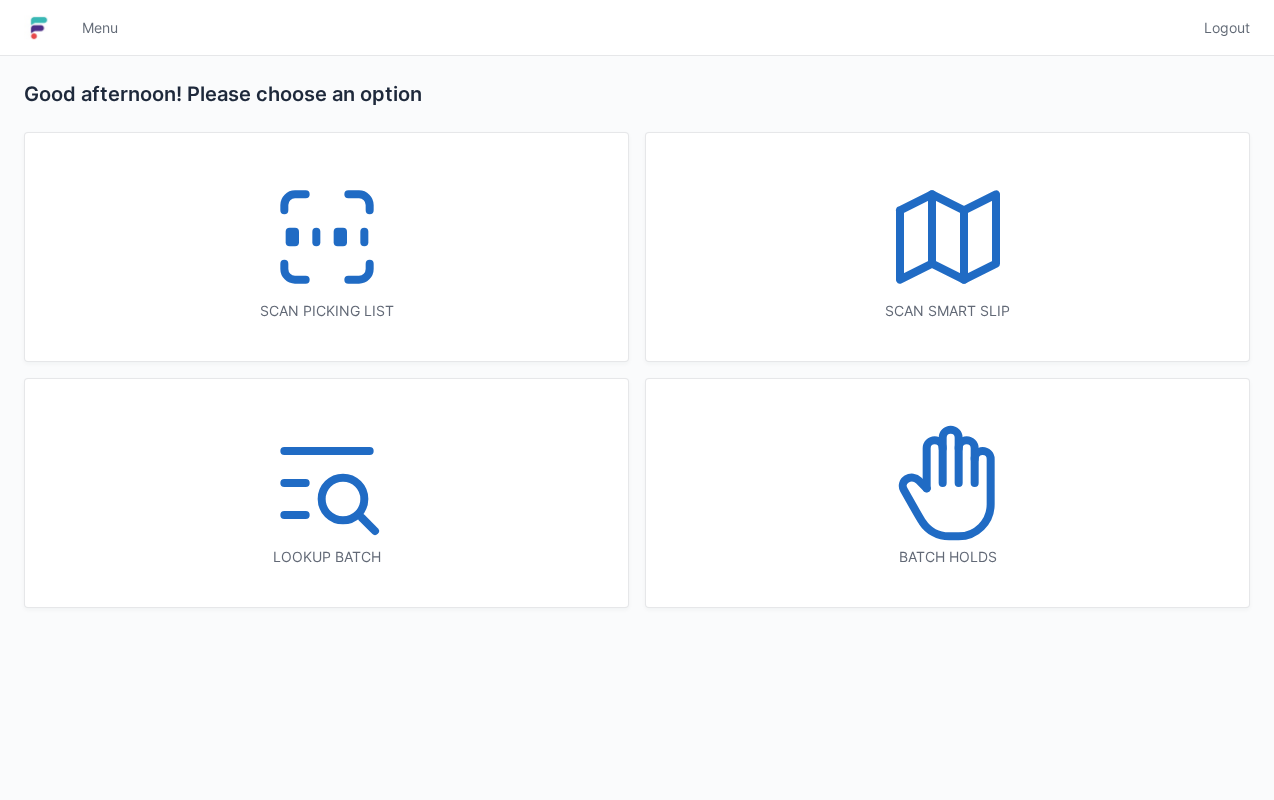 scroll, scrollTop: 0, scrollLeft: 0, axis: both 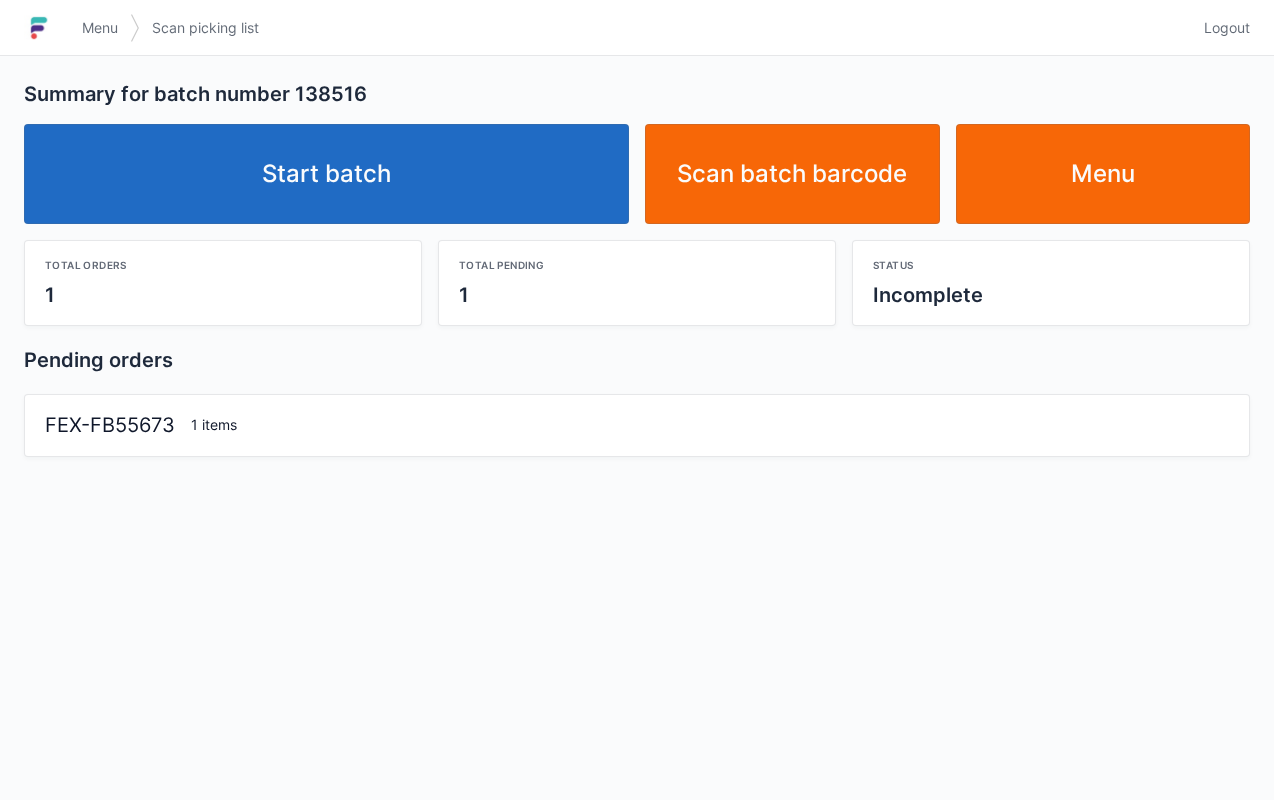 click on "Total pending 1" at bounding box center [637, 283] 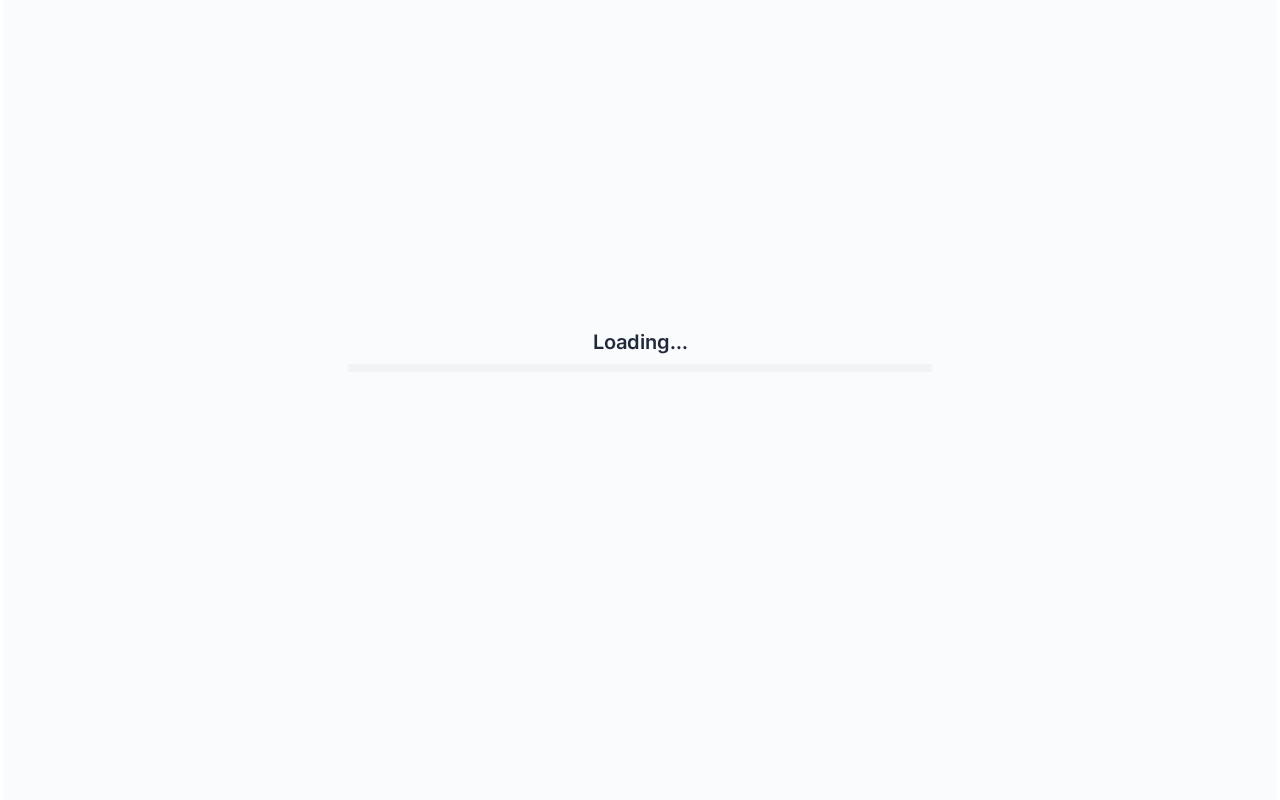 scroll, scrollTop: 0, scrollLeft: 0, axis: both 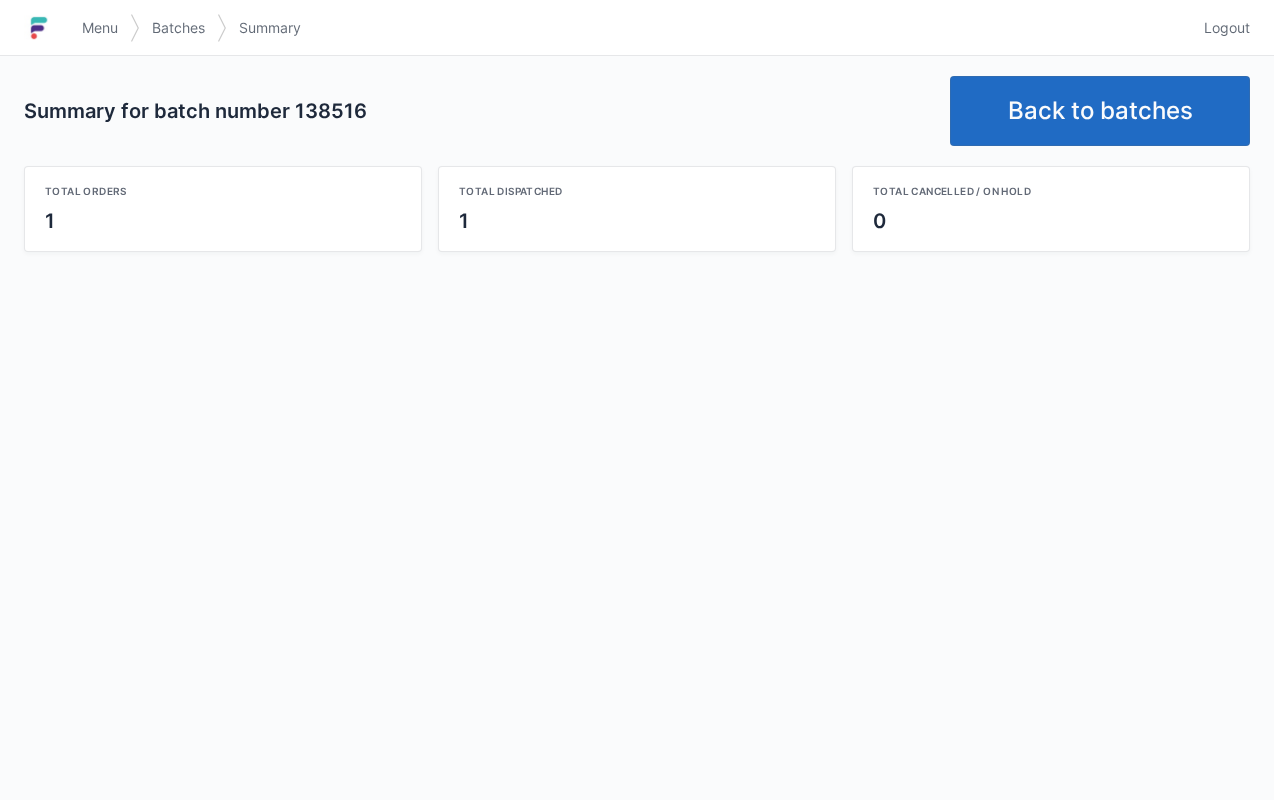 click on "Back to batches" at bounding box center (1100, 111) 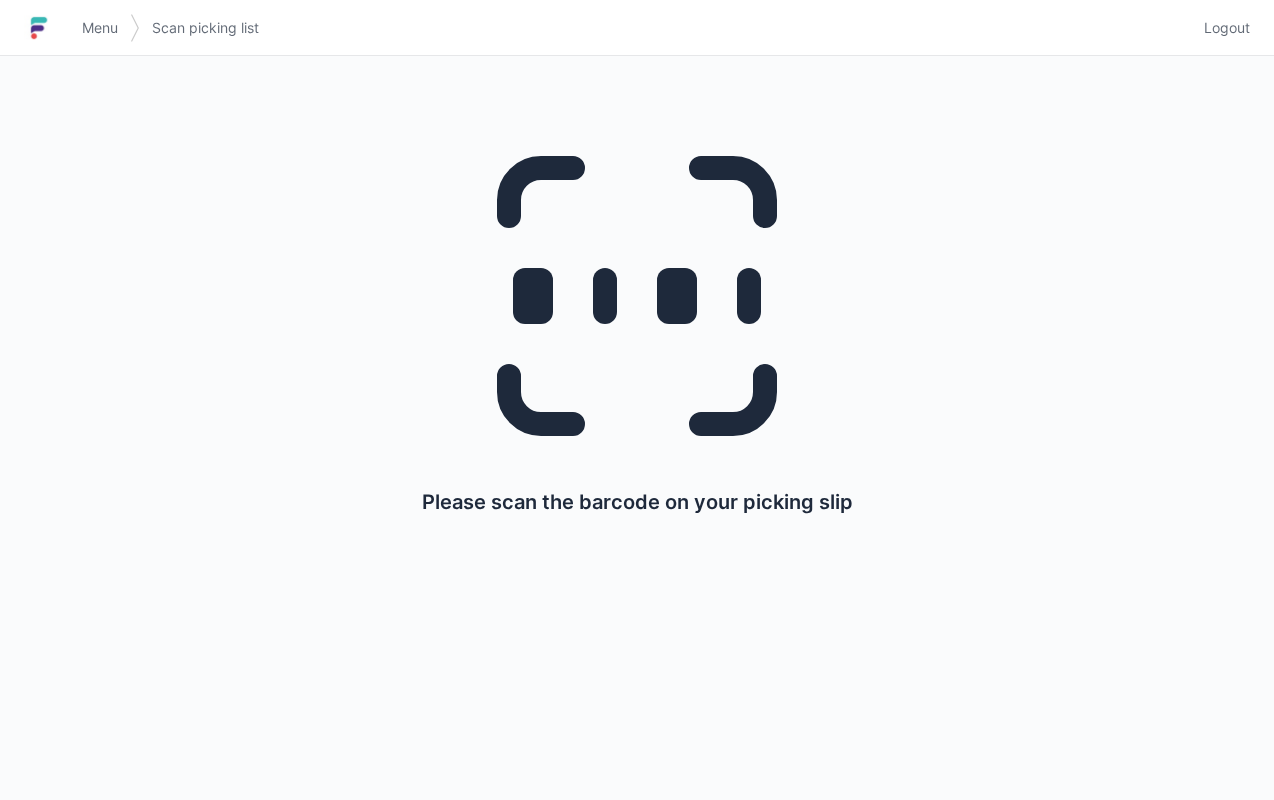 scroll, scrollTop: 0, scrollLeft: 0, axis: both 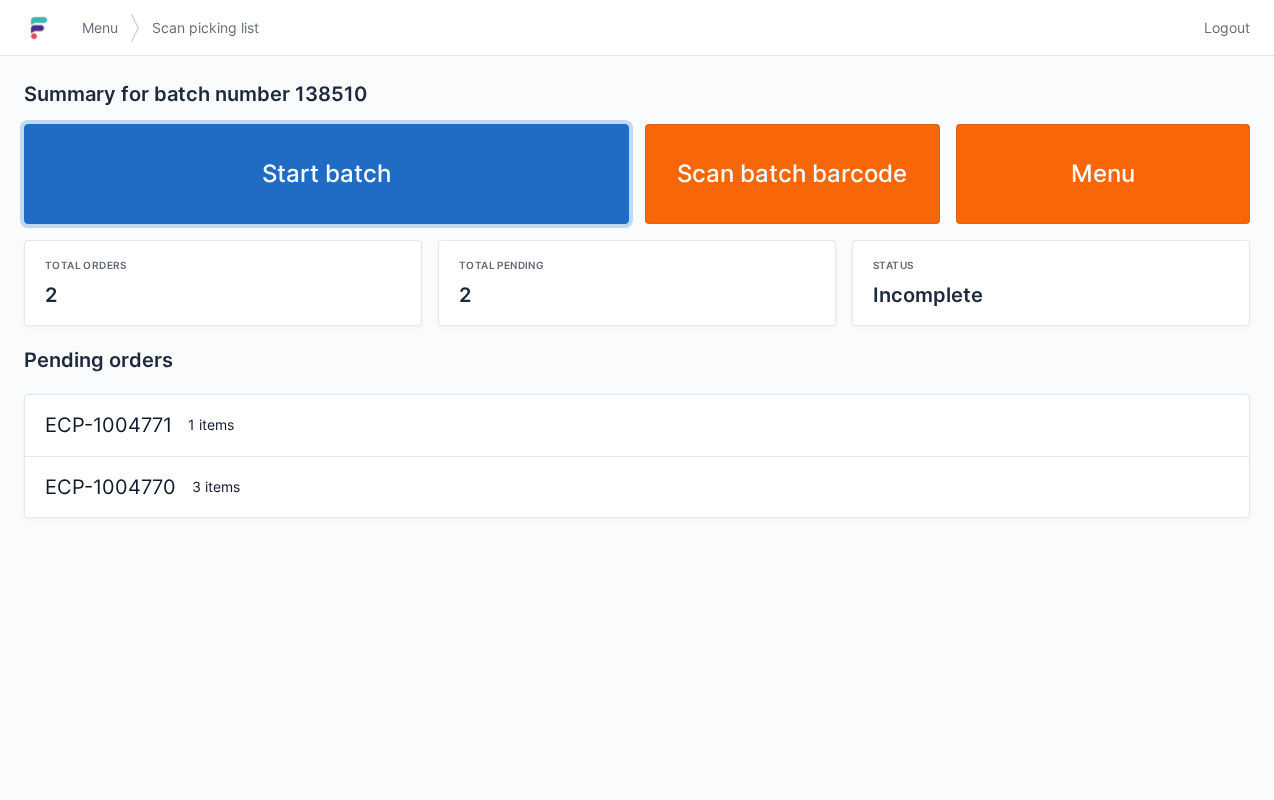 click on "Start batch" at bounding box center [326, 174] 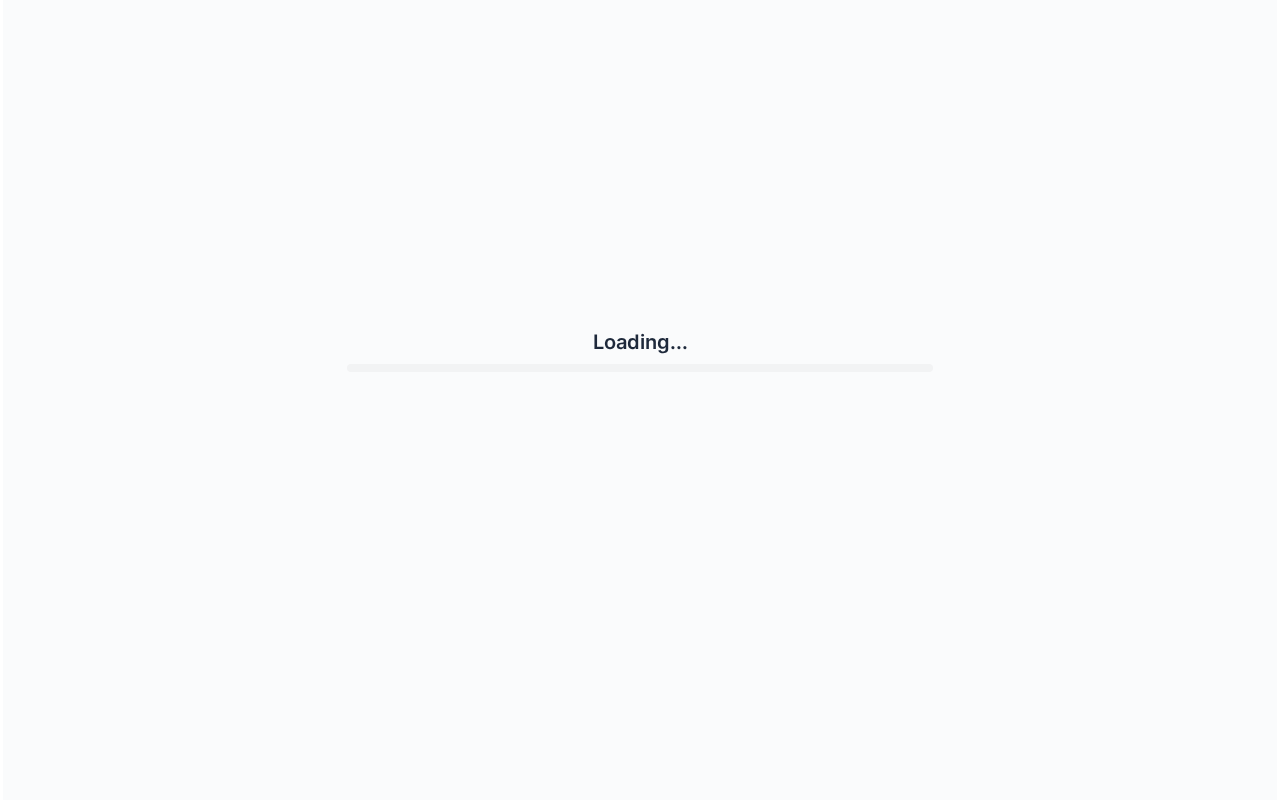scroll, scrollTop: 0, scrollLeft: 0, axis: both 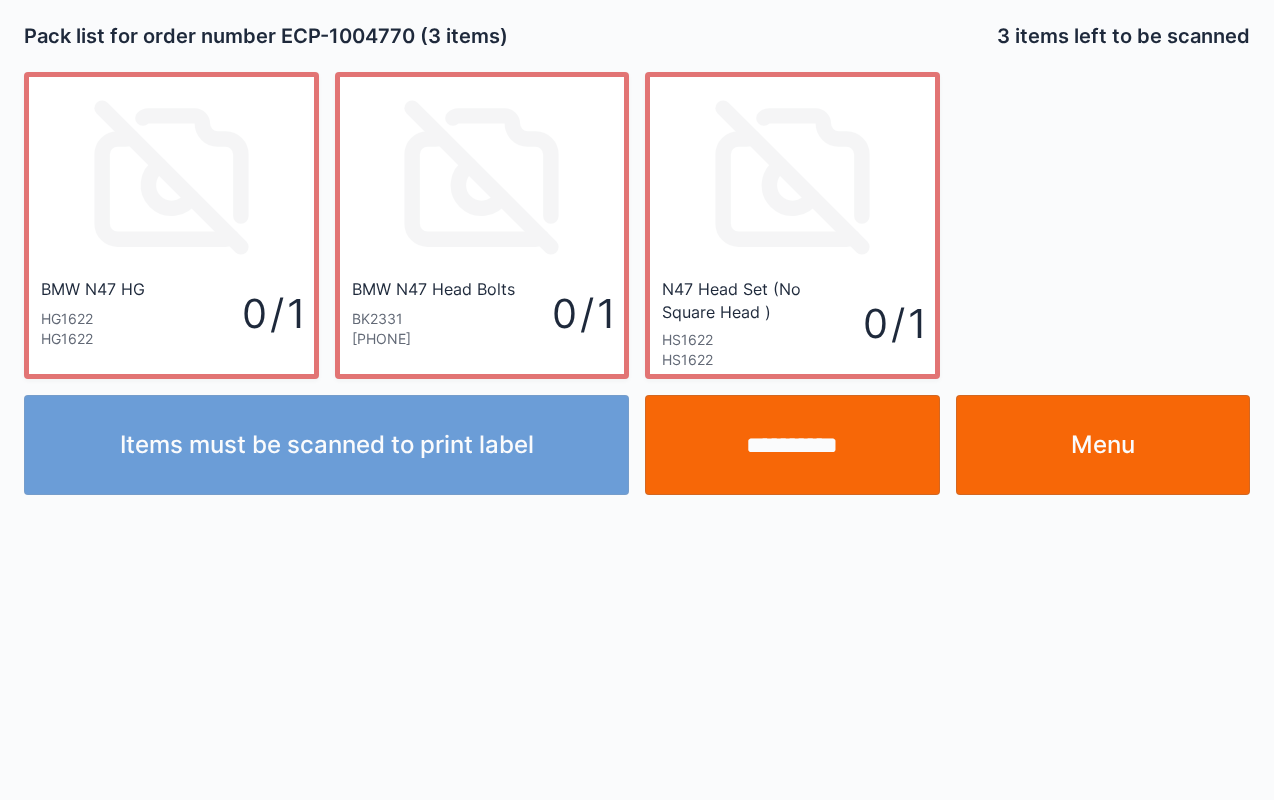click on "**********" at bounding box center [792, 445] 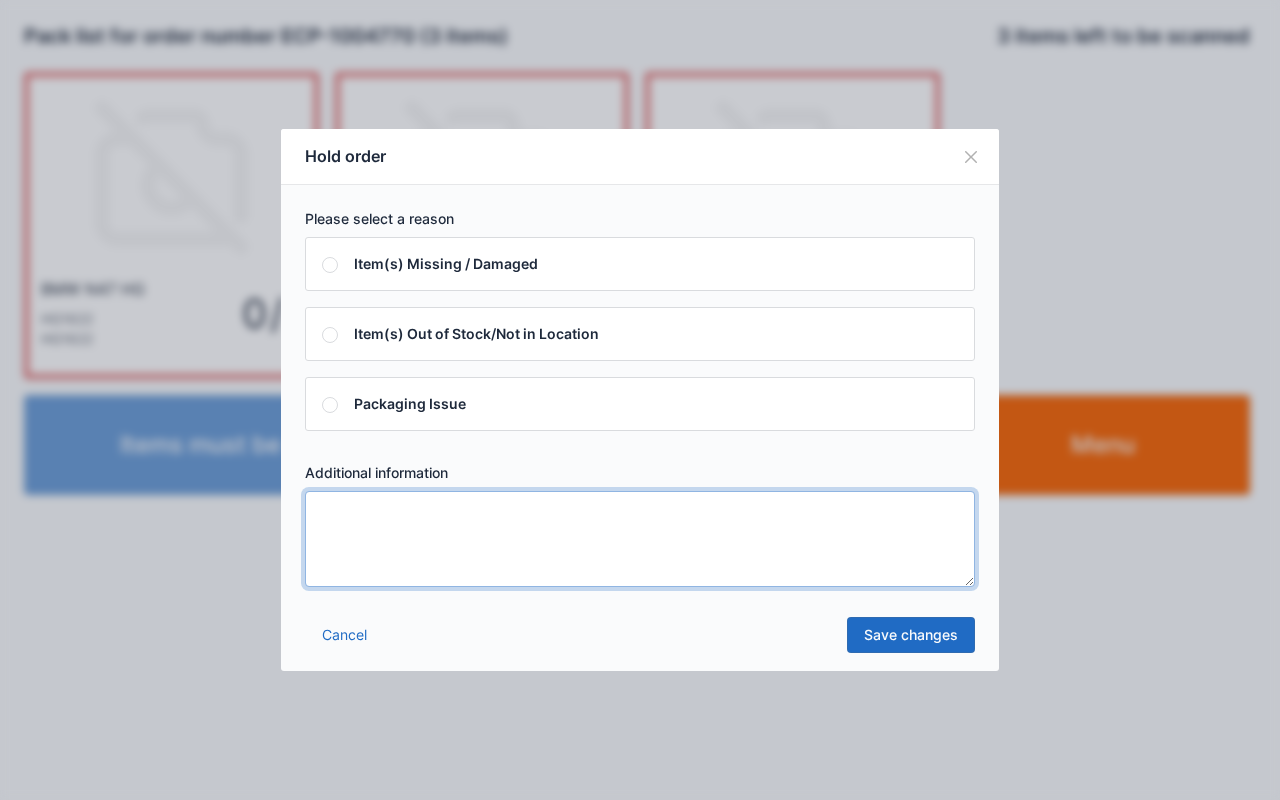 click at bounding box center [640, 539] 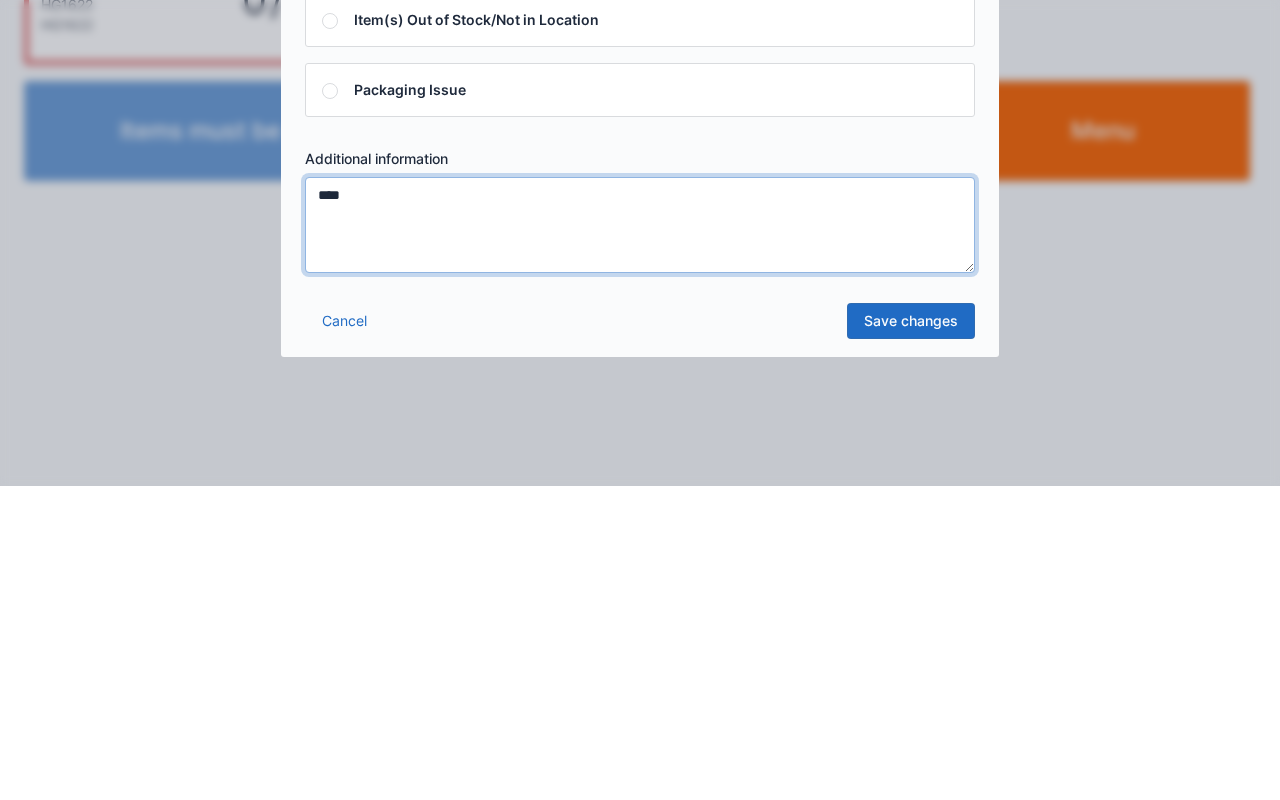 type on "****" 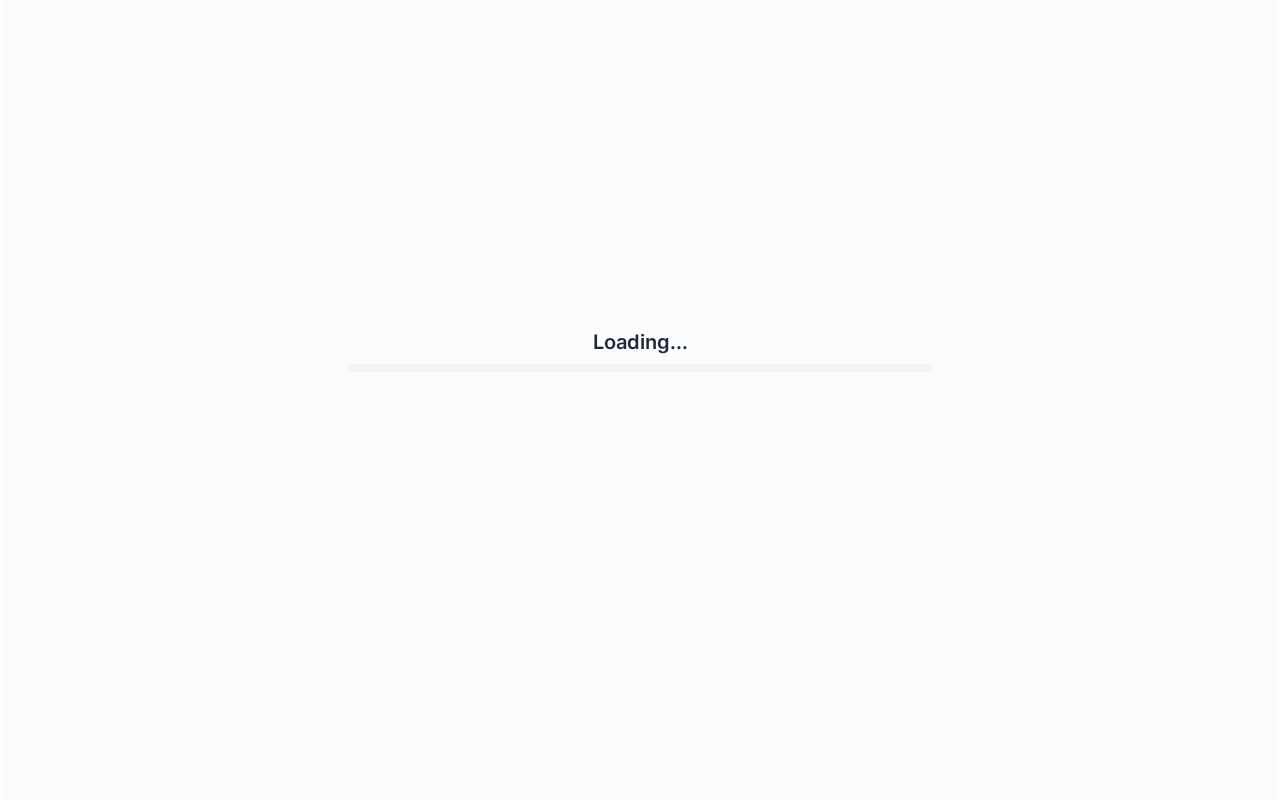 scroll, scrollTop: 0, scrollLeft: 0, axis: both 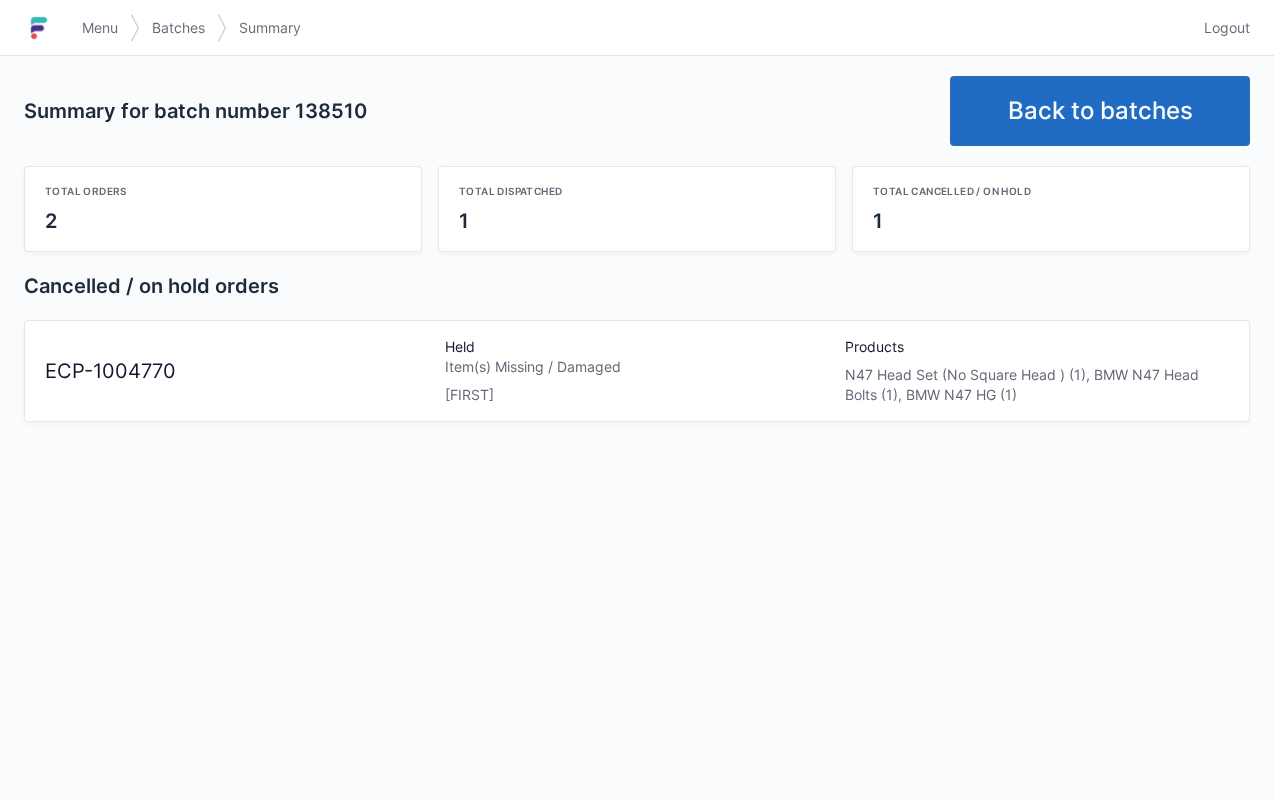 click on "Back to batches" at bounding box center (1100, 111) 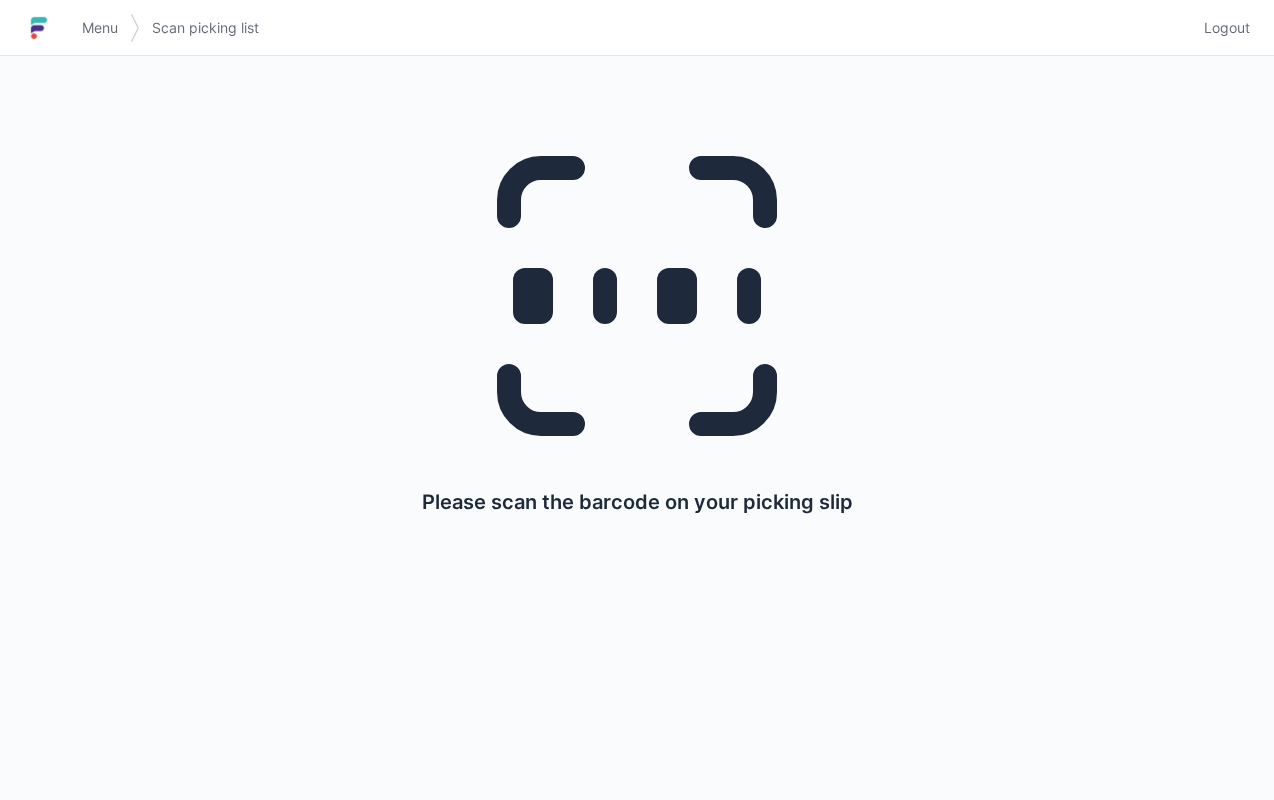 scroll, scrollTop: 0, scrollLeft: 0, axis: both 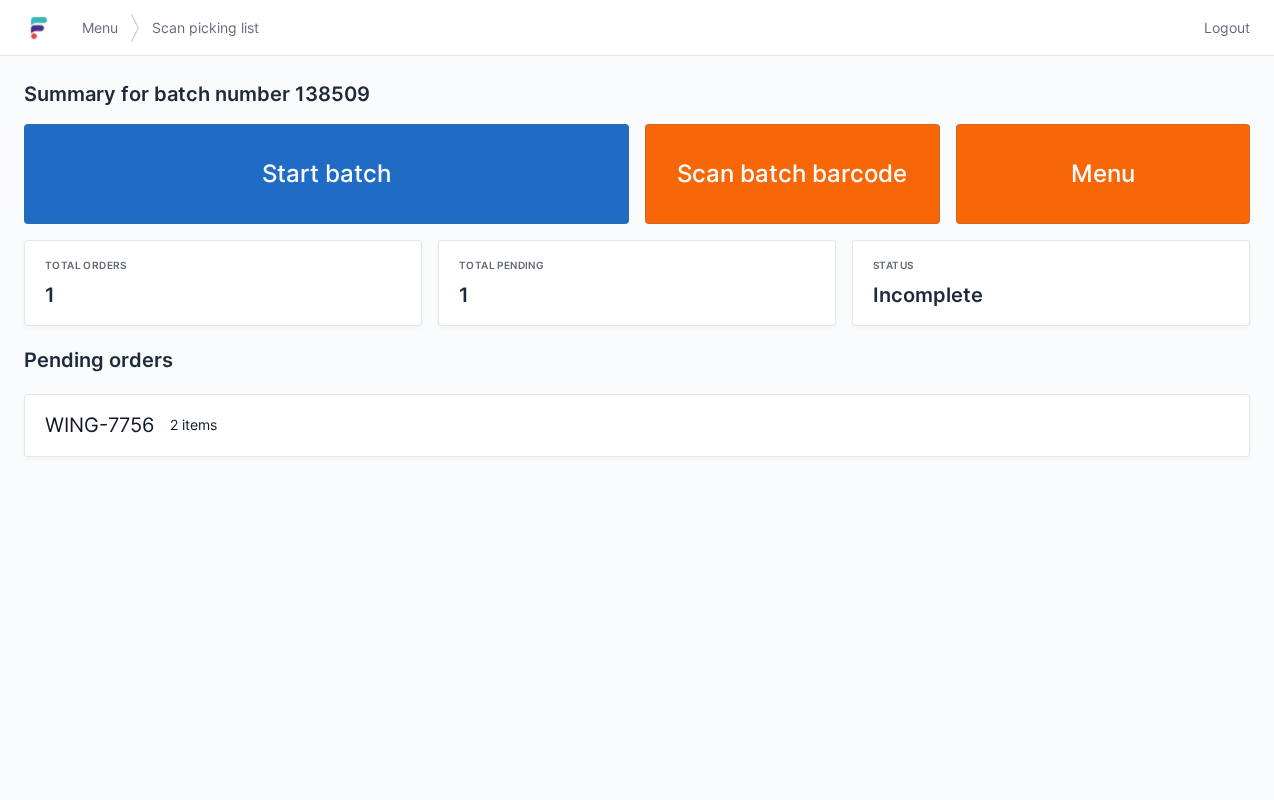 click on "Start batch" at bounding box center [326, 174] 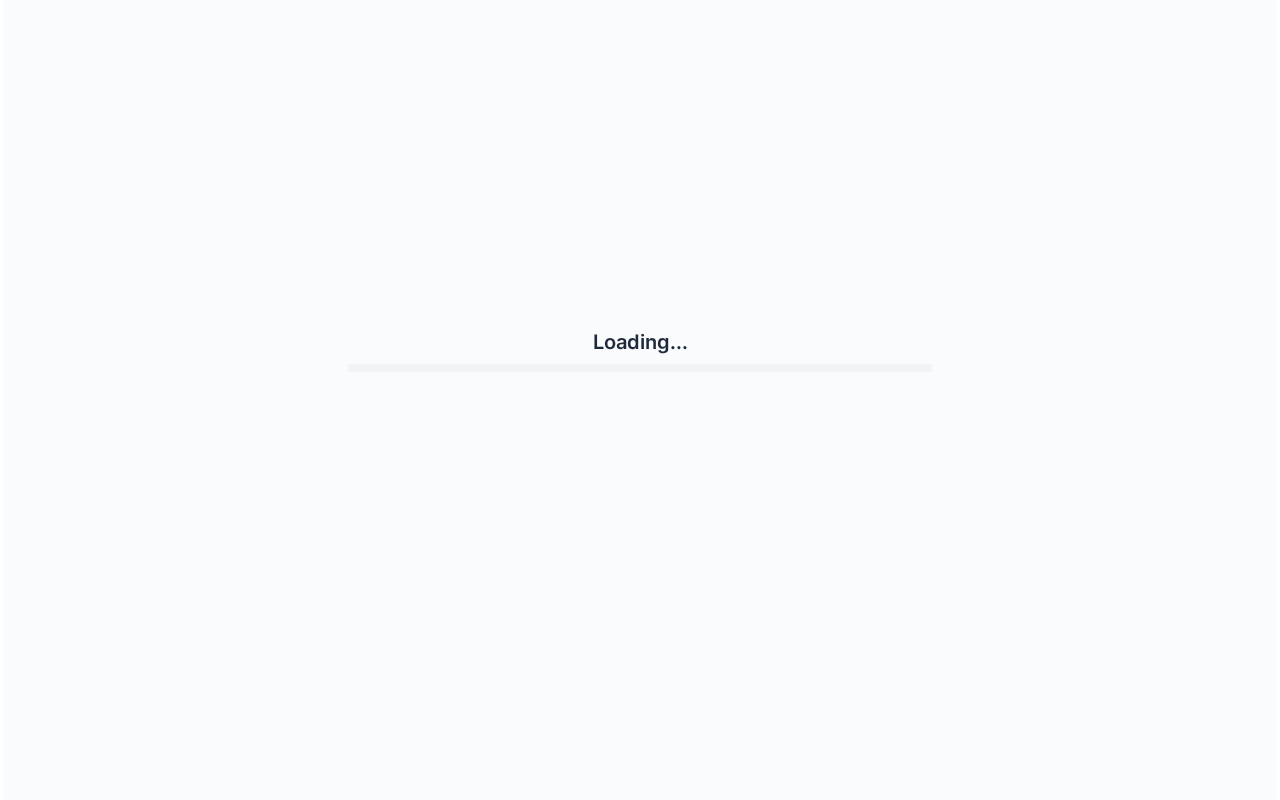 scroll, scrollTop: 0, scrollLeft: 0, axis: both 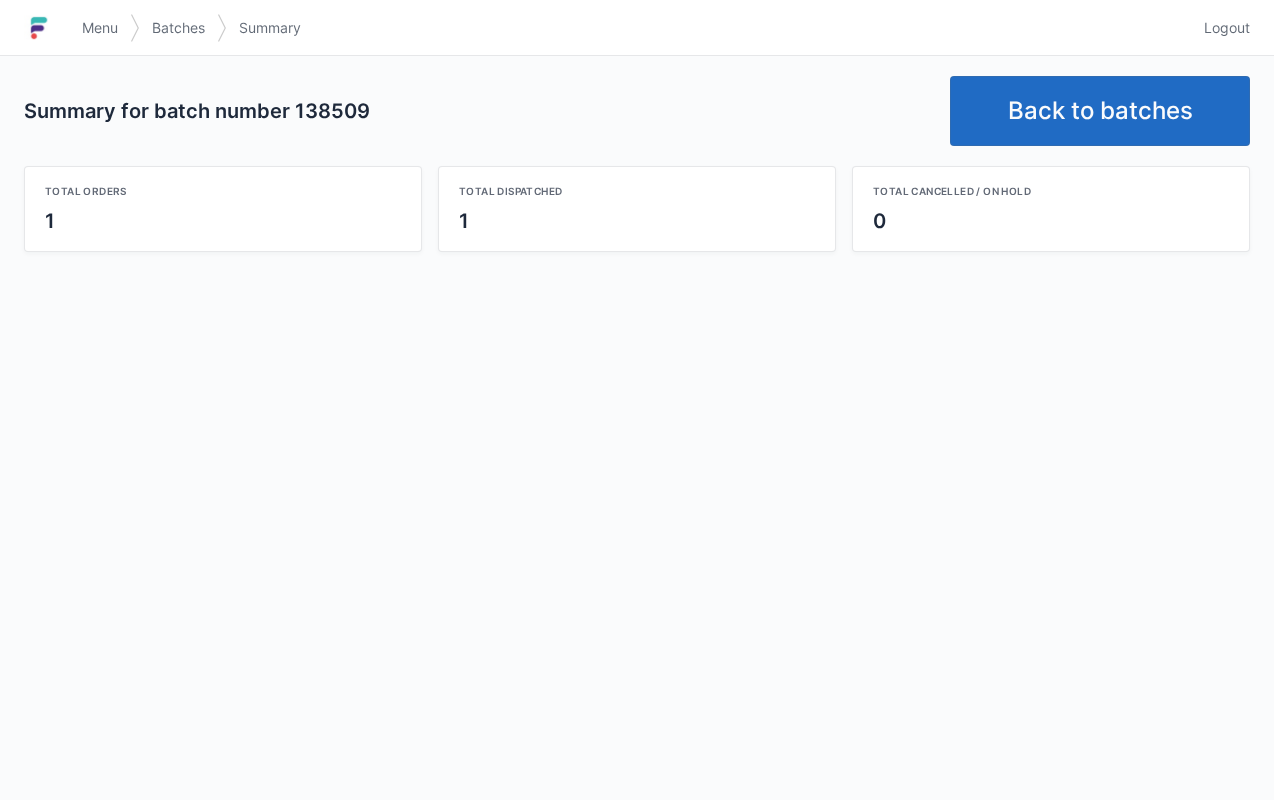 click on "Back to batches" at bounding box center [1100, 111] 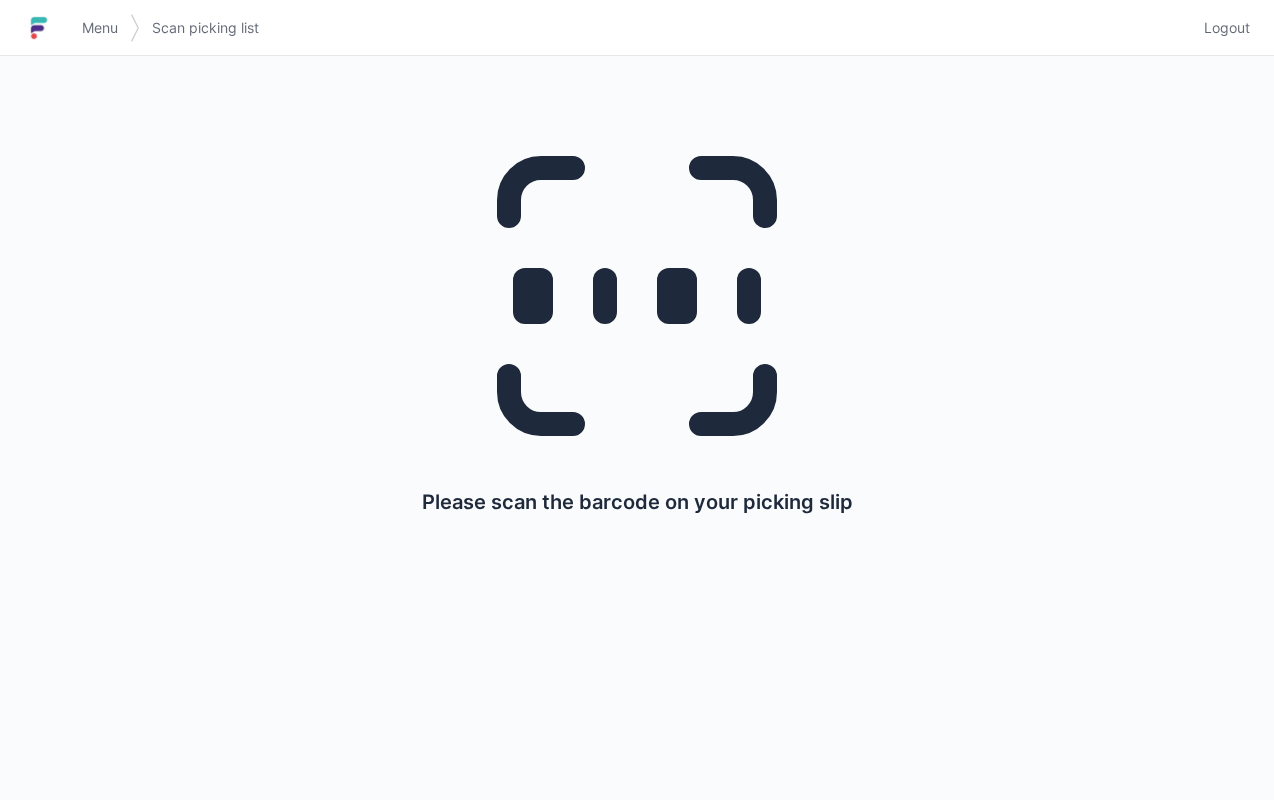 scroll, scrollTop: 0, scrollLeft: 0, axis: both 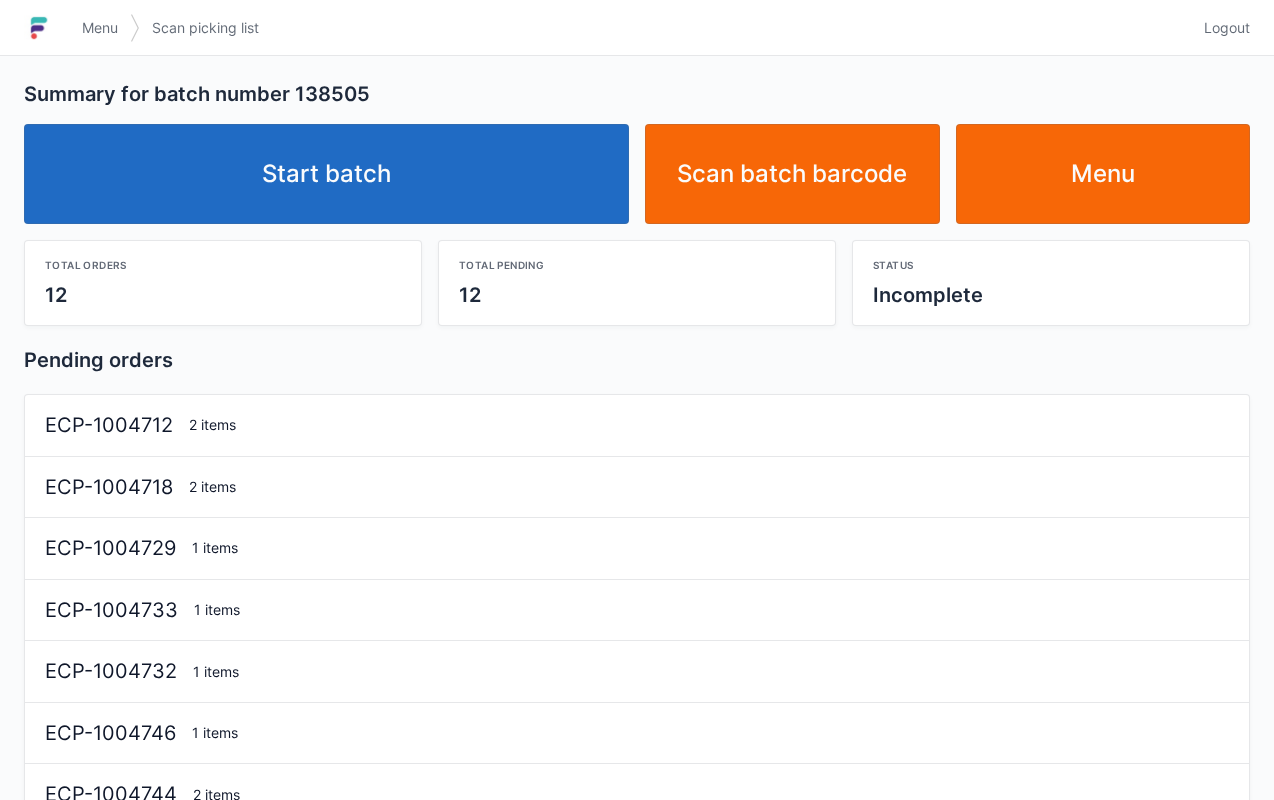 click on "Start batch" at bounding box center (326, 174) 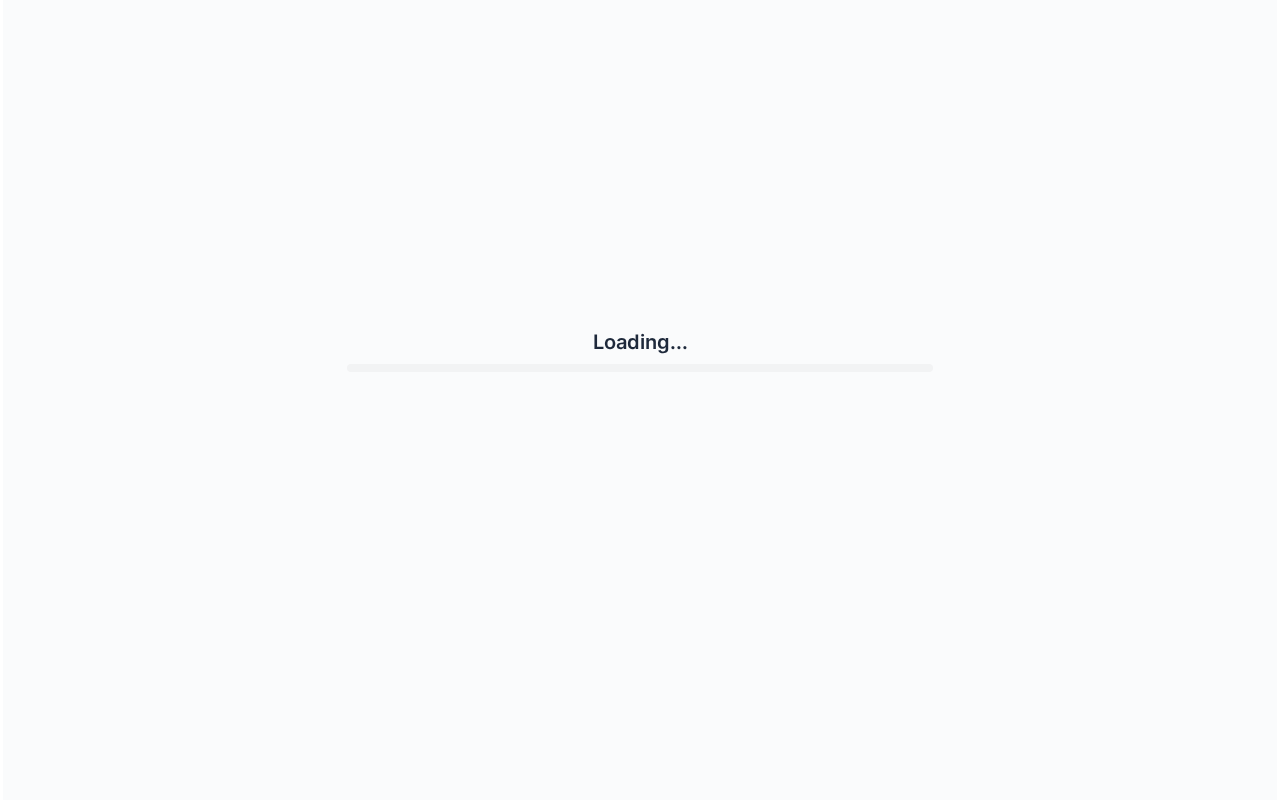 scroll, scrollTop: 0, scrollLeft: 0, axis: both 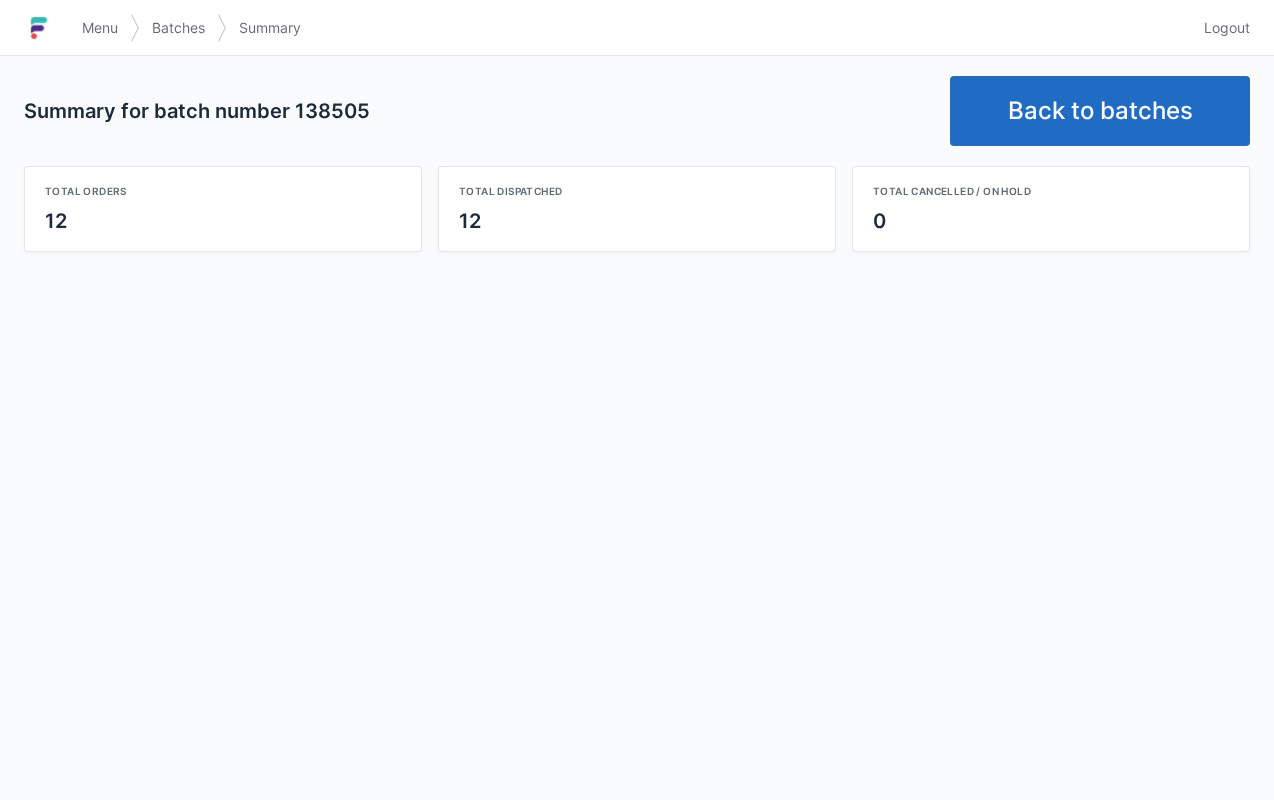 click on "Back to batches" at bounding box center (1100, 111) 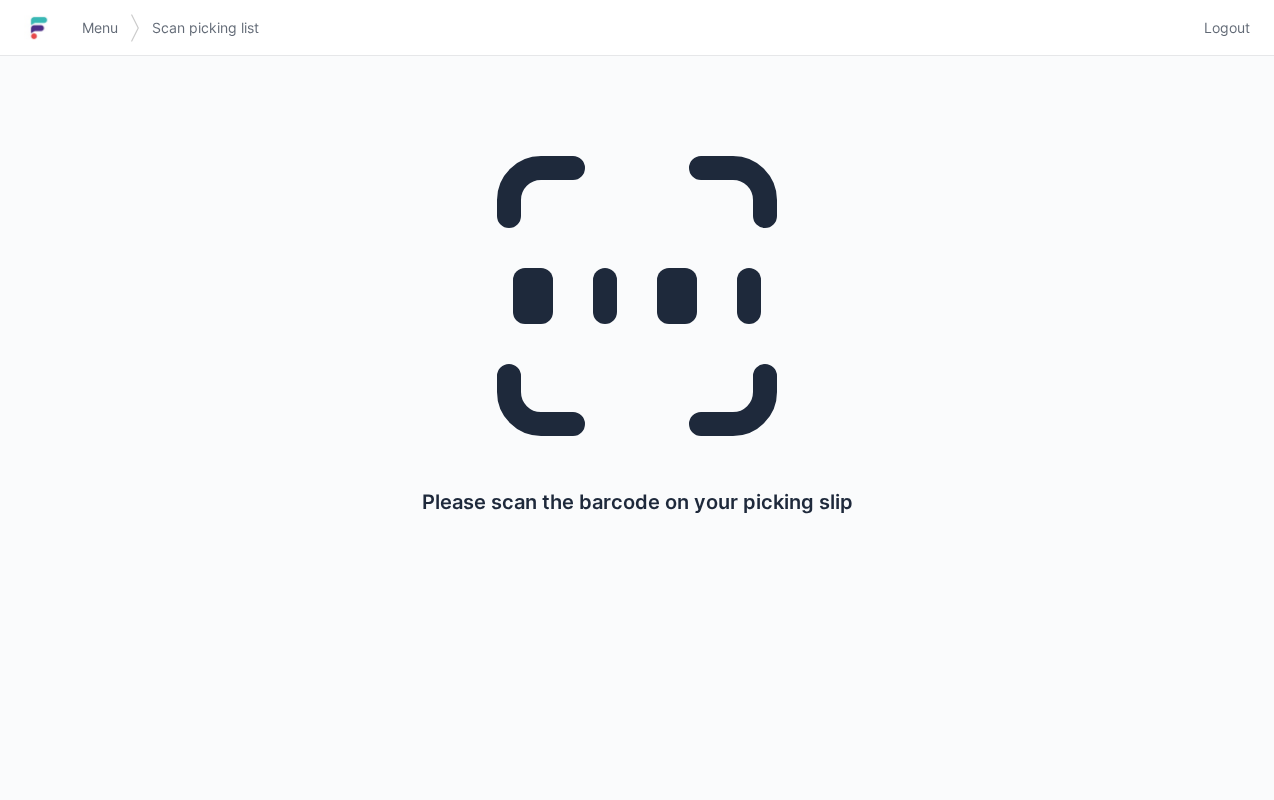 scroll, scrollTop: 0, scrollLeft: 0, axis: both 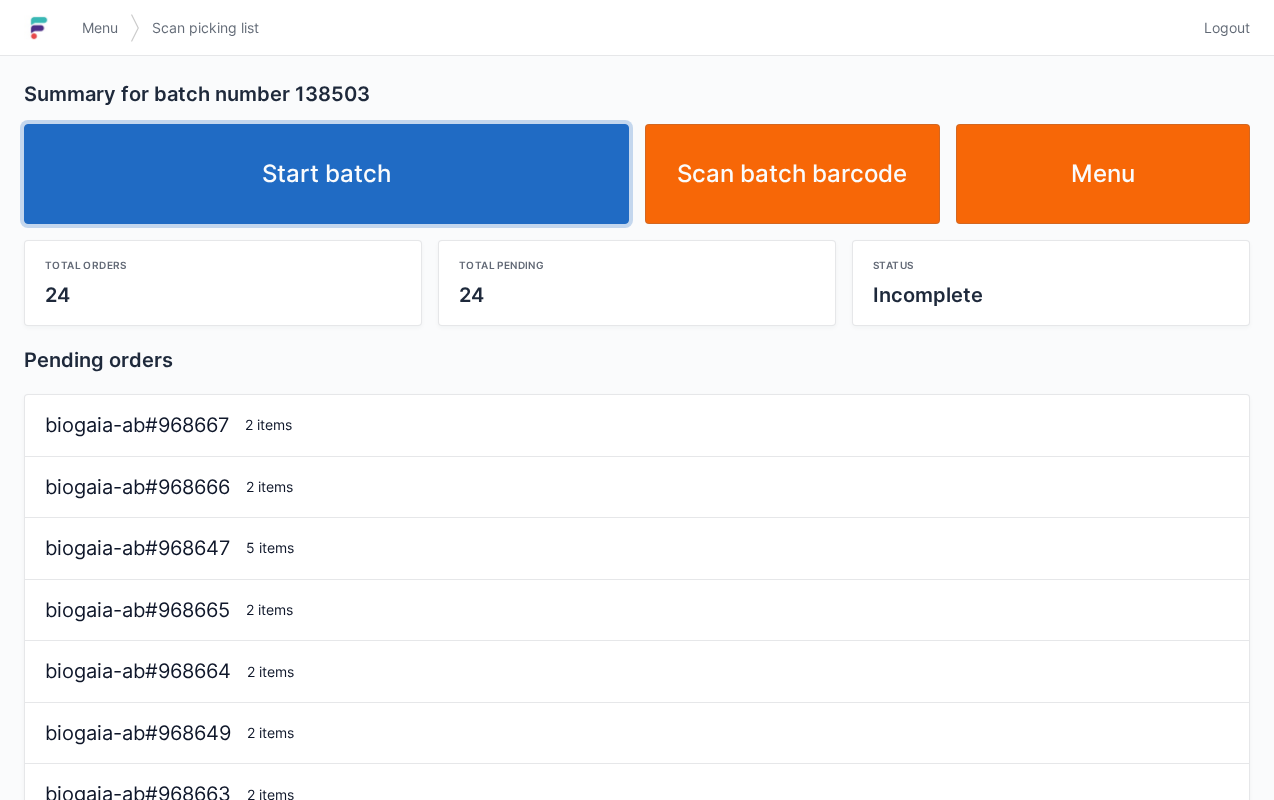 click on "Start batch" at bounding box center (326, 174) 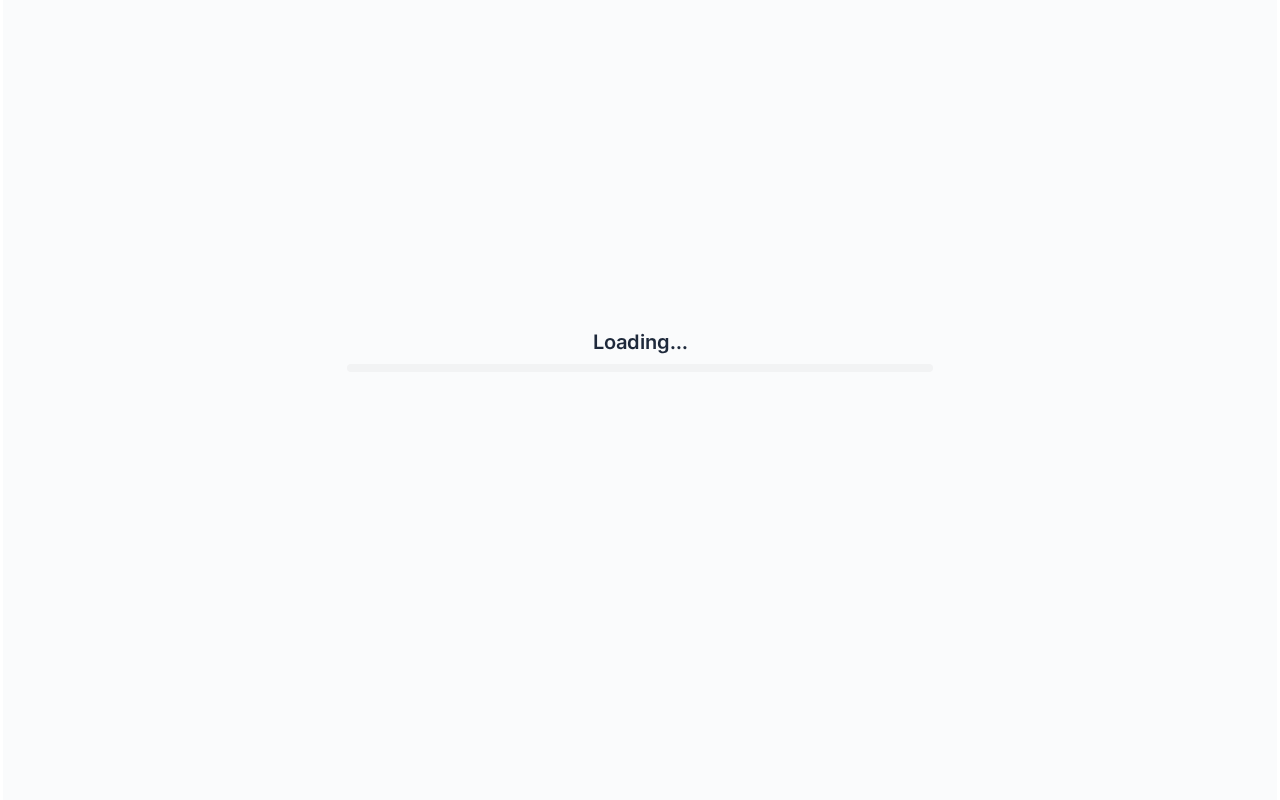 scroll, scrollTop: 0, scrollLeft: 0, axis: both 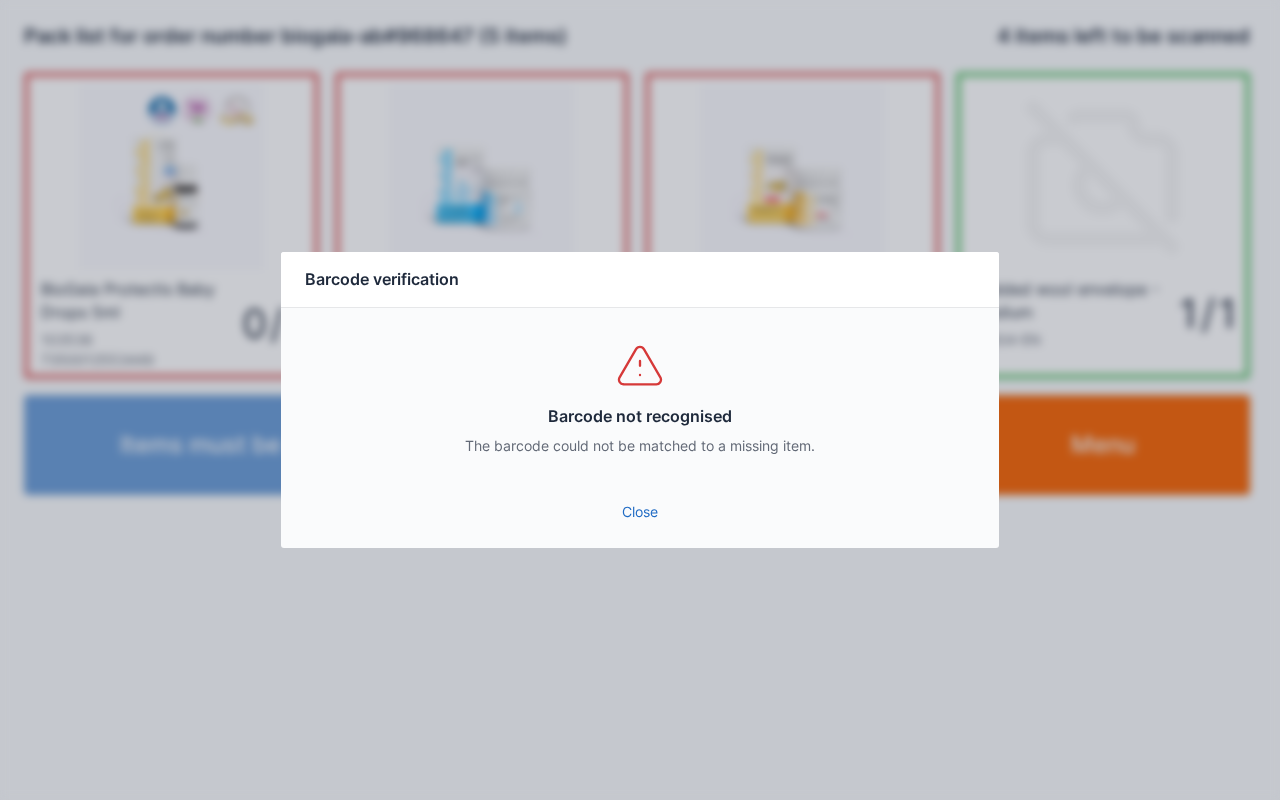 click on "Close" at bounding box center [640, 512] 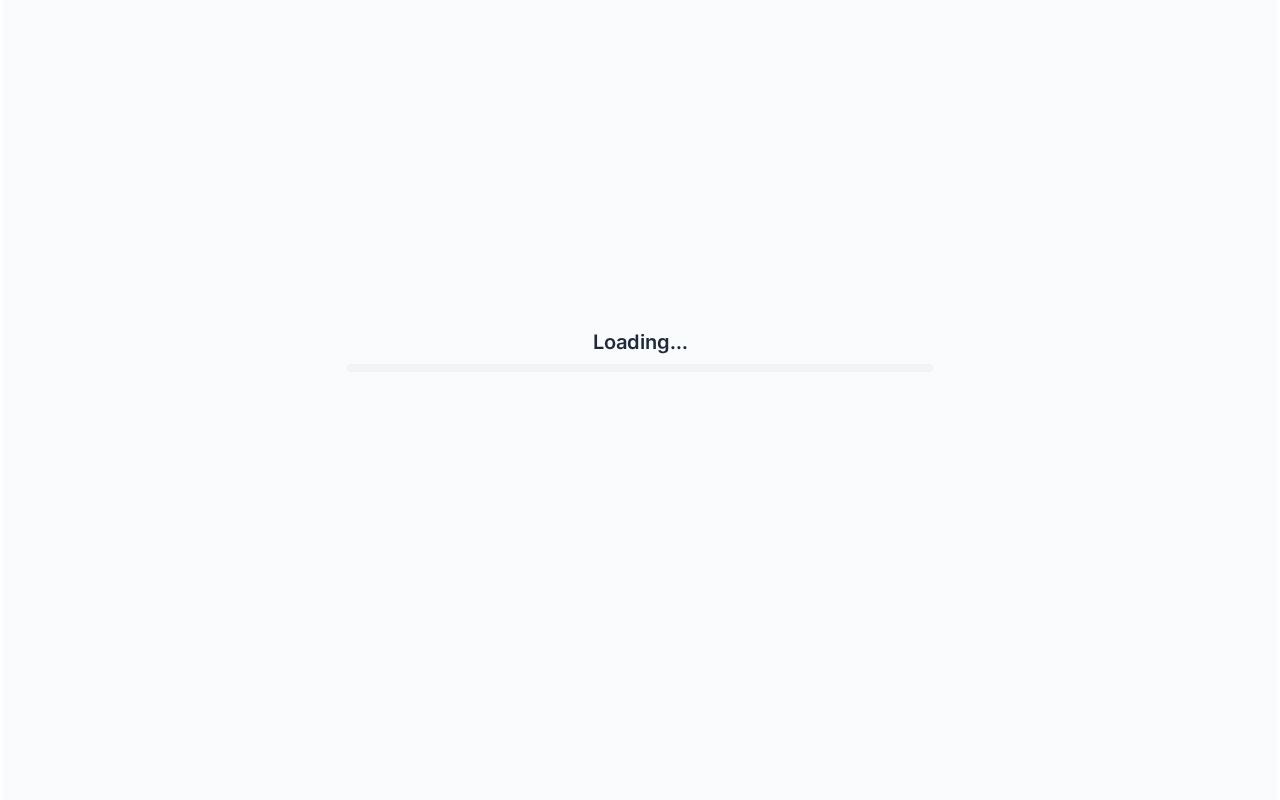 scroll, scrollTop: 0, scrollLeft: 0, axis: both 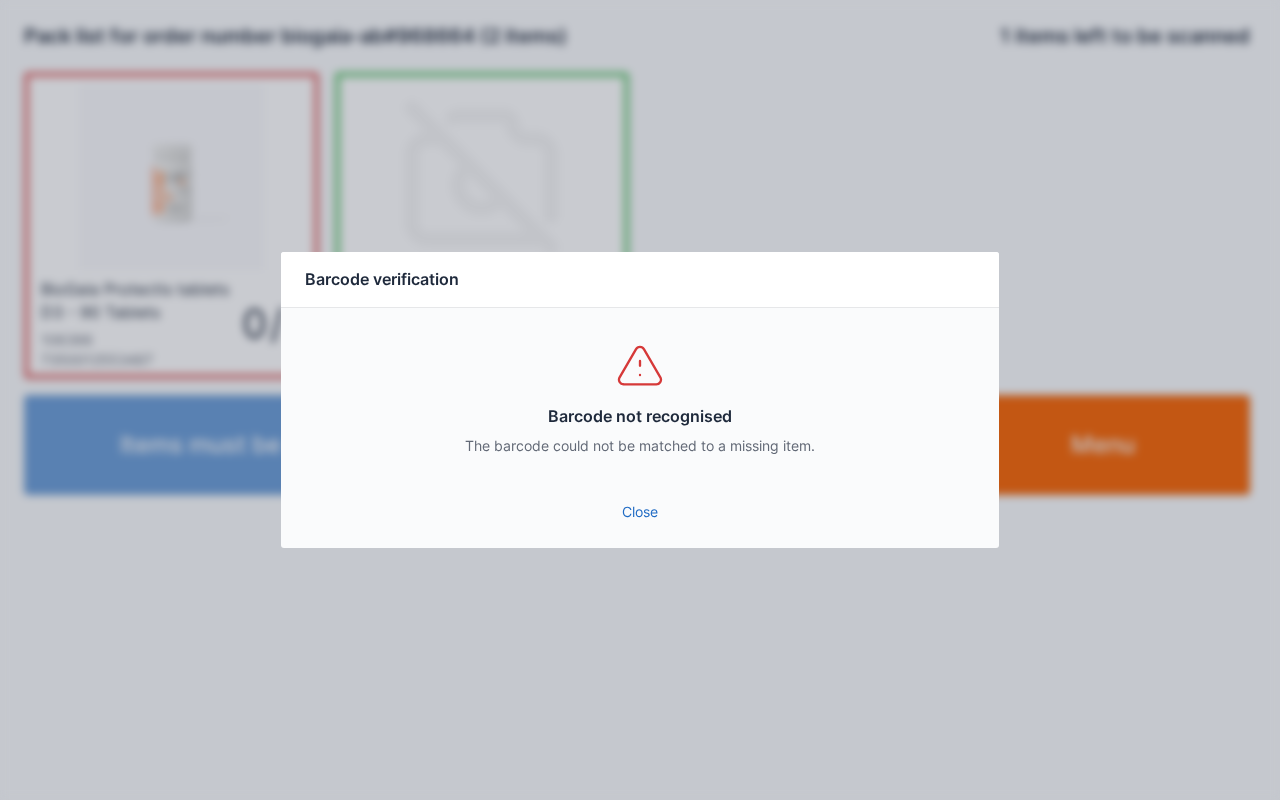 click on "Close" at bounding box center [640, 512] 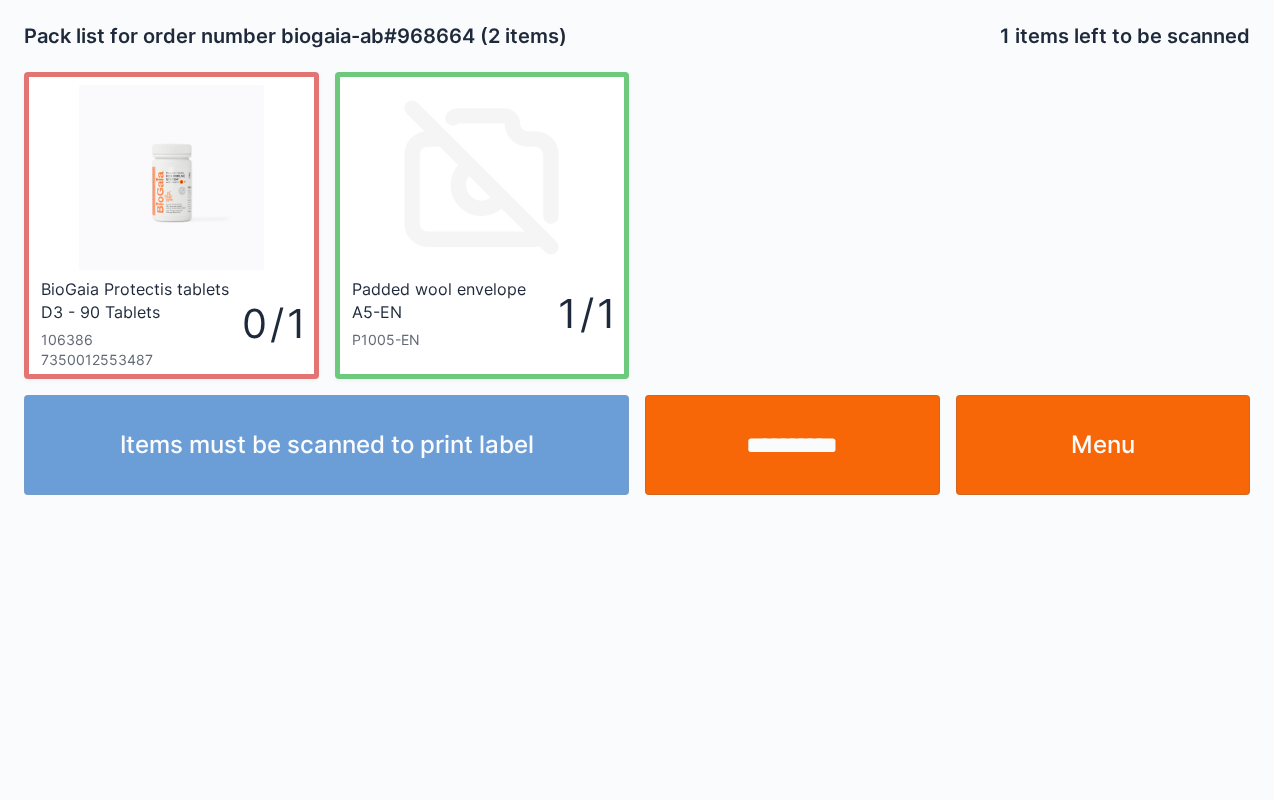 click on "**********" at bounding box center (792, 445) 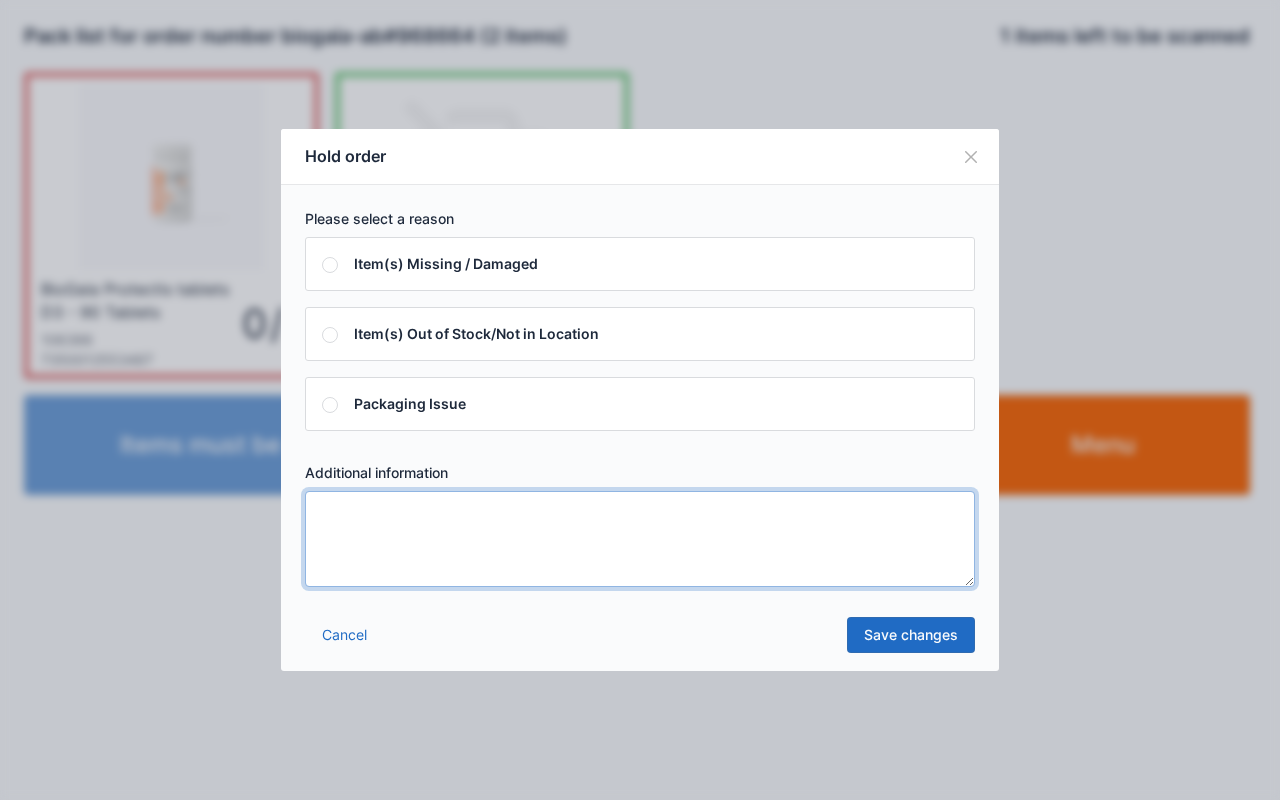 click at bounding box center [640, 539] 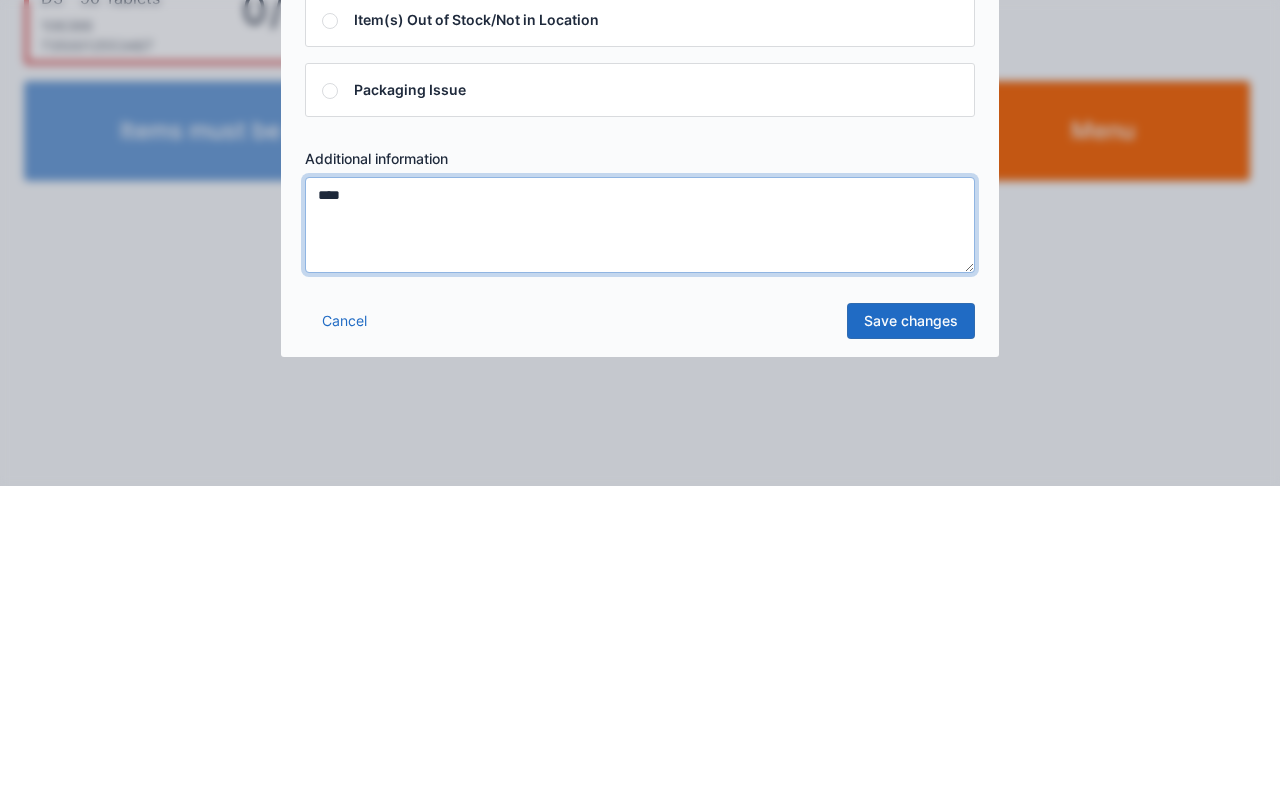 type on "****" 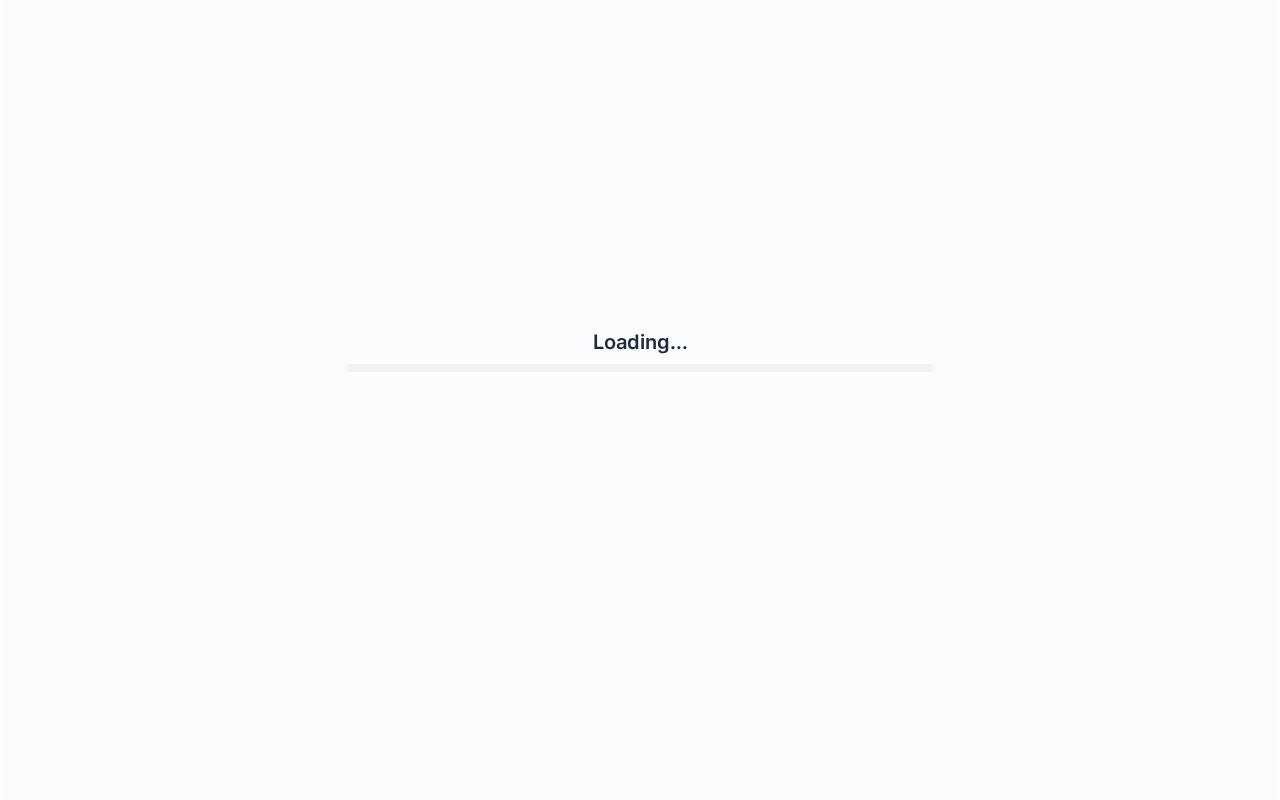 scroll, scrollTop: 0, scrollLeft: 0, axis: both 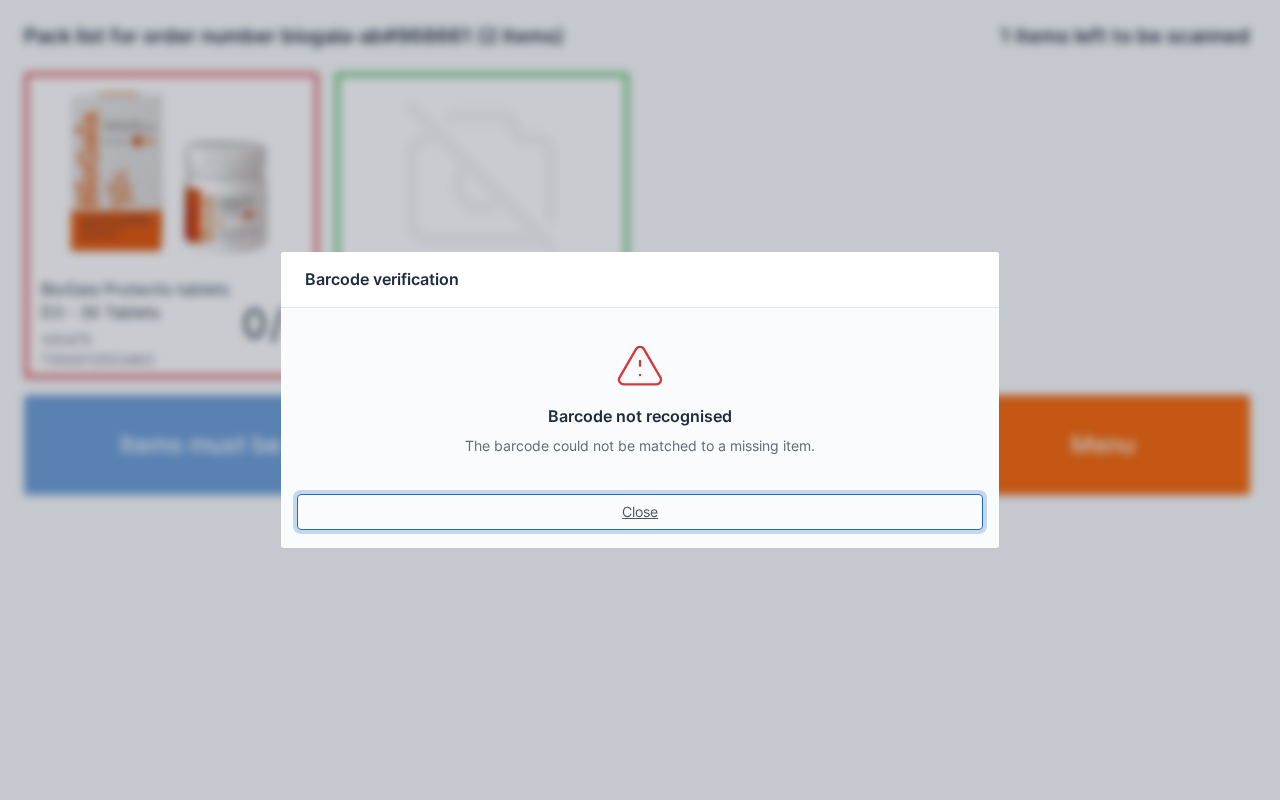 click on "Close" at bounding box center (640, 512) 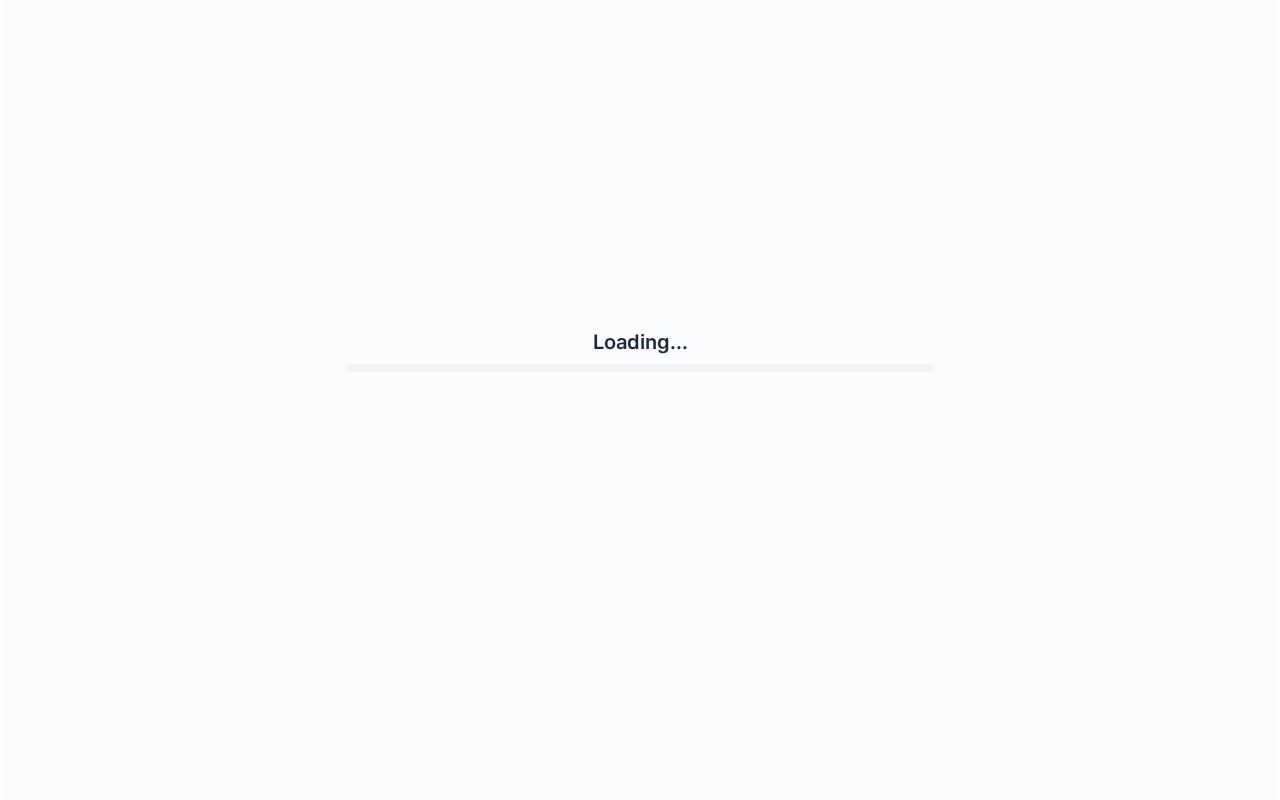 scroll, scrollTop: 0, scrollLeft: 0, axis: both 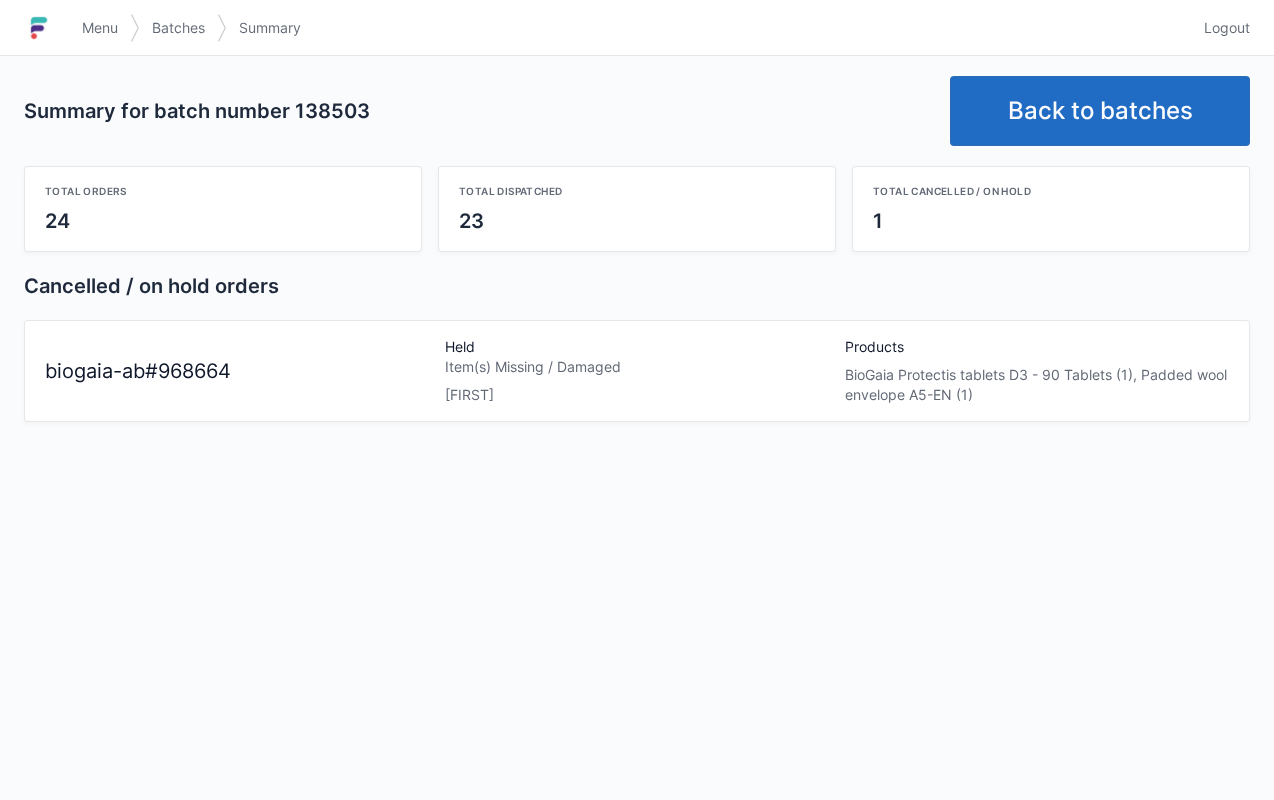 click on "Menu" at bounding box center [100, 28] 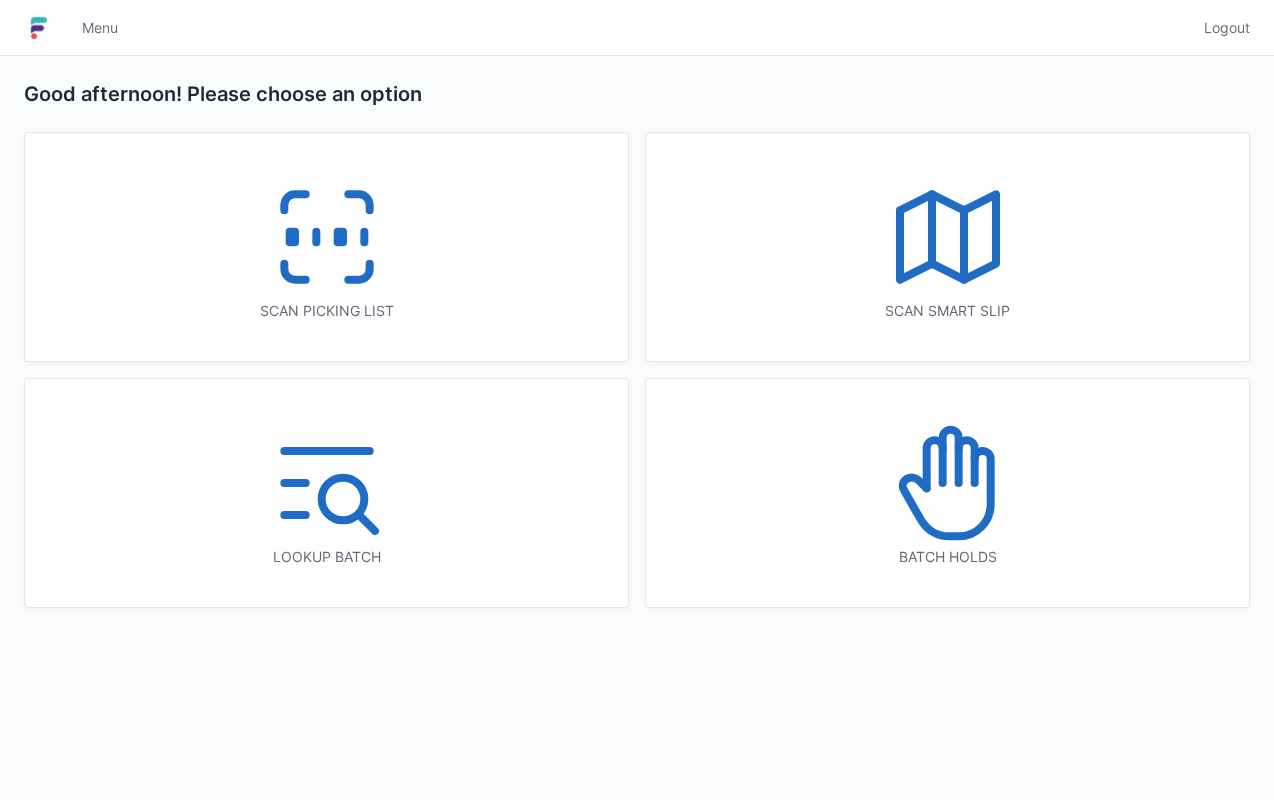 scroll, scrollTop: 0, scrollLeft: 0, axis: both 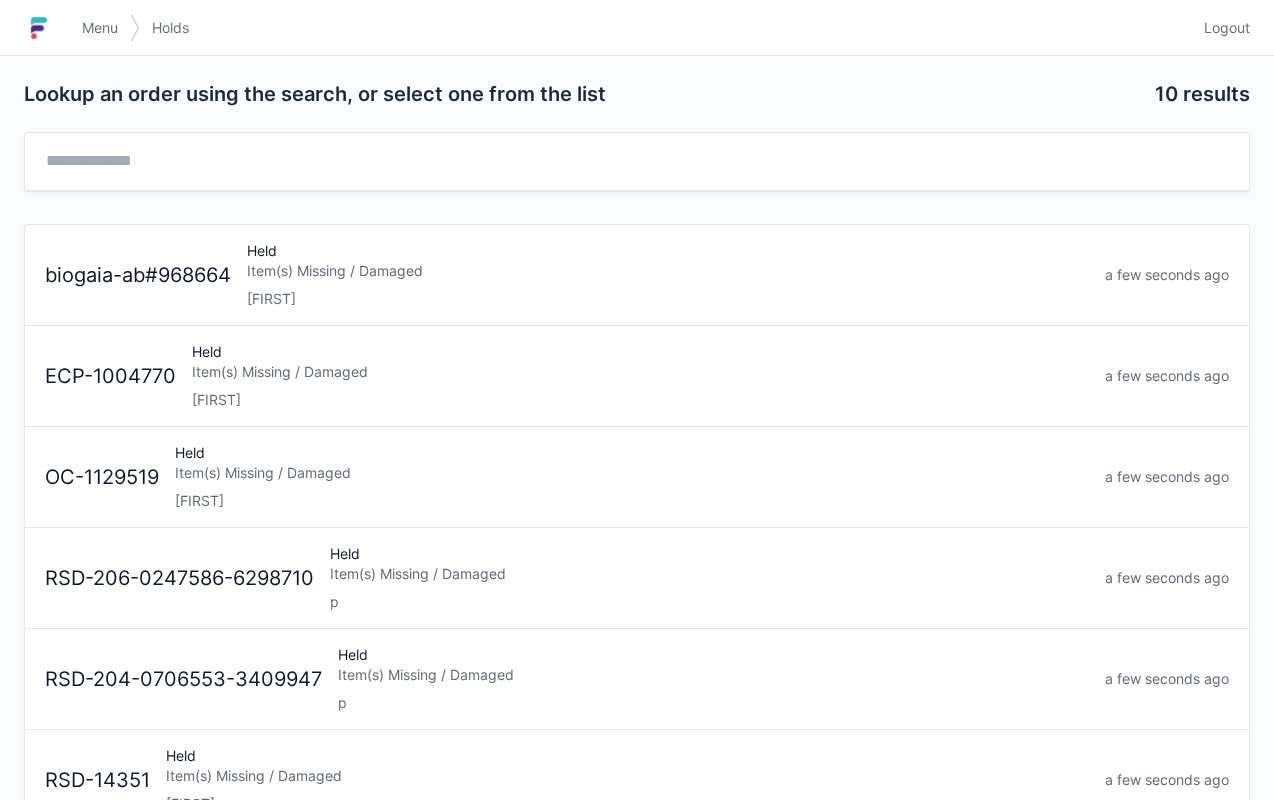 click at bounding box center [637, 170] 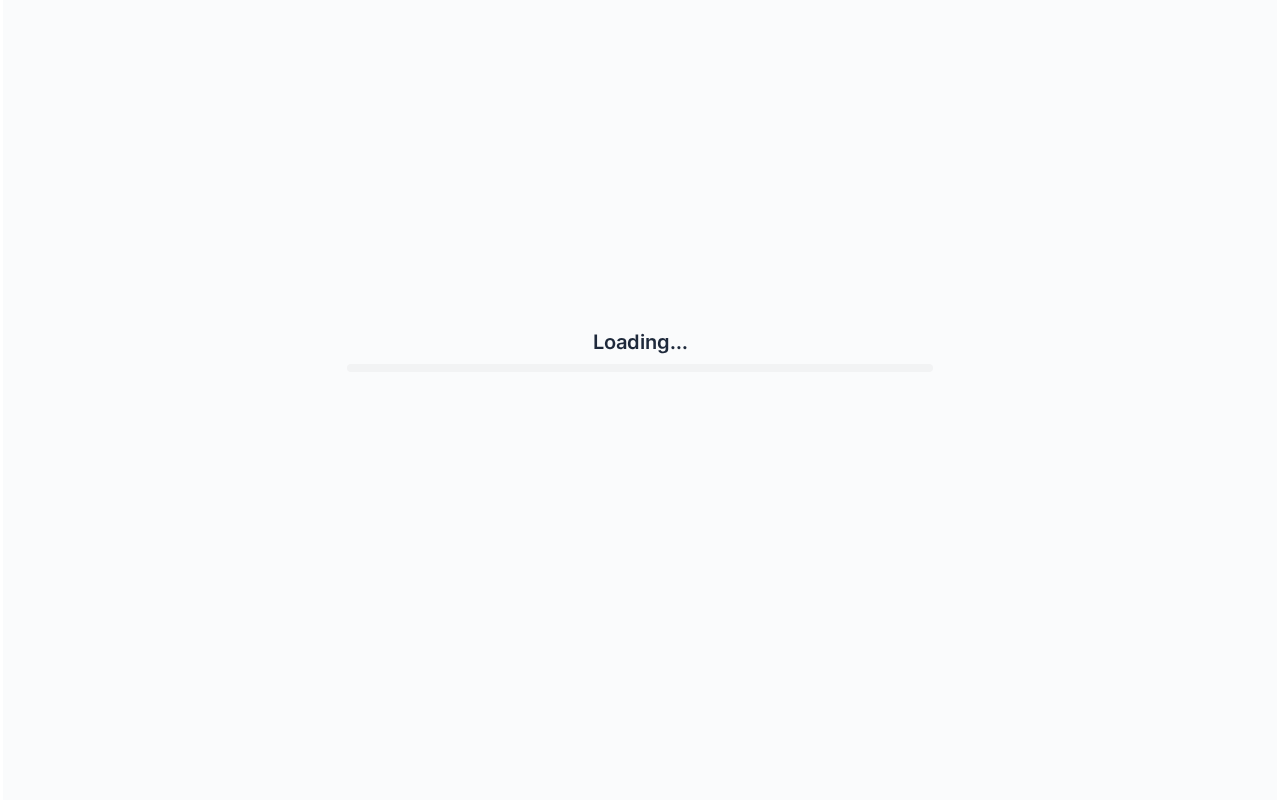 scroll, scrollTop: 0, scrollLeft: 0, axis: both 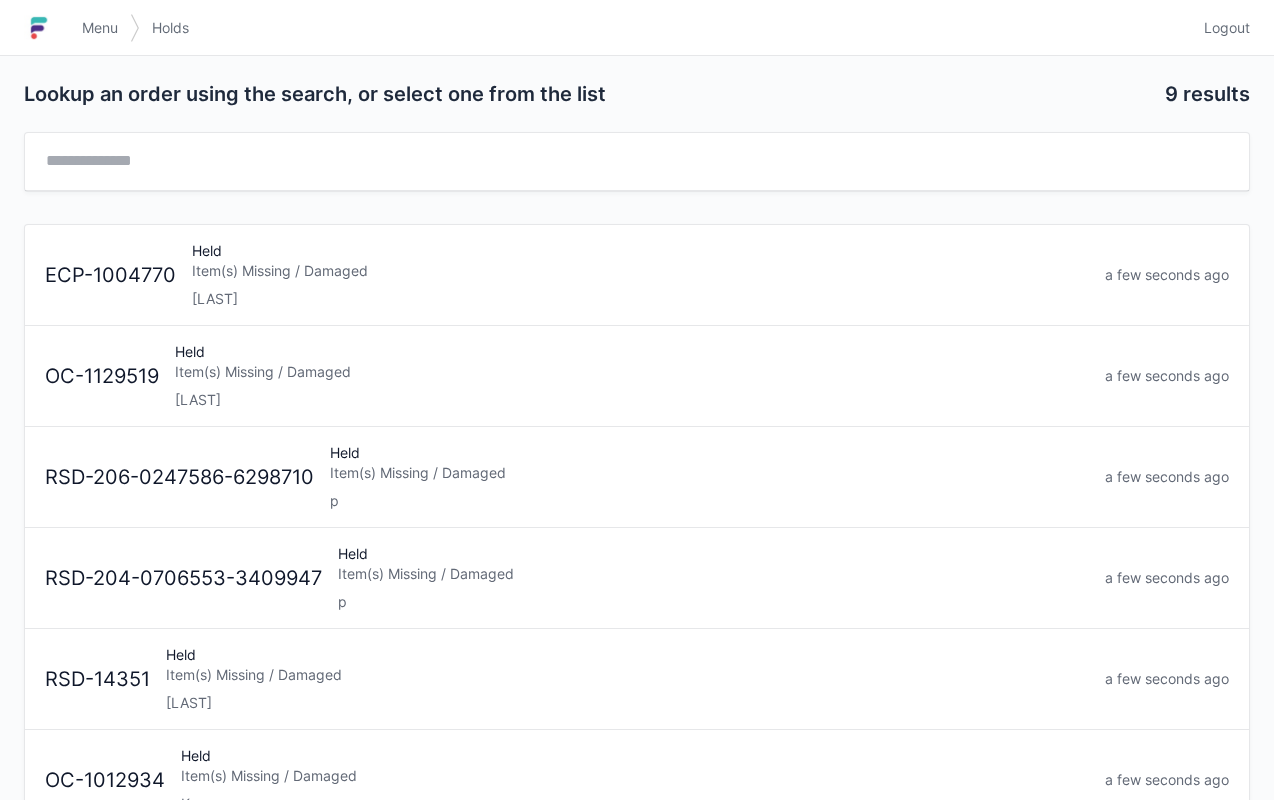 click on "Menu" at bounding box center [100, 28] 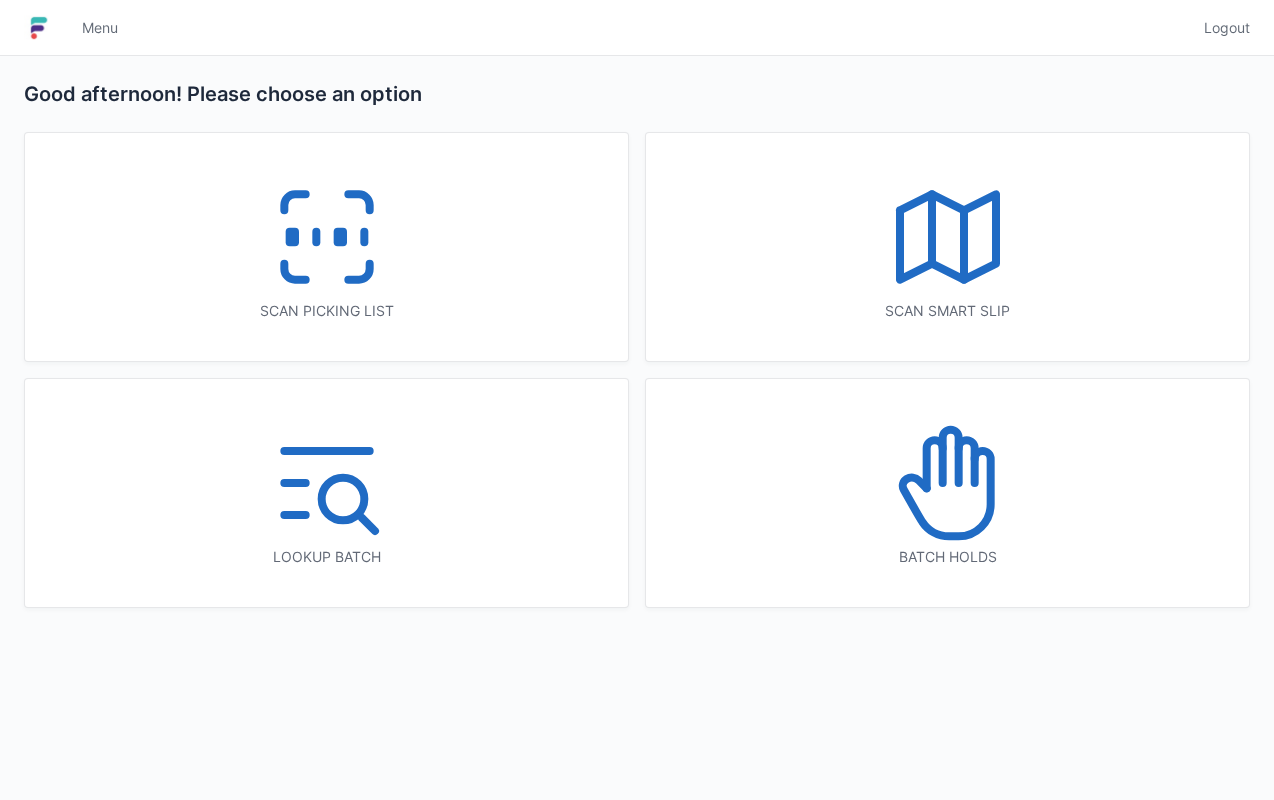scroll, scrollTop: 0, scrollLeft: 0, axis: both 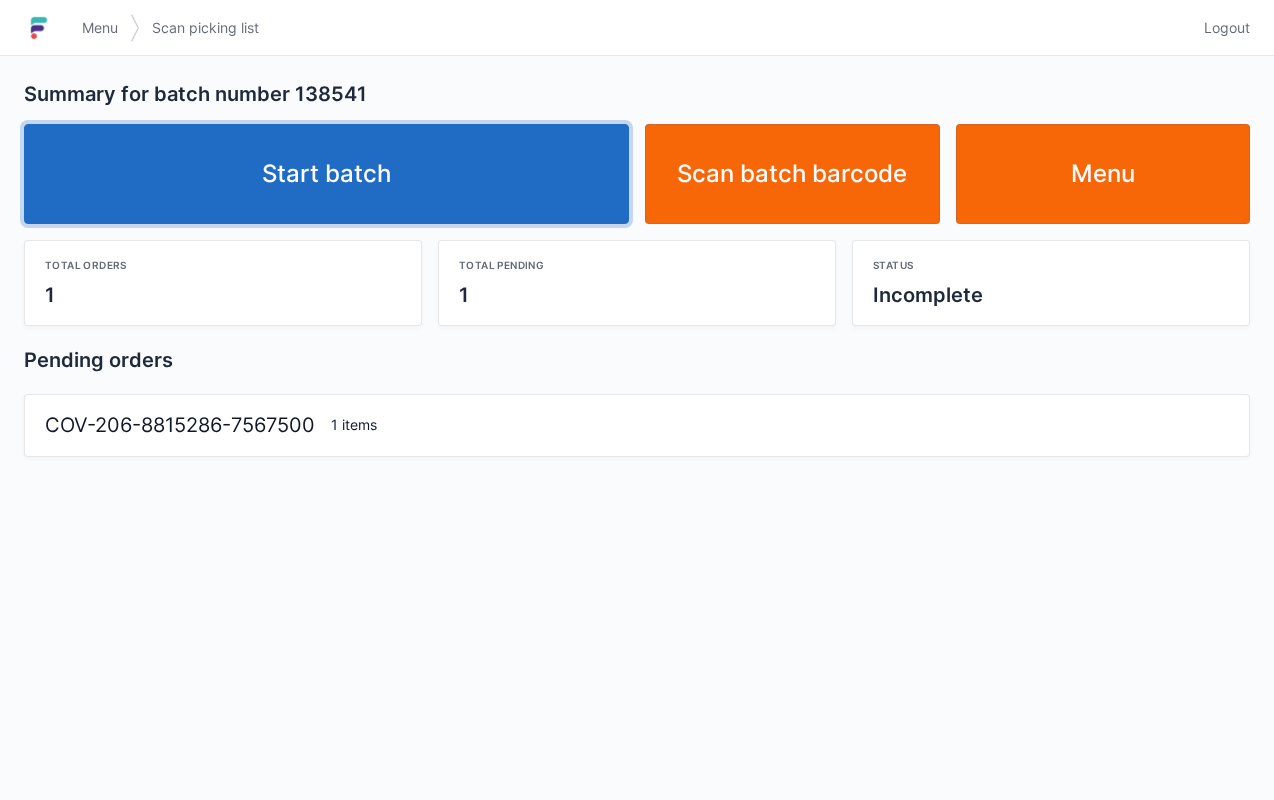 click on "Start batch" at bounding box center [326, 174] 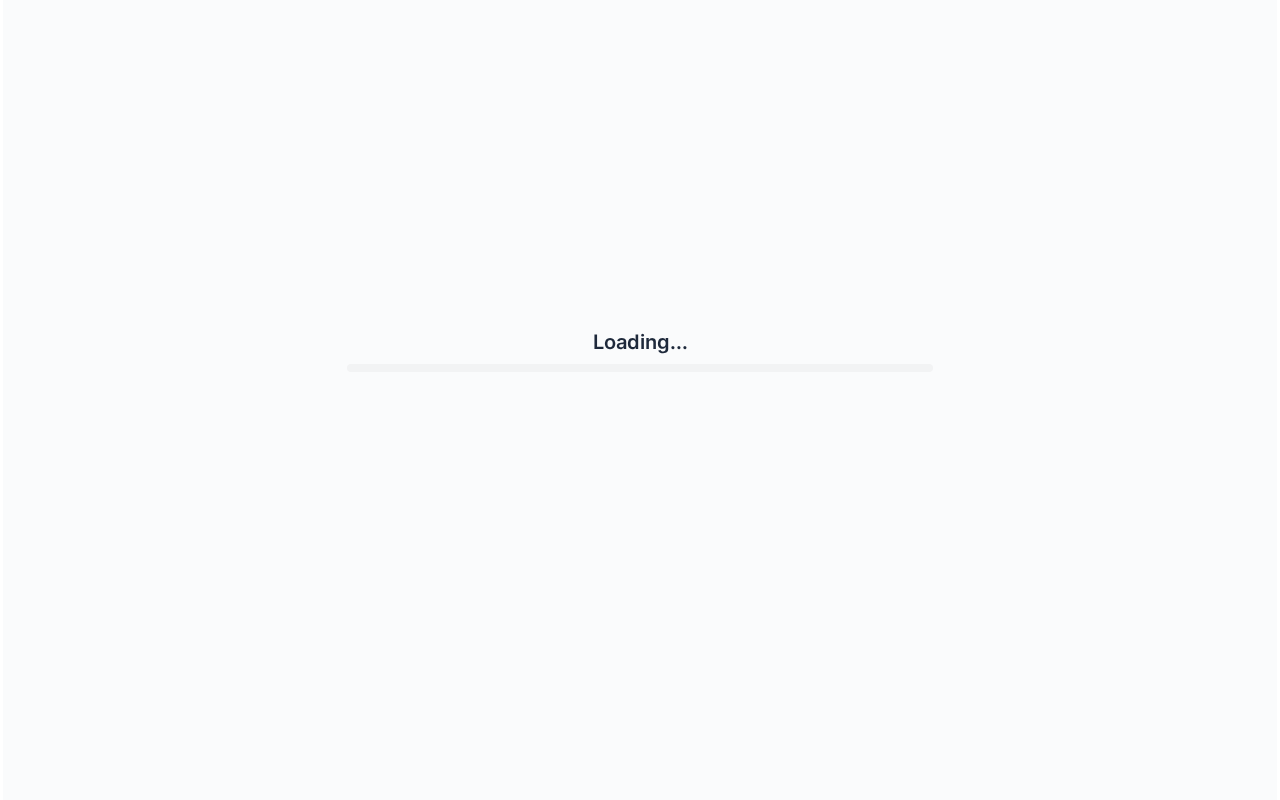 scroll, scrollTop: 0, scrollLeft: 0, axis: both 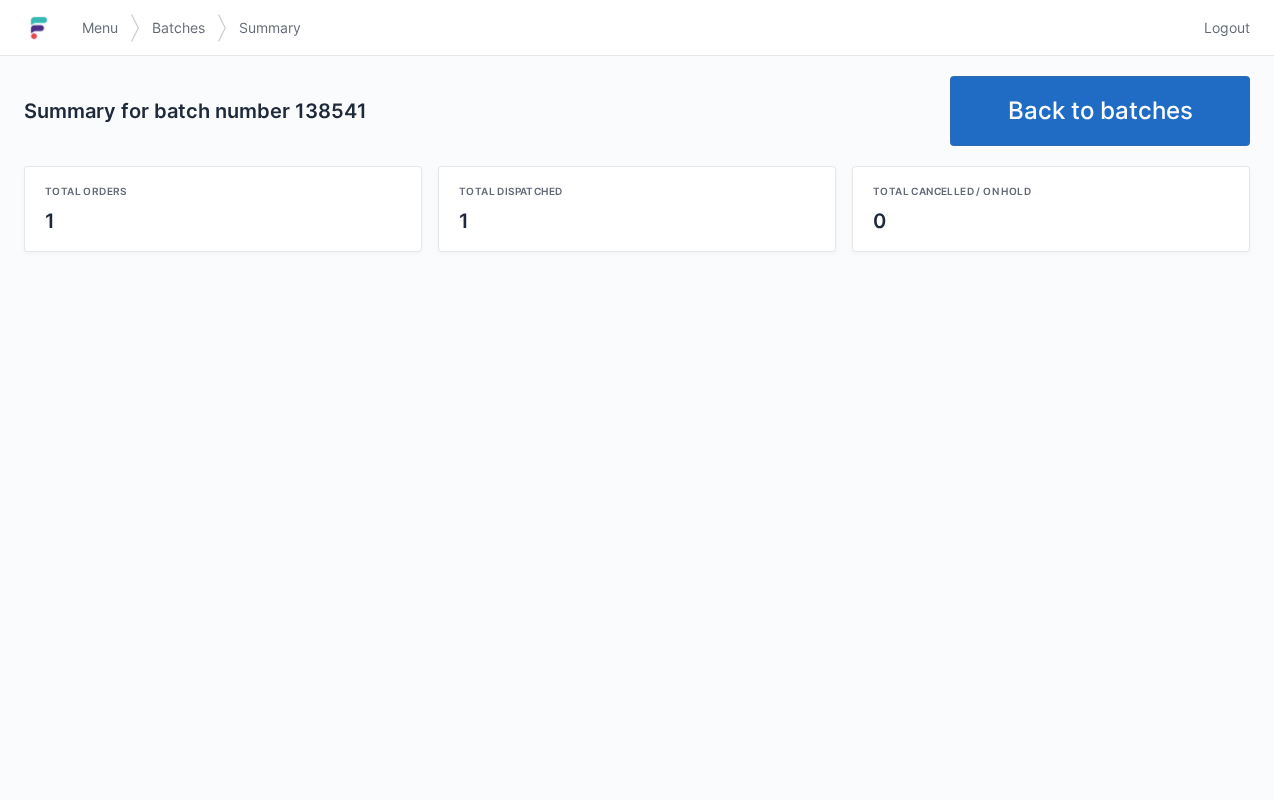 click on "Back to batches" at bounding box center (1100, 111) 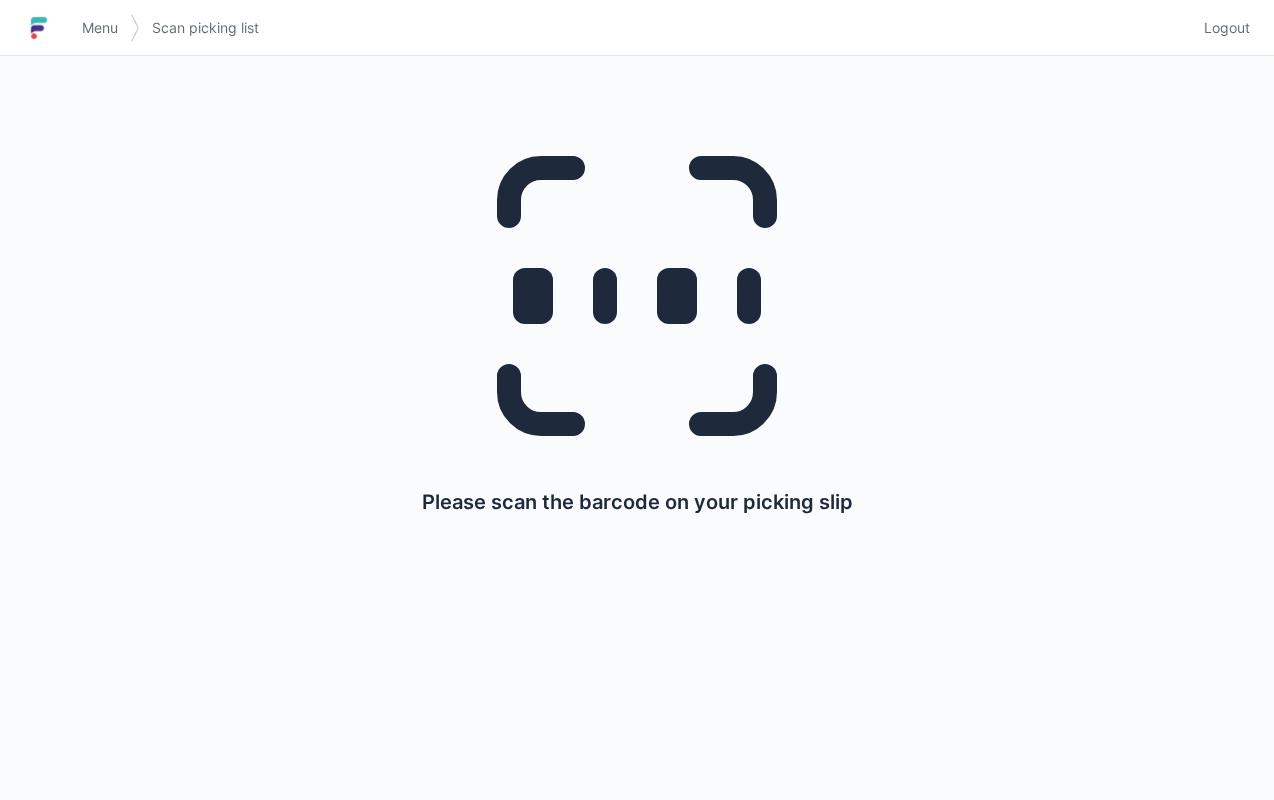 scroll, scrollTop: 0, scrollLeft: 0, axis: both 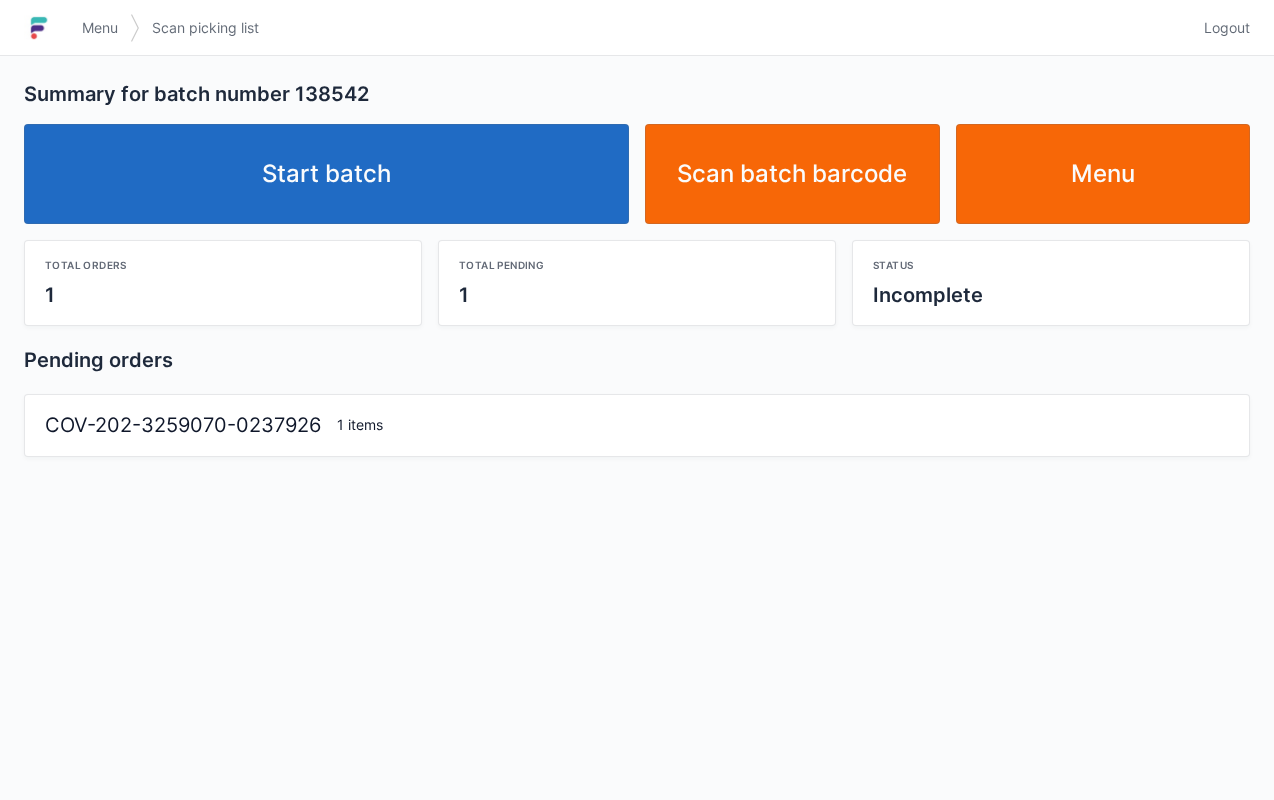 click on "Start batch" at bounding box center [326, 174] 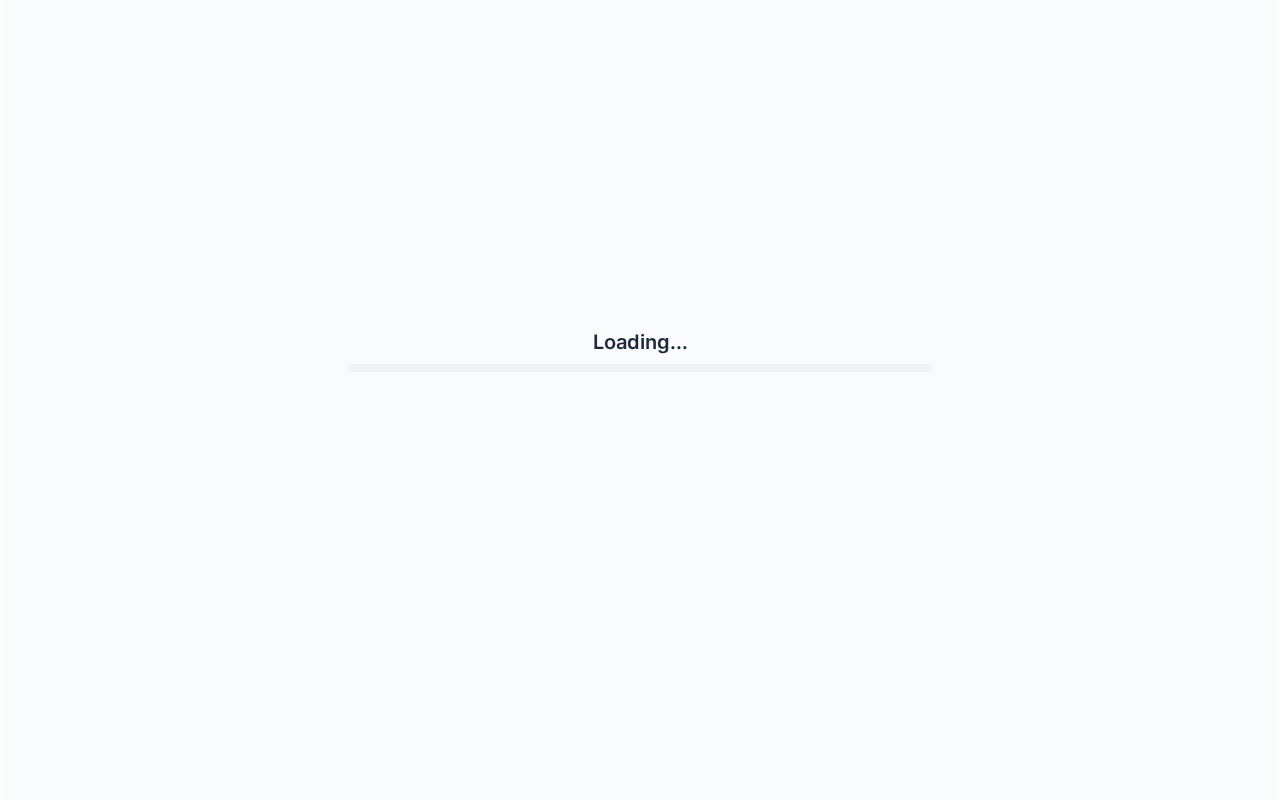 scroll, scrollTop: 0, scrollLeft: 0, axis: both 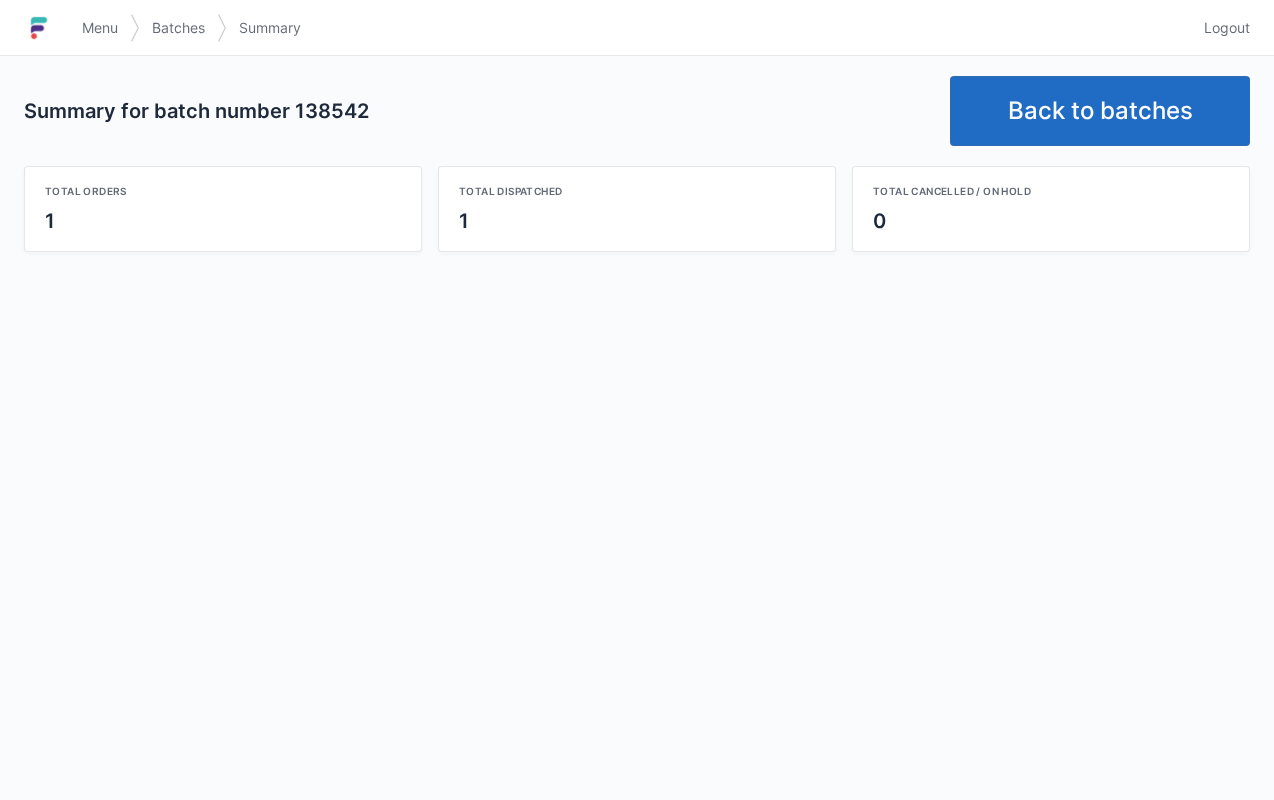 click on "Back to batches" at bounding box center (1100, 111) 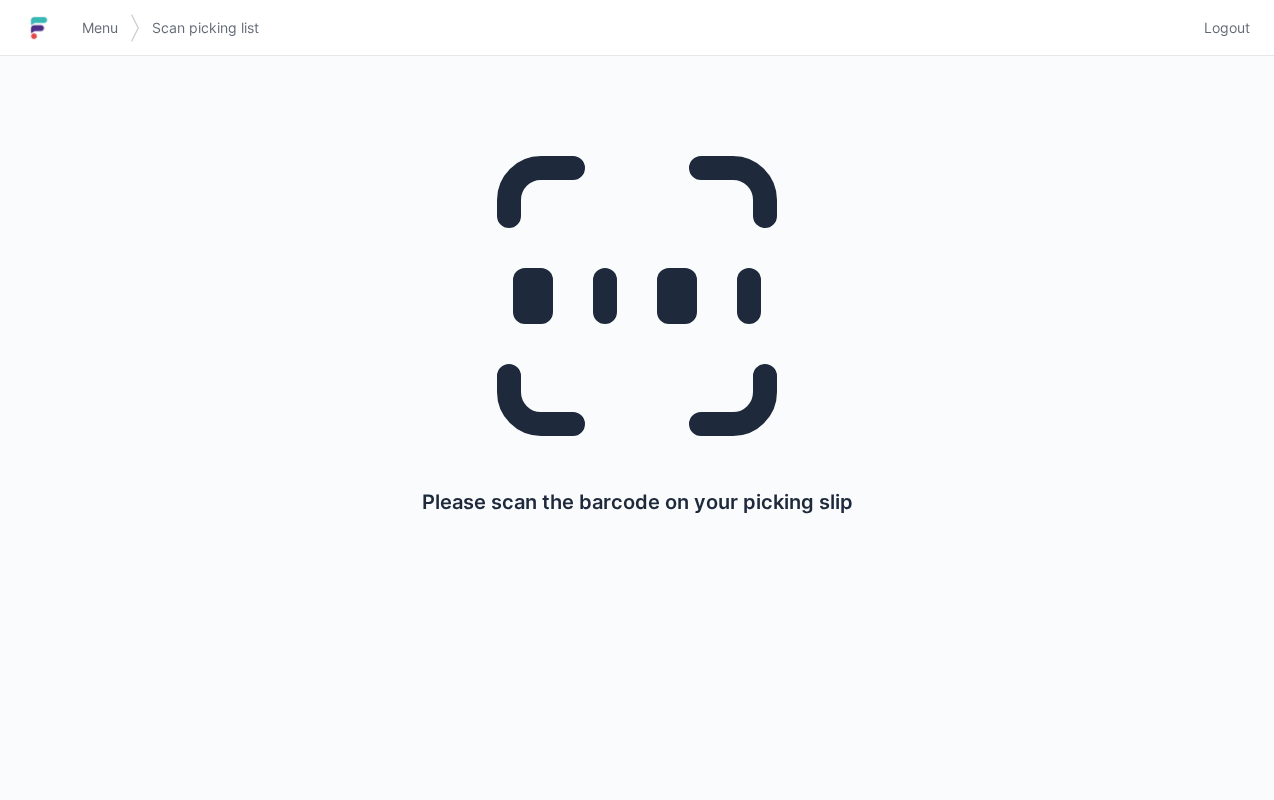 scroll, scrollTop: 0, scrollLeft: 0, axis: both 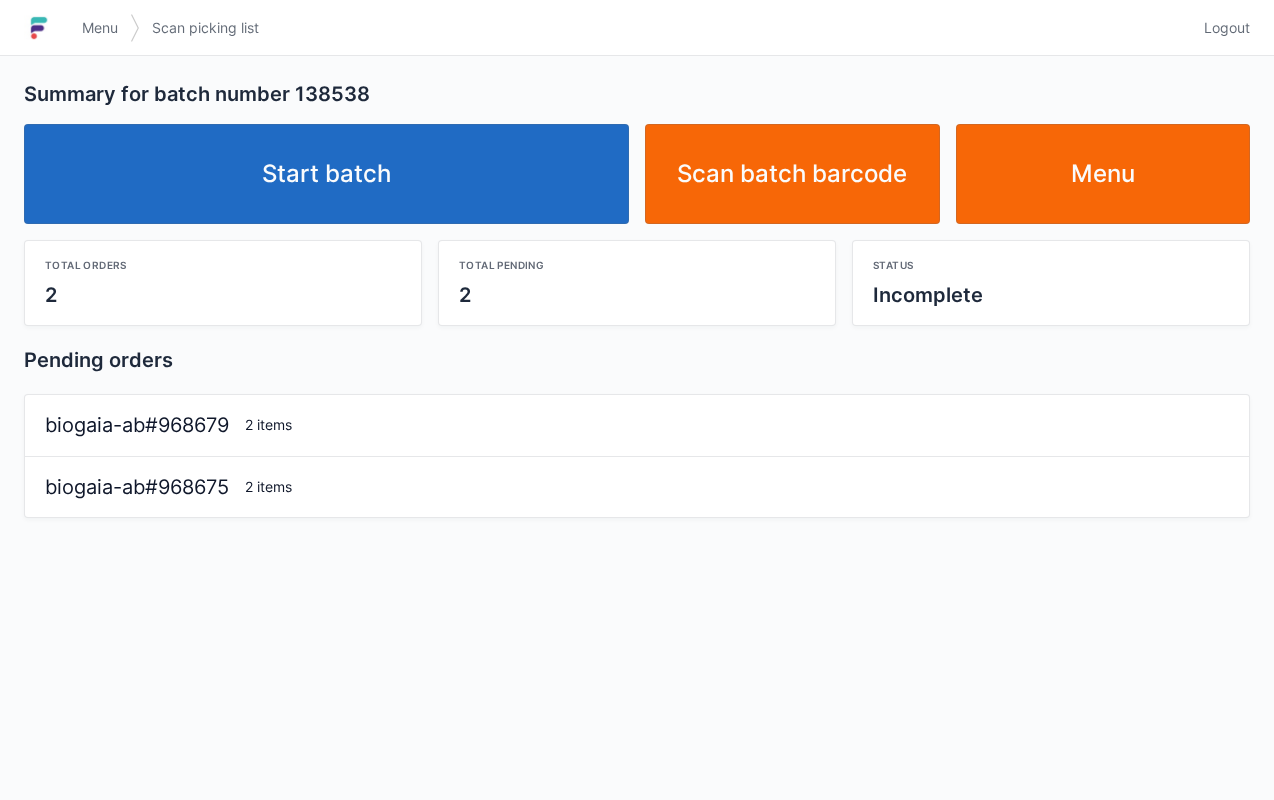 click on "Start batch" at bounding box center [326, 174] 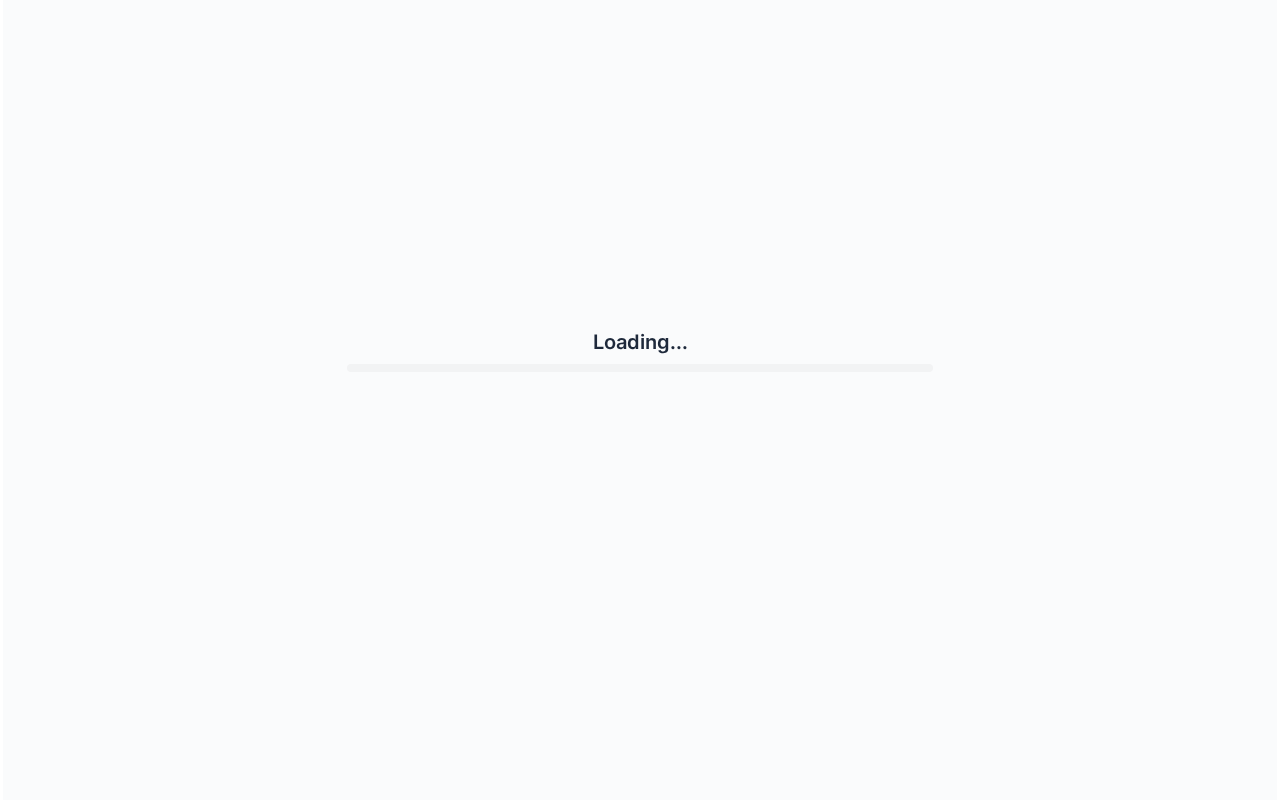 scroll, scrollTop: 0, scrollLeft: 0, axis: both 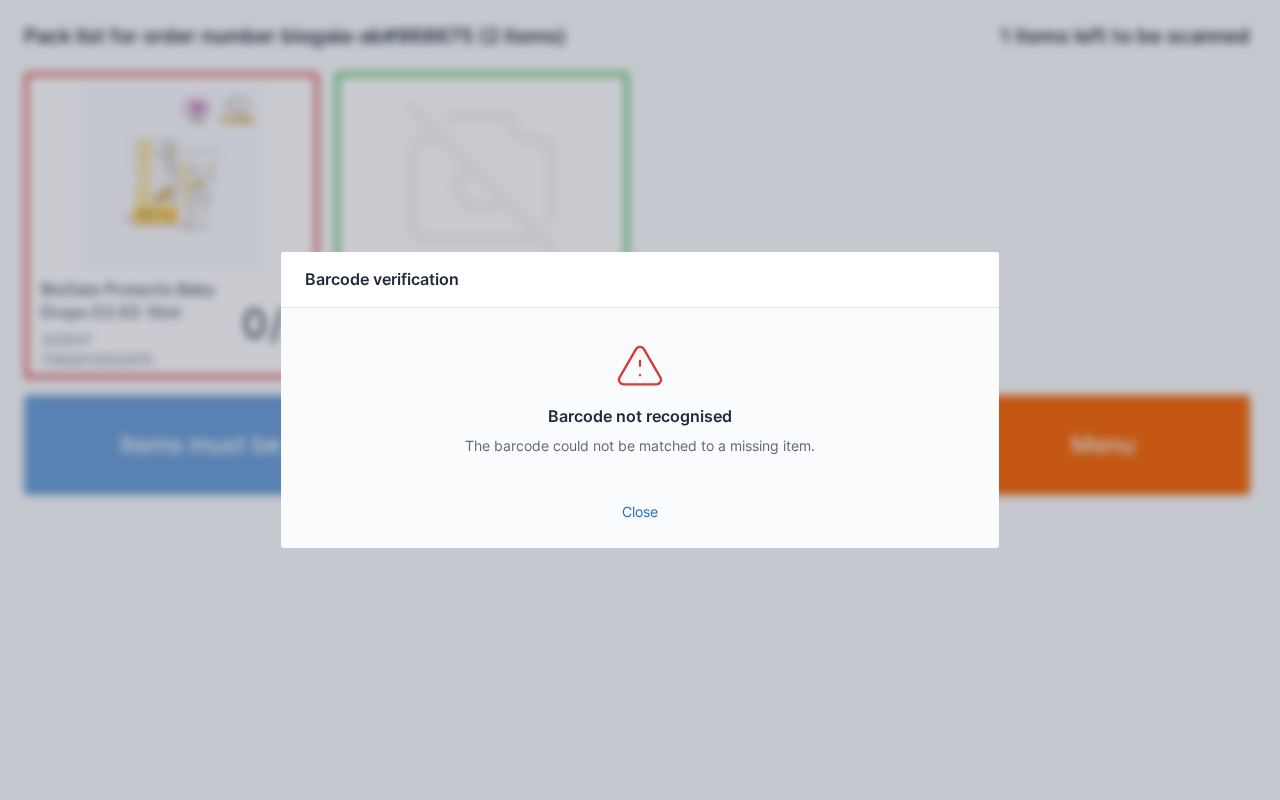 click on "Close" at bounding box center [640, 512] 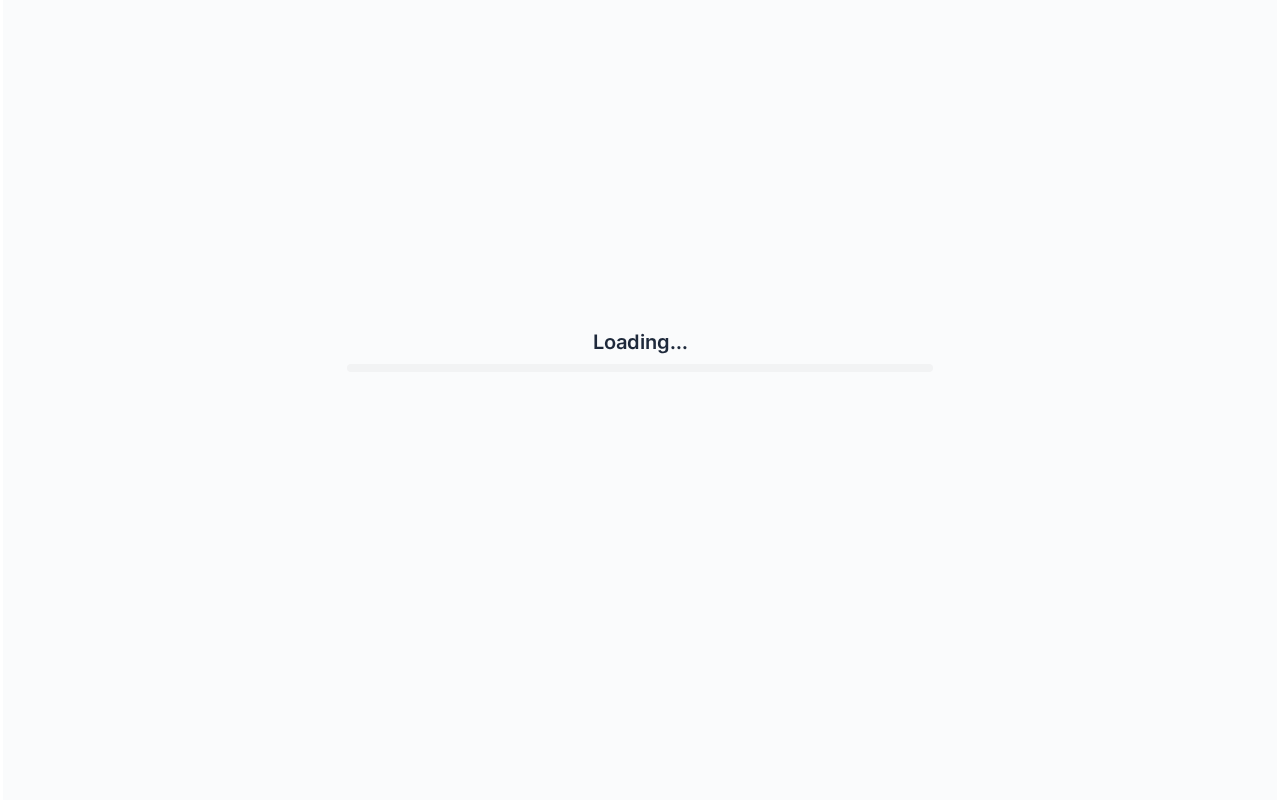 scroll, scrollTop: 0, scrollLeft: 0, axis: both 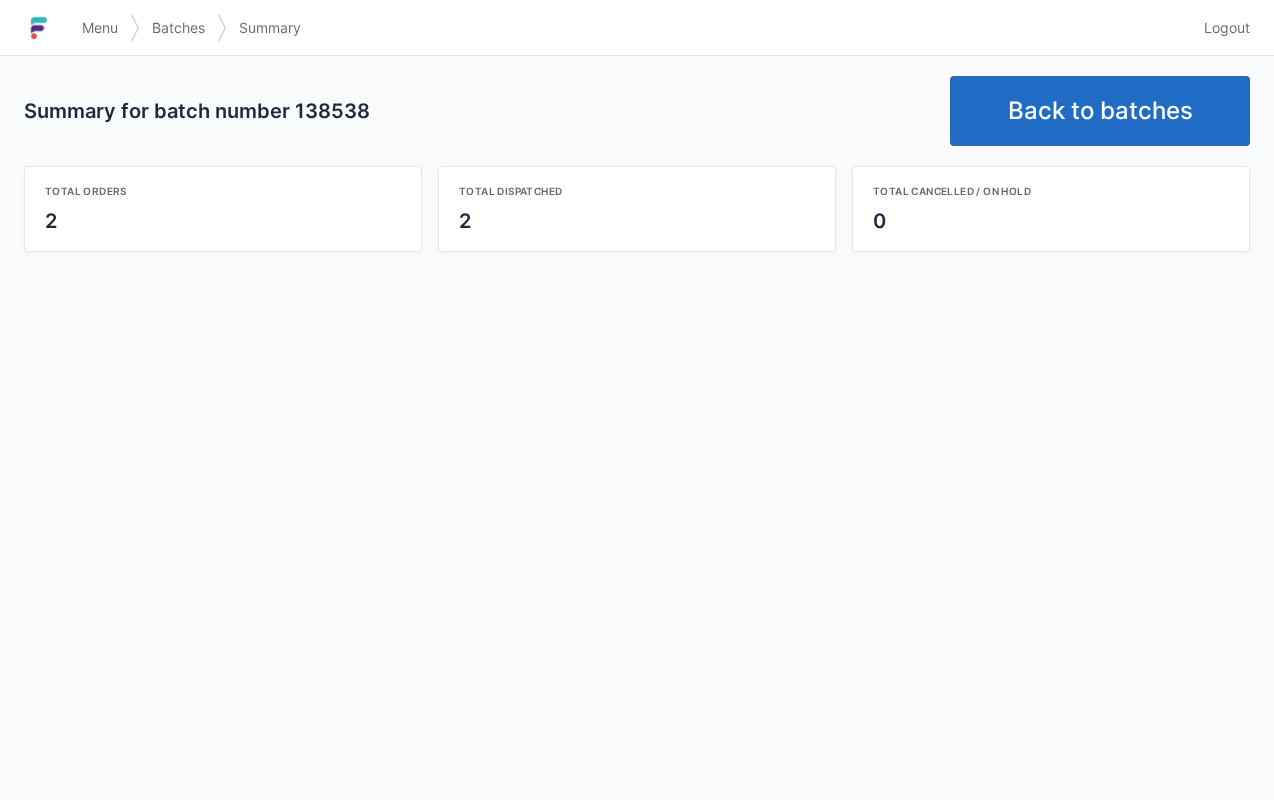 click on "Back to batches" at bounding box center [1100, 111] 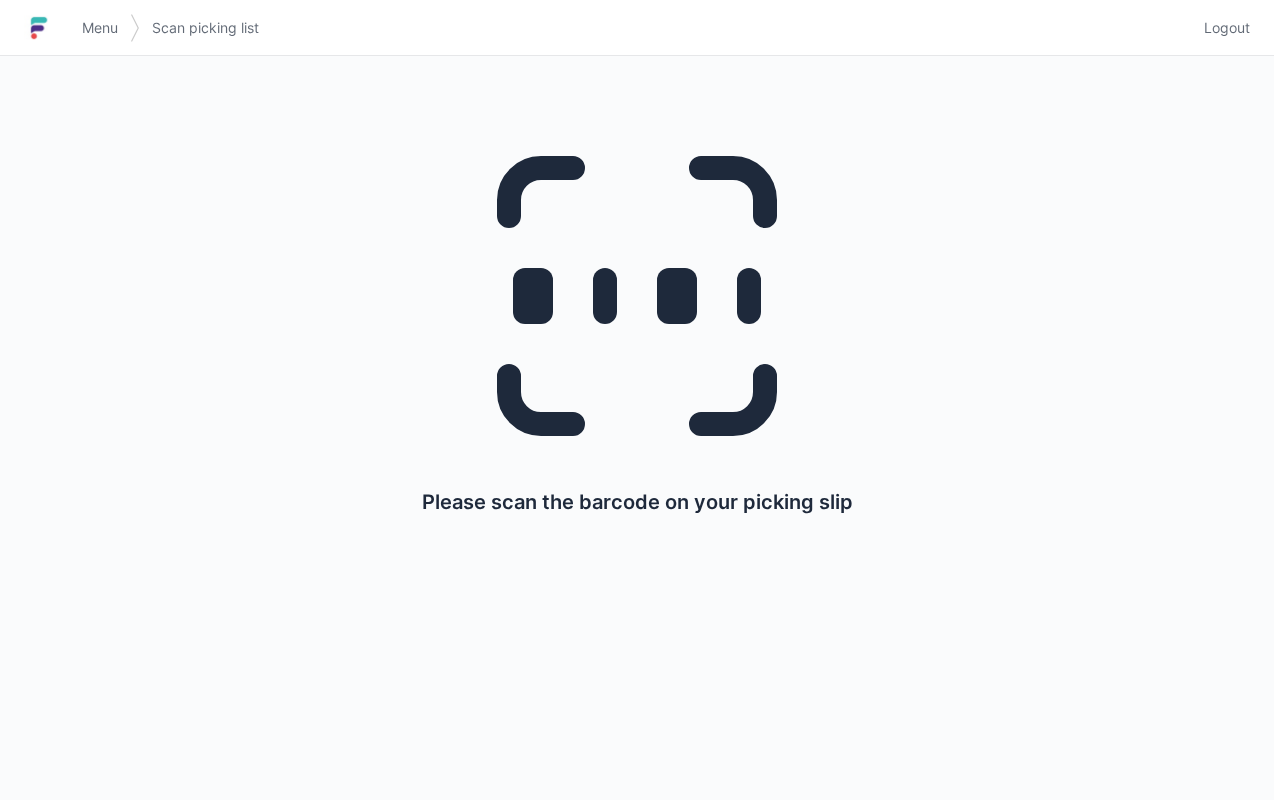 scroll, scrollTop: 0, scrollLeft: 0, axis: both 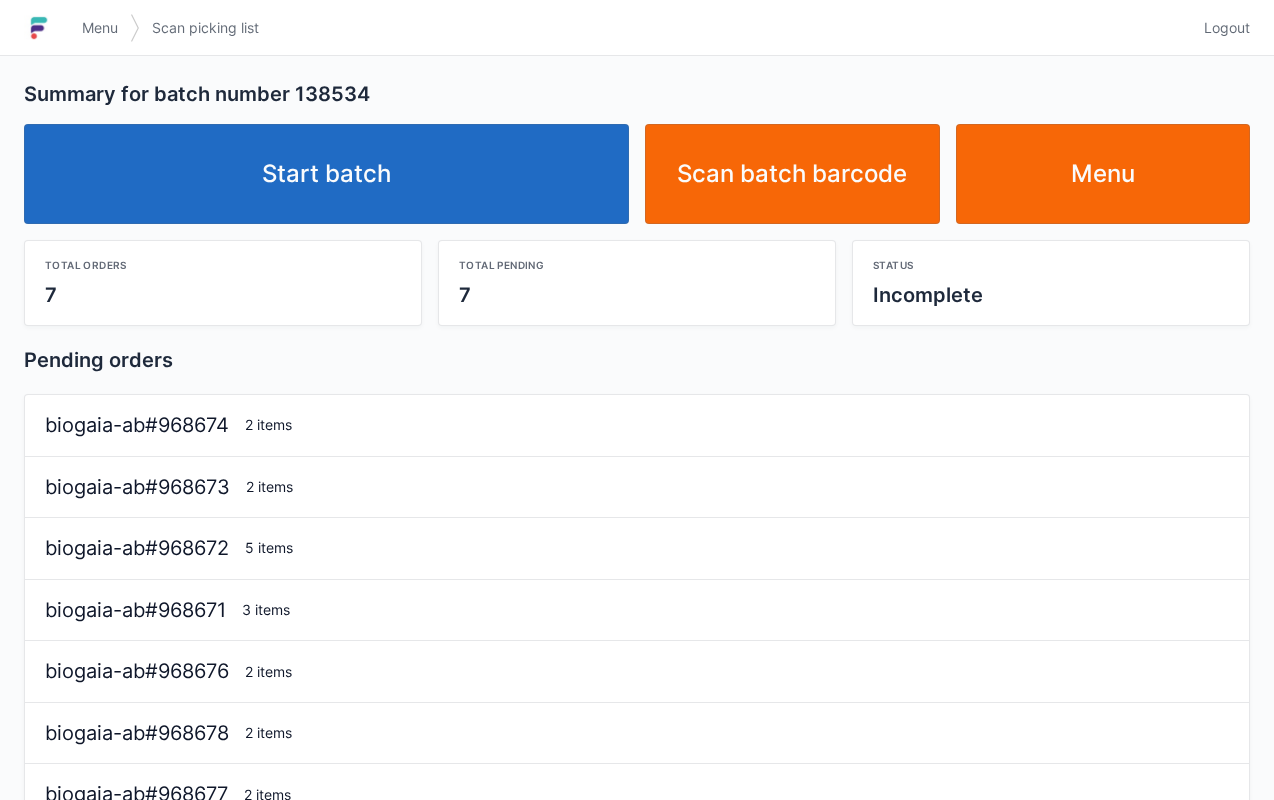 click on "Start batch" at bounding box center (326, 174) 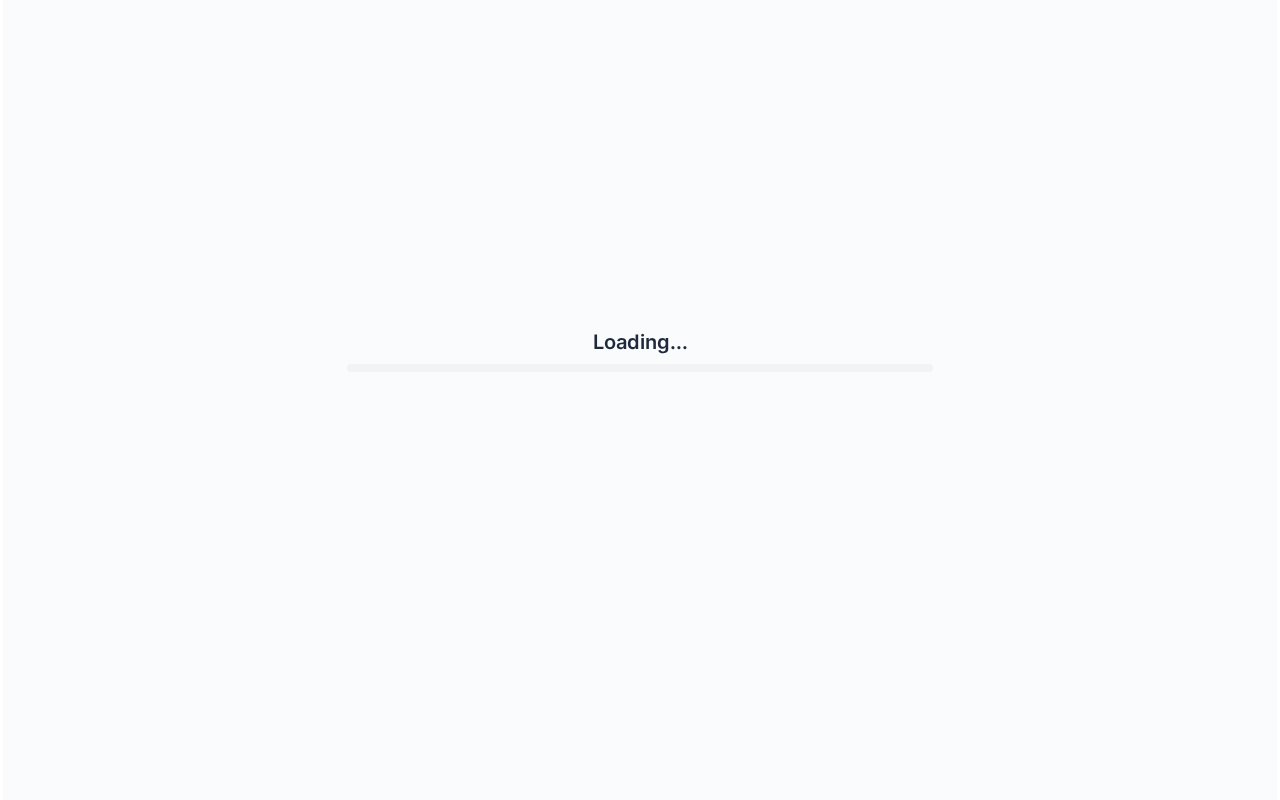 scroll, scrollTop: 0, scrollLeft: 0, axis: both 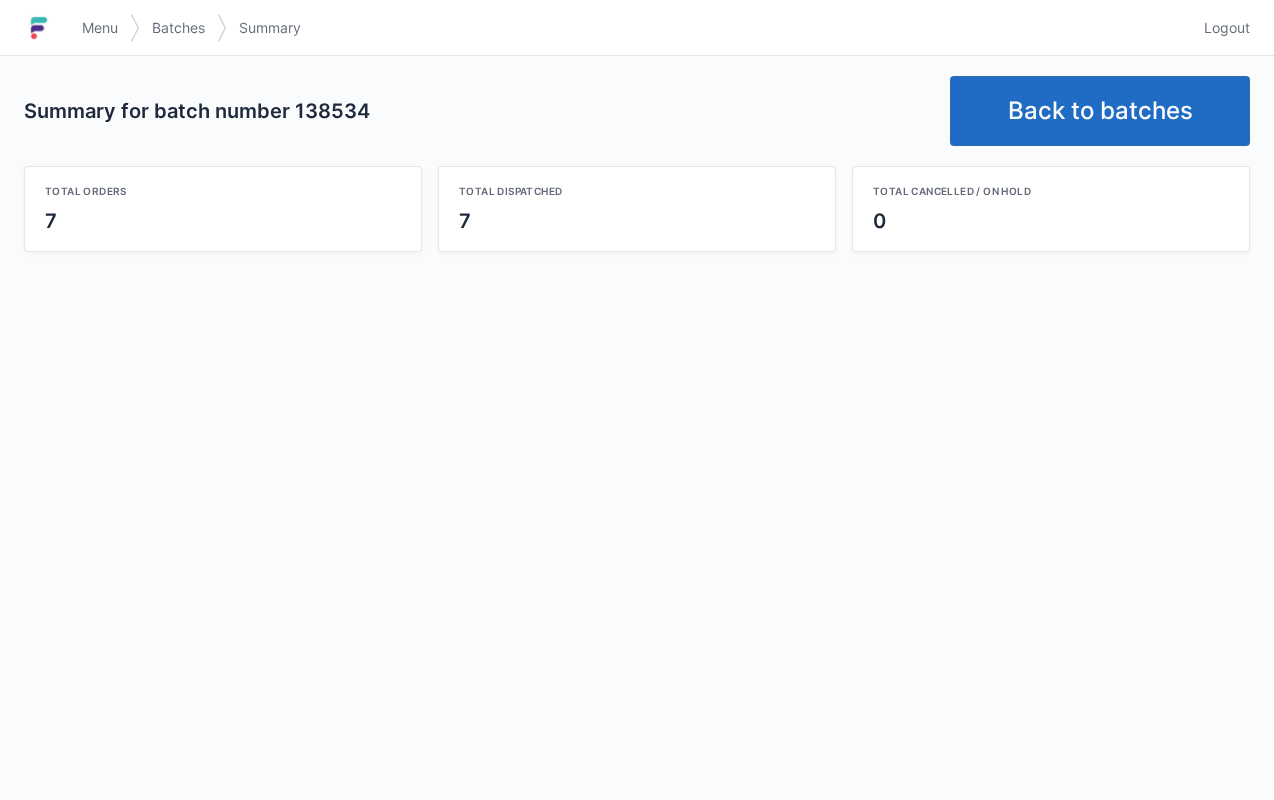 click on "Back to batches" at bounding box center (1100, 111) 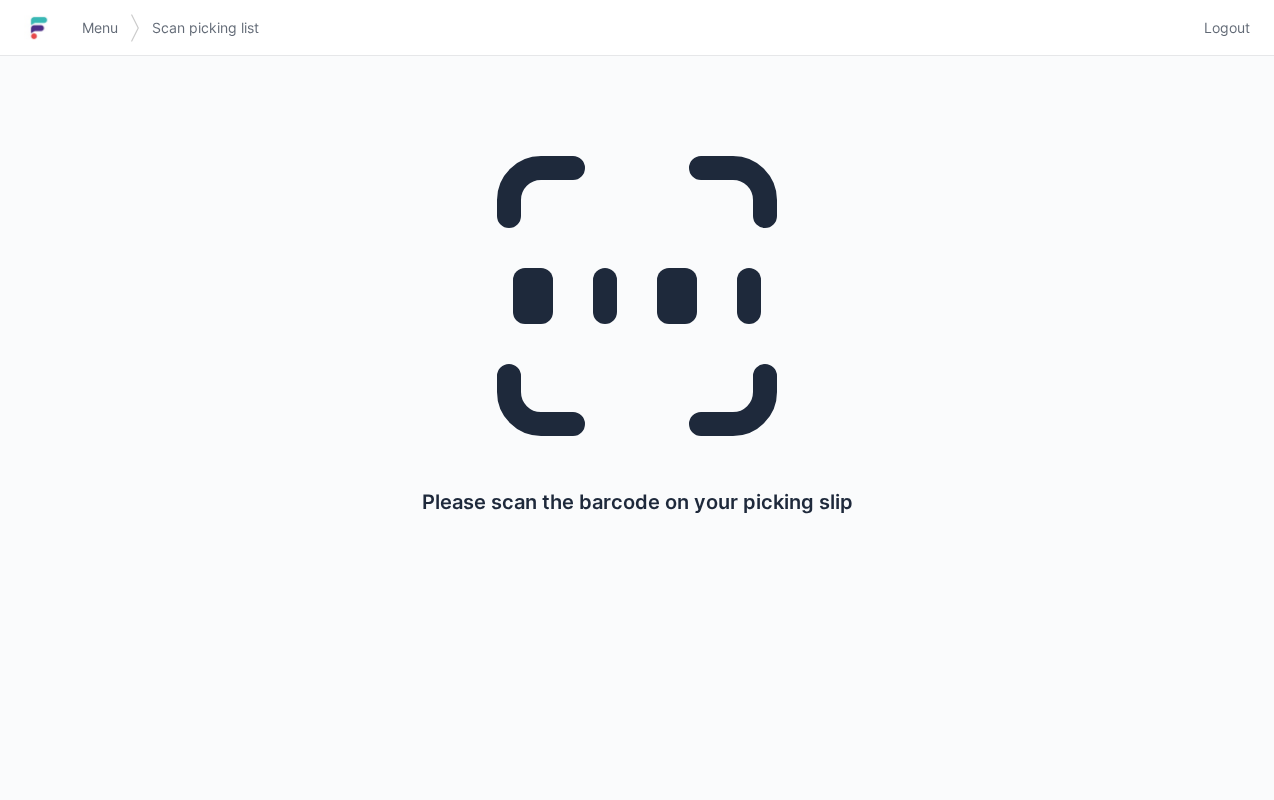 scroll, scrollTop: 0, scrollLeft: 0, axis: both 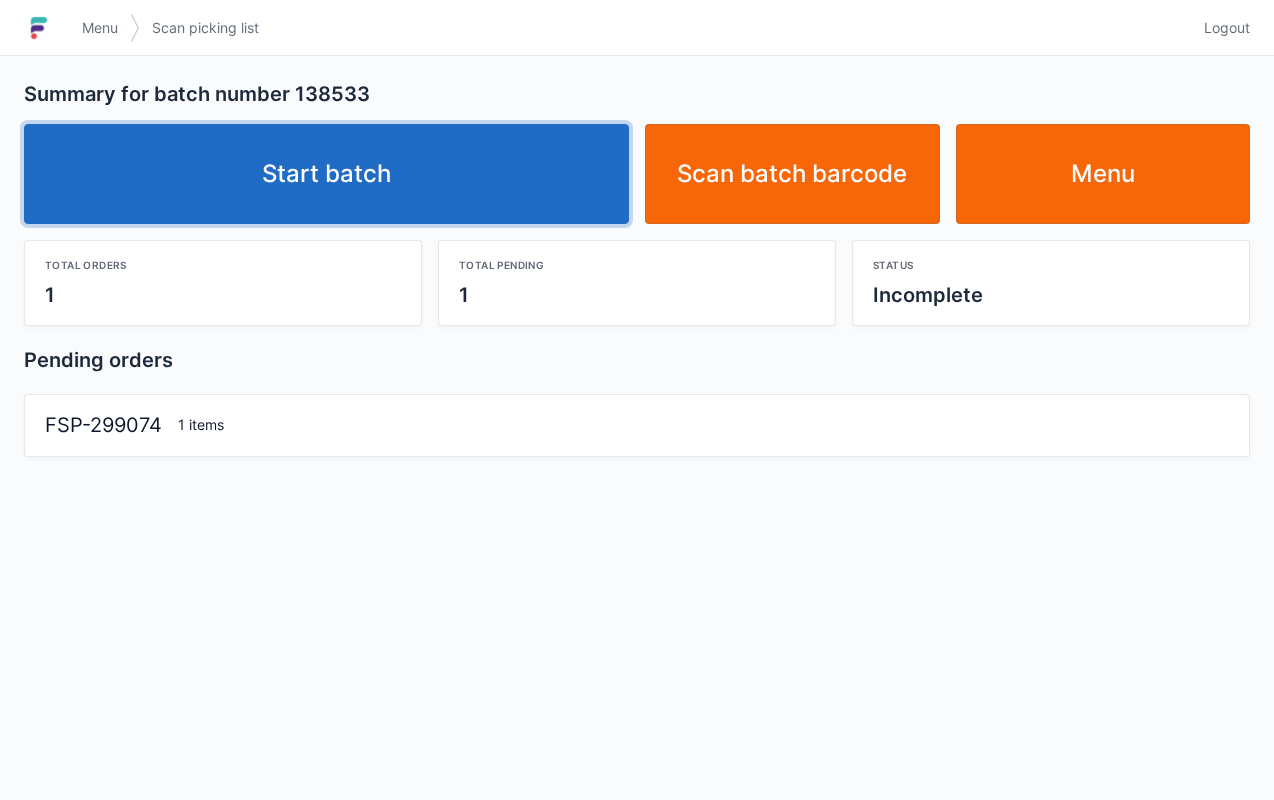 click on "Start batch" at bounding box center (326, 174) 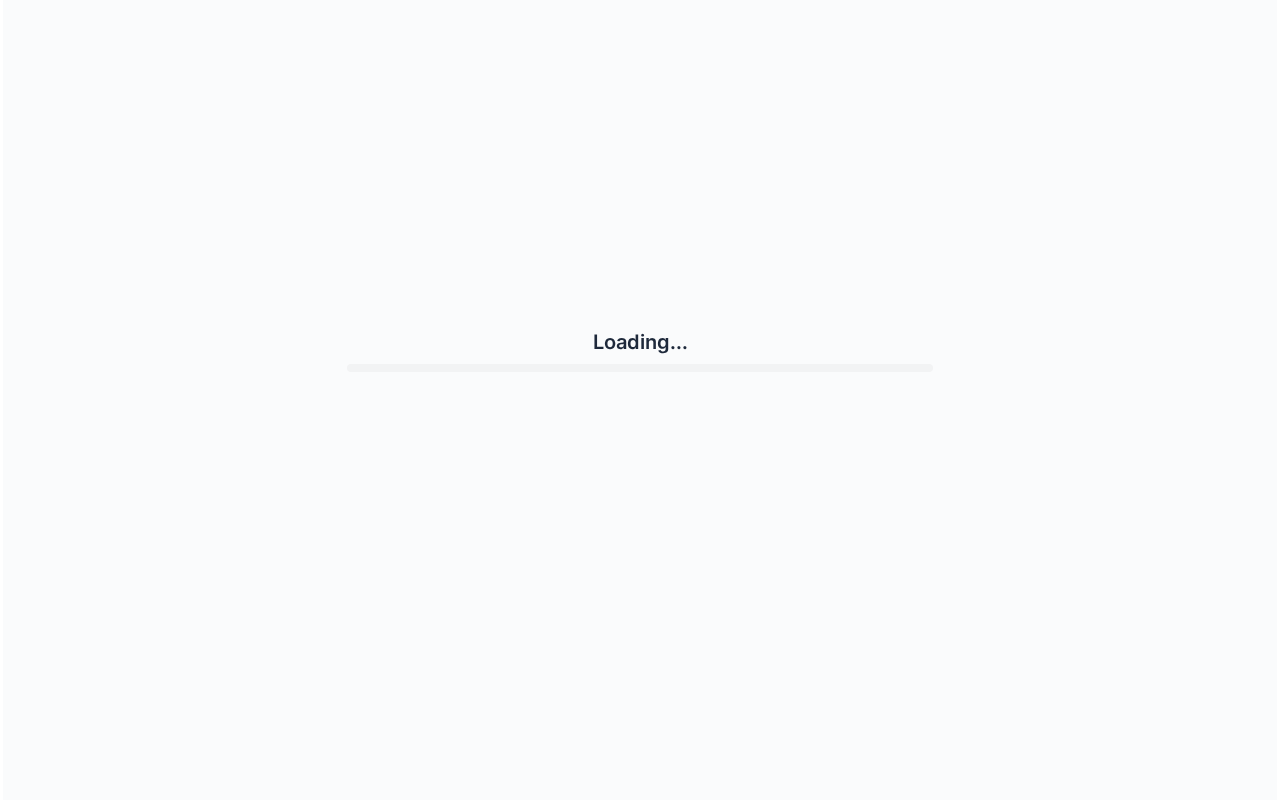 scroll, scrollTop: 0, scrollLeft: 0, axis: both 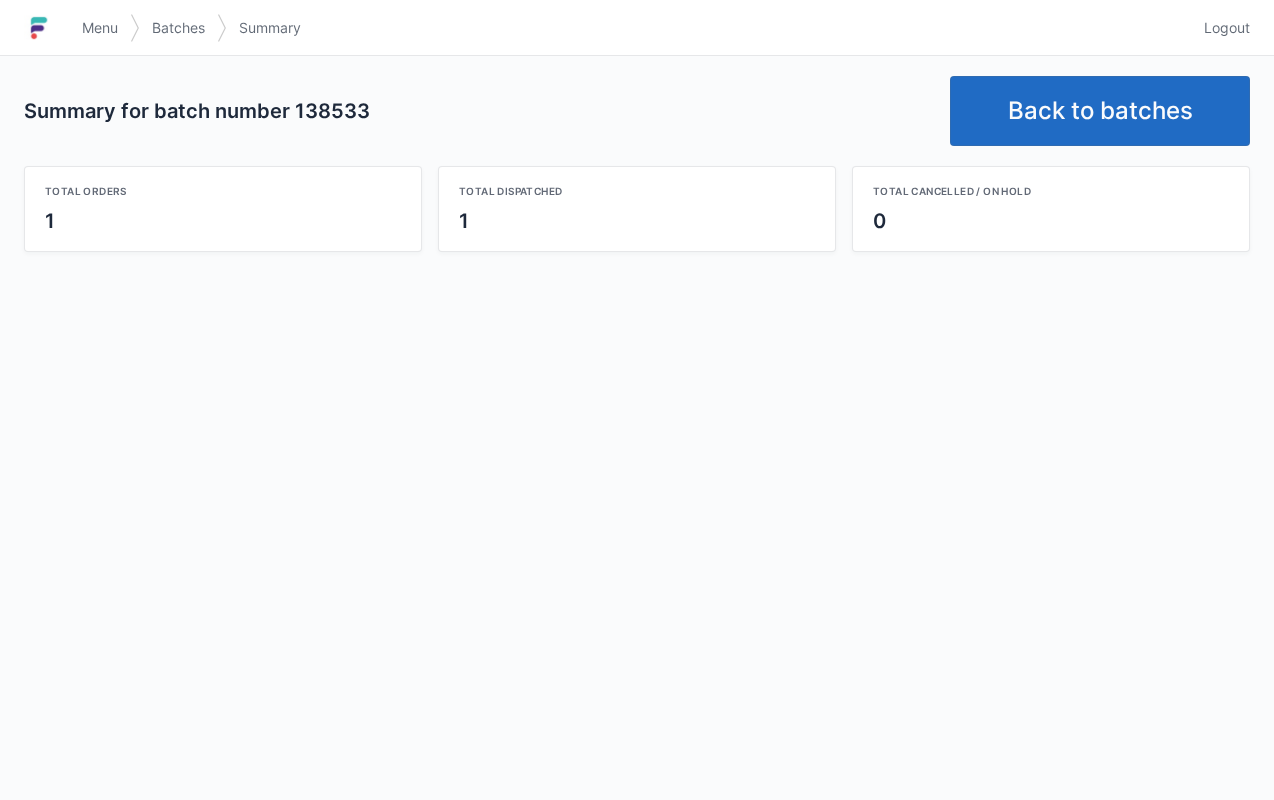 click on "Back to batches" at bounding box center (1100, 111) 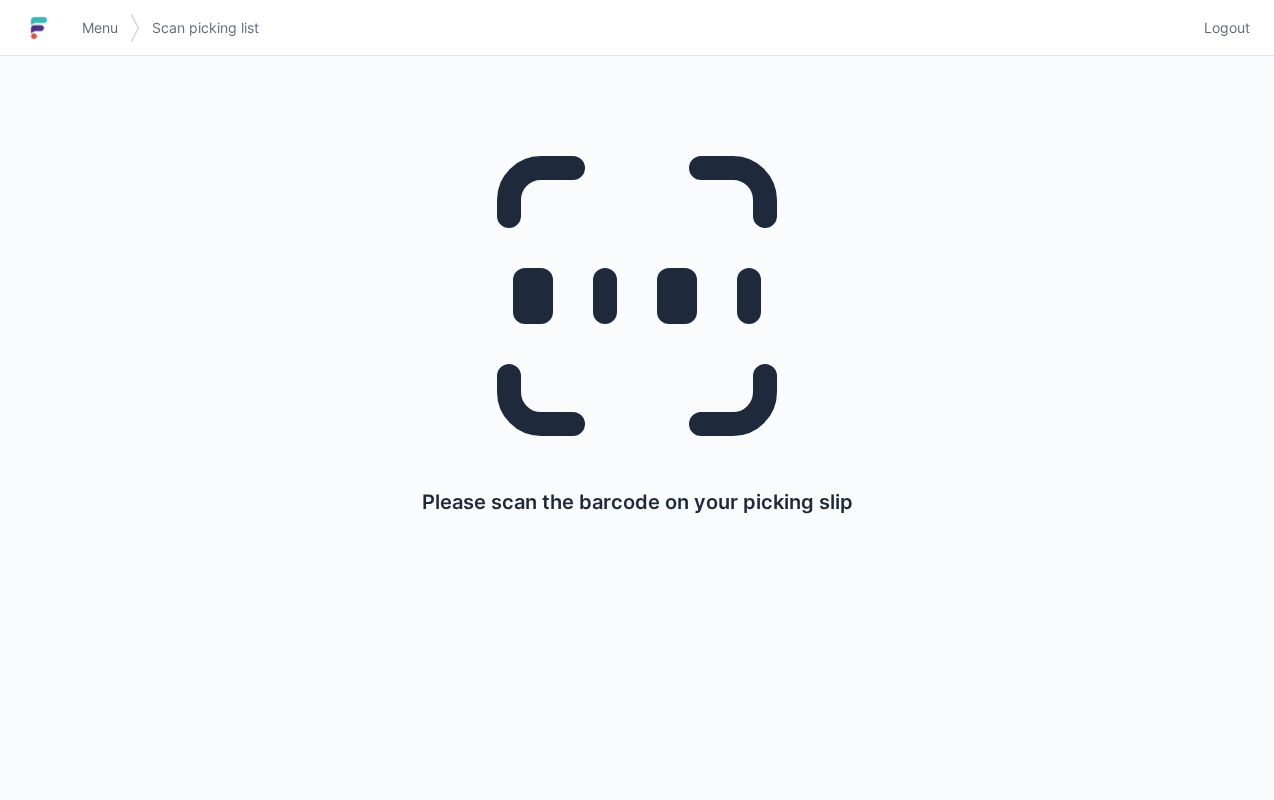 scroll, scrollTop: 0, scrollLeft: 0, axis: both 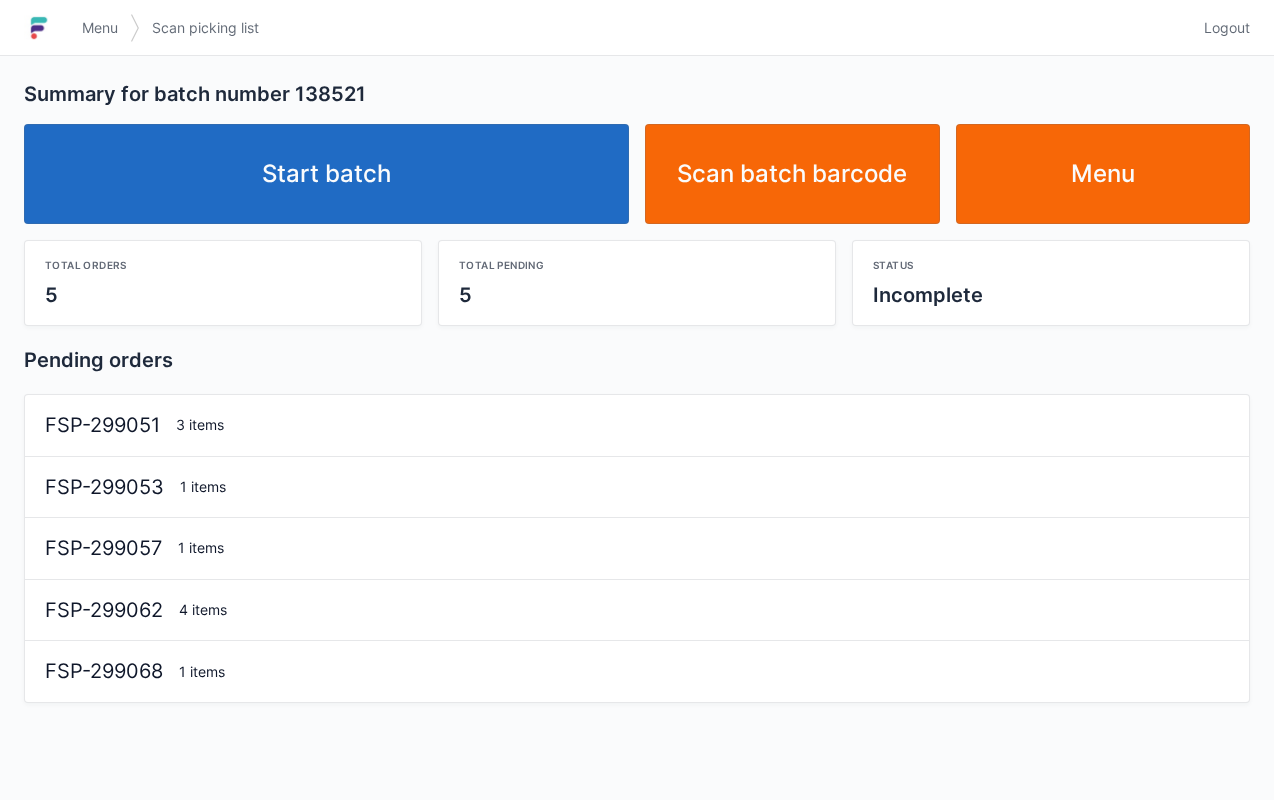 click on "Start batch" at bounding box center [326, 174] 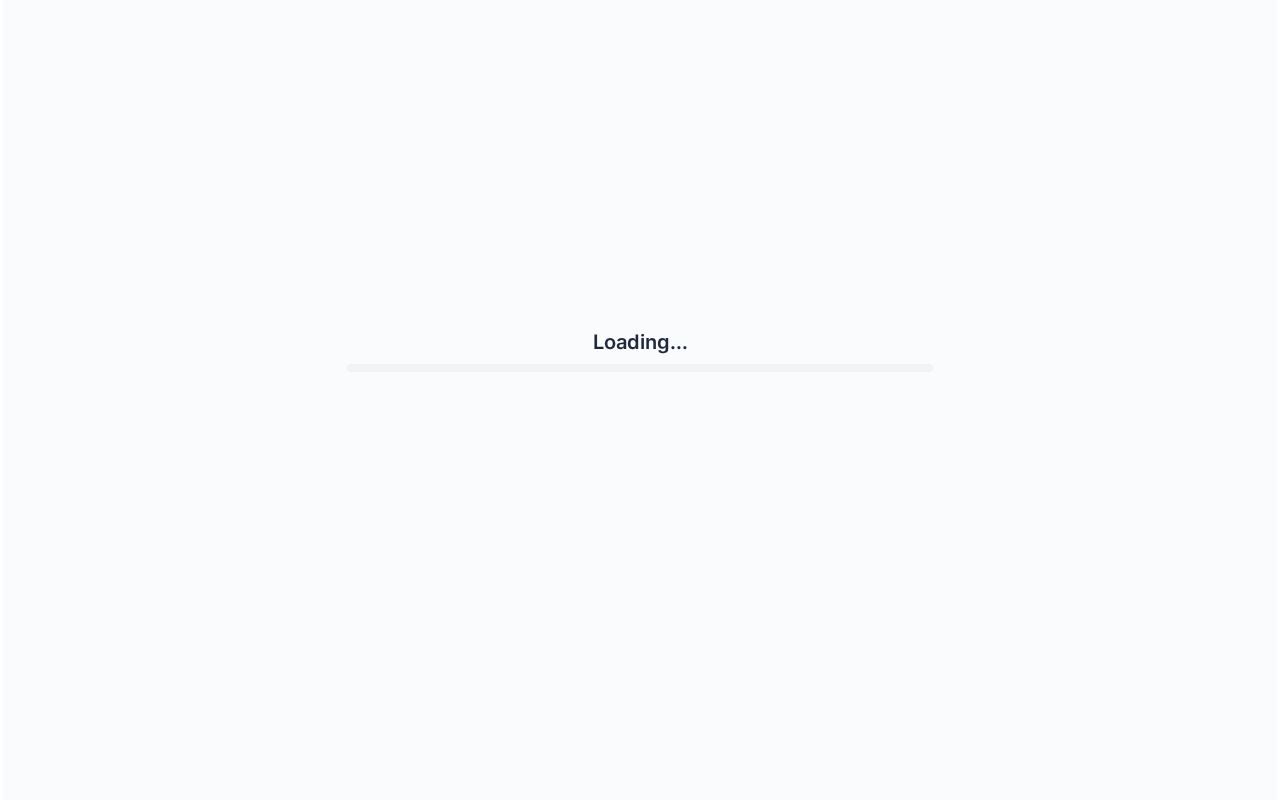 scroll, scrollTop: 0, scrollLeft: 0, axis: both 